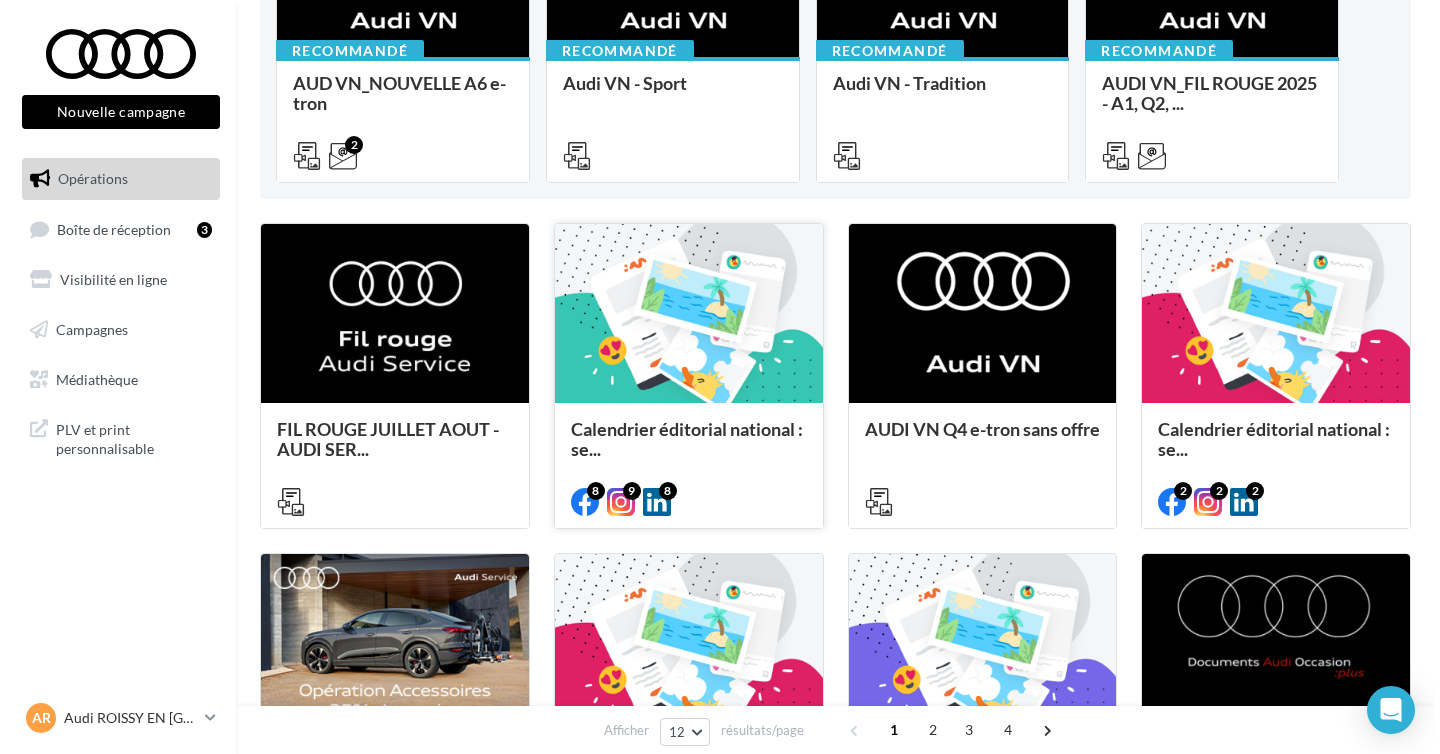 scroll, scrollTop: 347, scrollLeft: 0, axis: vertical 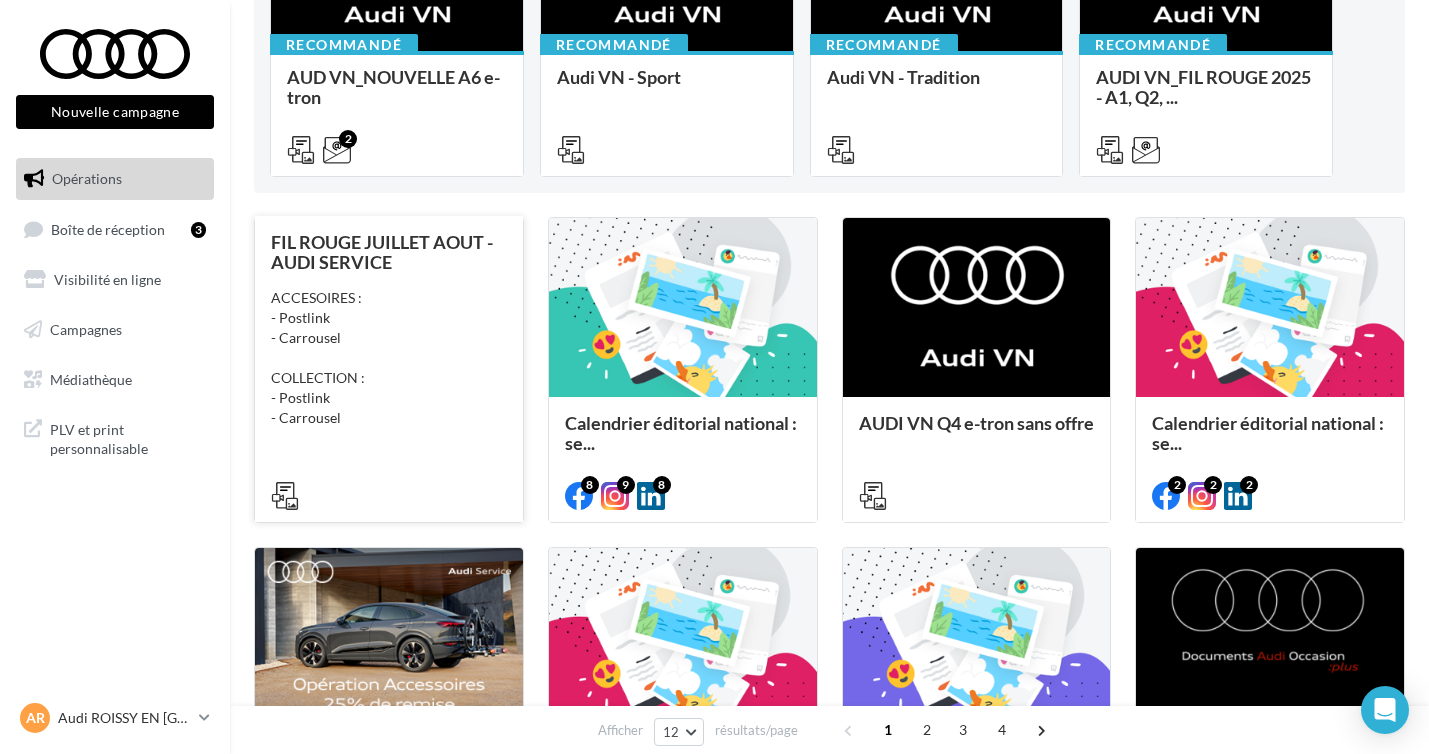 click on "ACCESOIRES :
- Postlink
- Carrousel
COLLECTION :
- Postlink
- Carrousel" at bounding box center [389, 358] 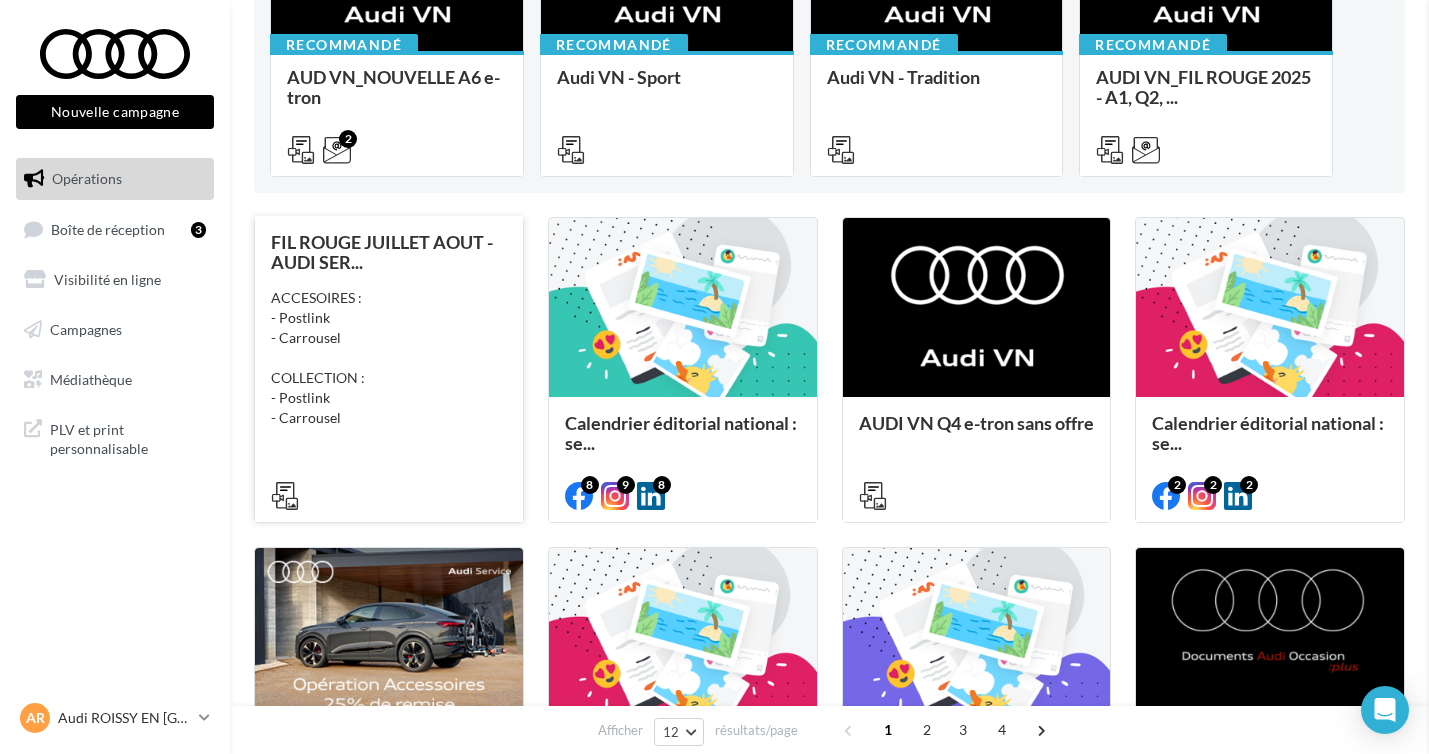 click at bounding box center (2143, 377) 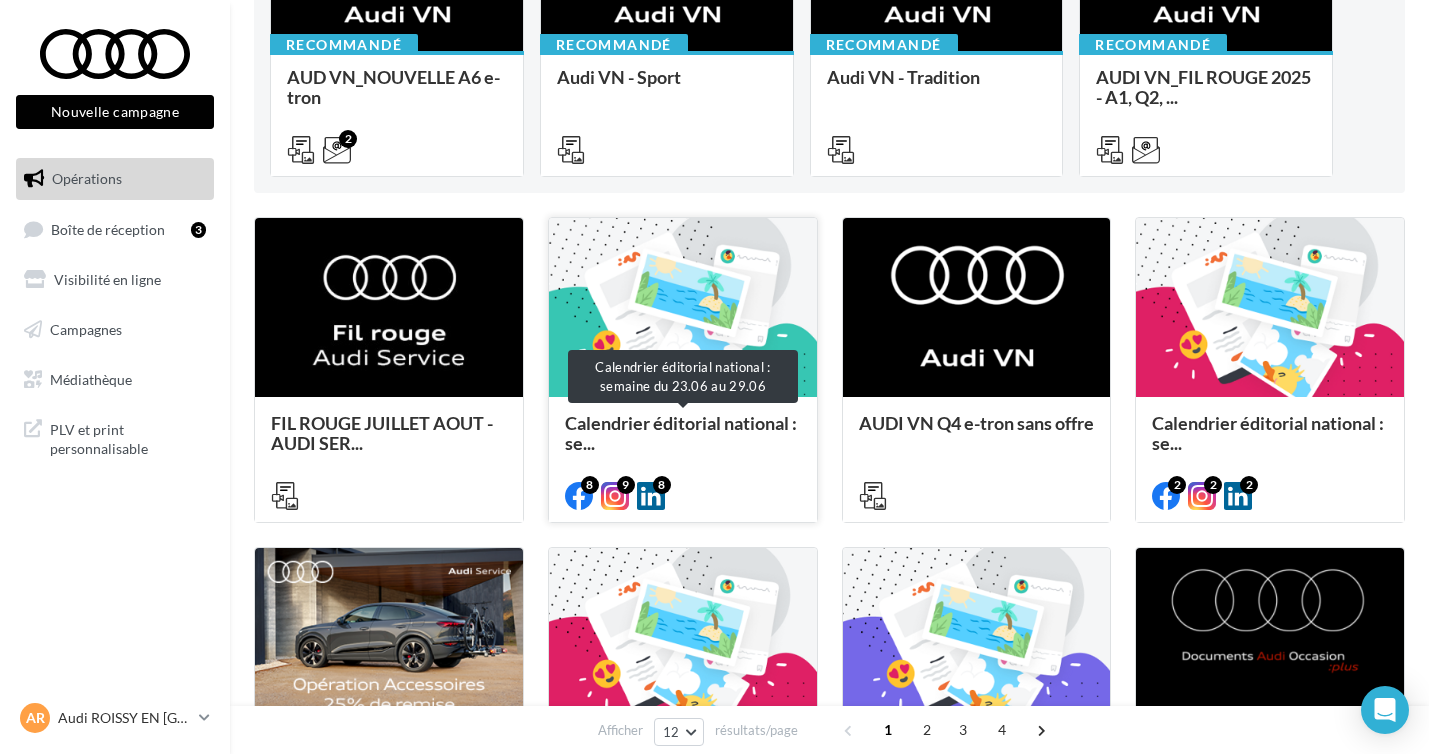 click on "Calendrier éditorial national : se..." at bounding box center (681, 433) 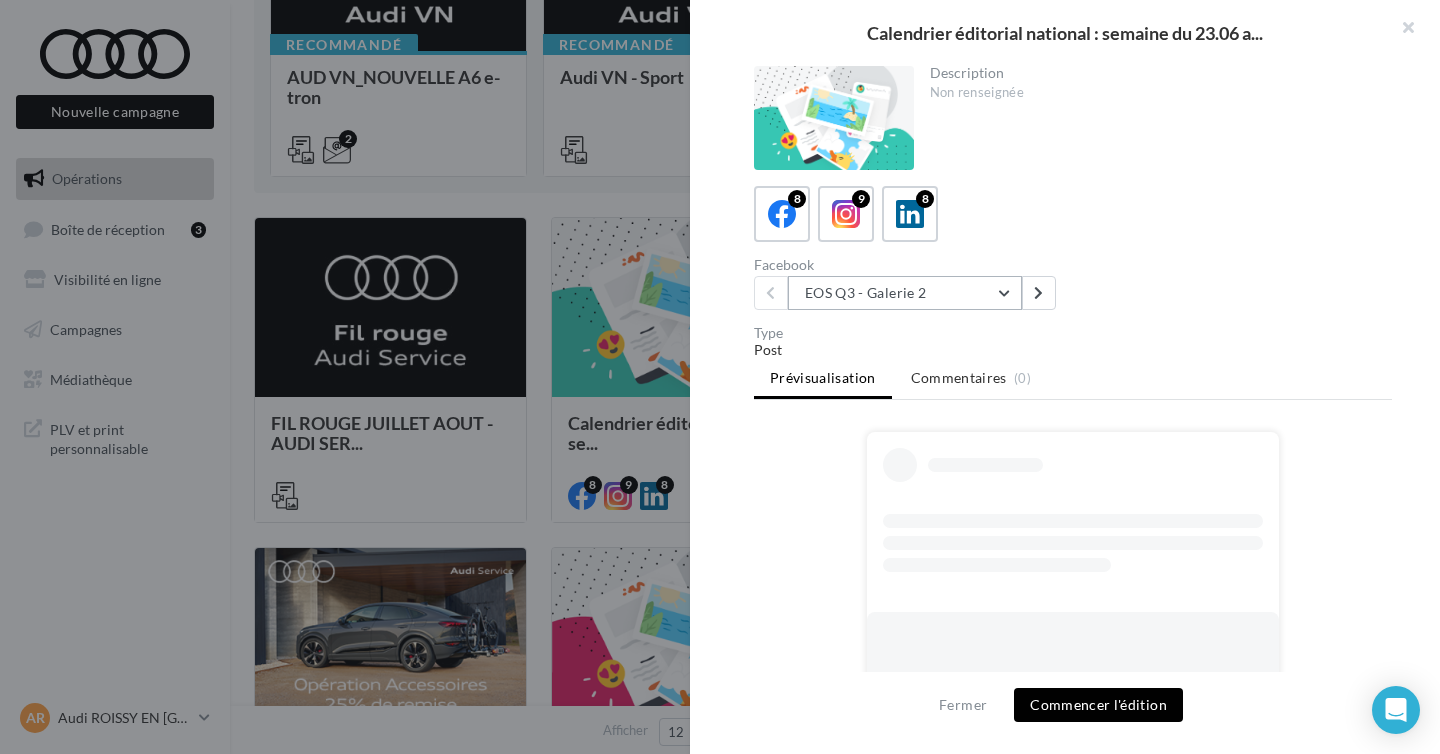 click on "EOS Q3 - Galerie 2" at bounding box center [905, 293] 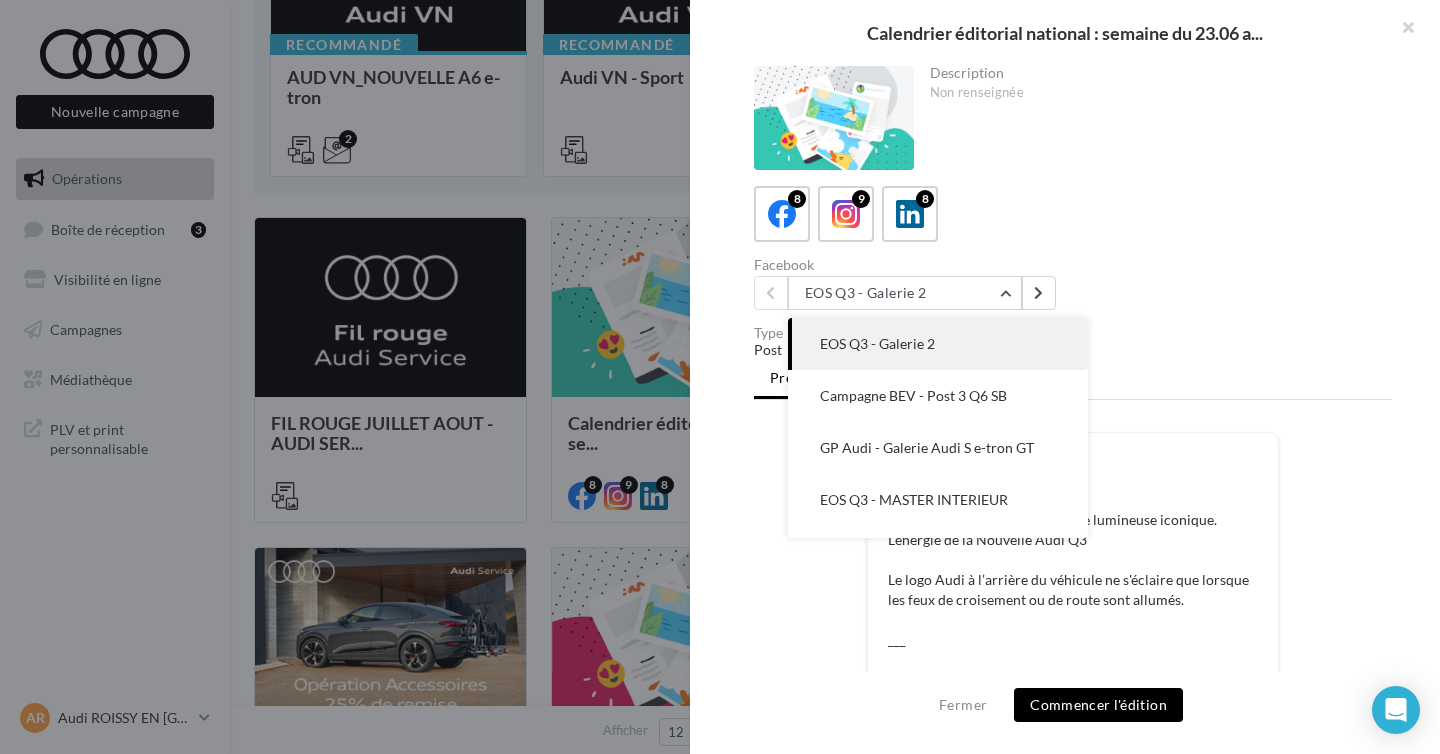 click on "Facebook
EOS Q3 - Galerie 2
EOS Q3 - Galerie 2     Campagne BEV - Post 3 Q6 SB     GP Audi - Galerie Audi S e-tron GT     EOS Q3 - MASTER INTERIEUR     EOS Q3 - MASTER INTERIEUR     NV - album photo focus partenariat Festival     NV - vidéo focus Audi Studio     NV - vidéo focus Audi Studio" at bounding box center (1081, 284) 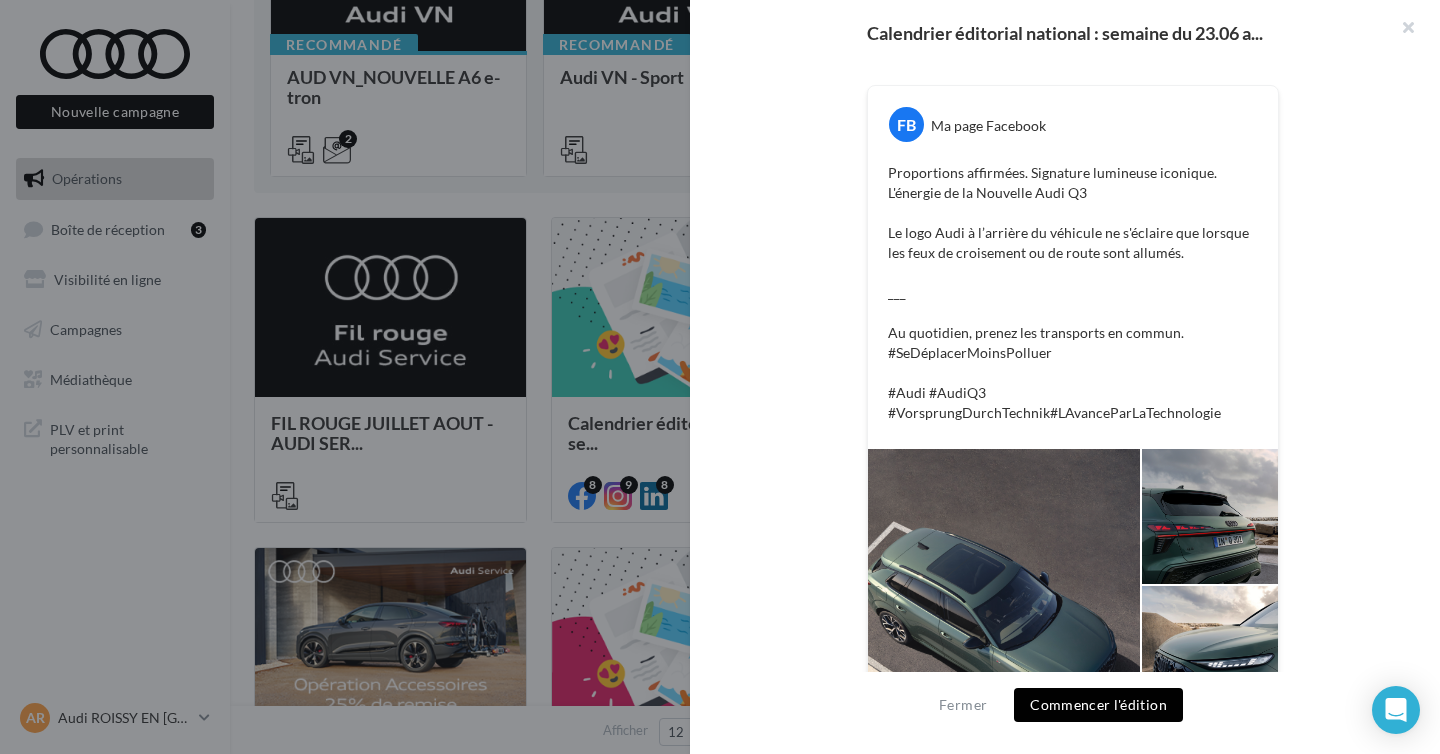 scroll, scrollTop: 0, scrollLeft: 0, axis: both 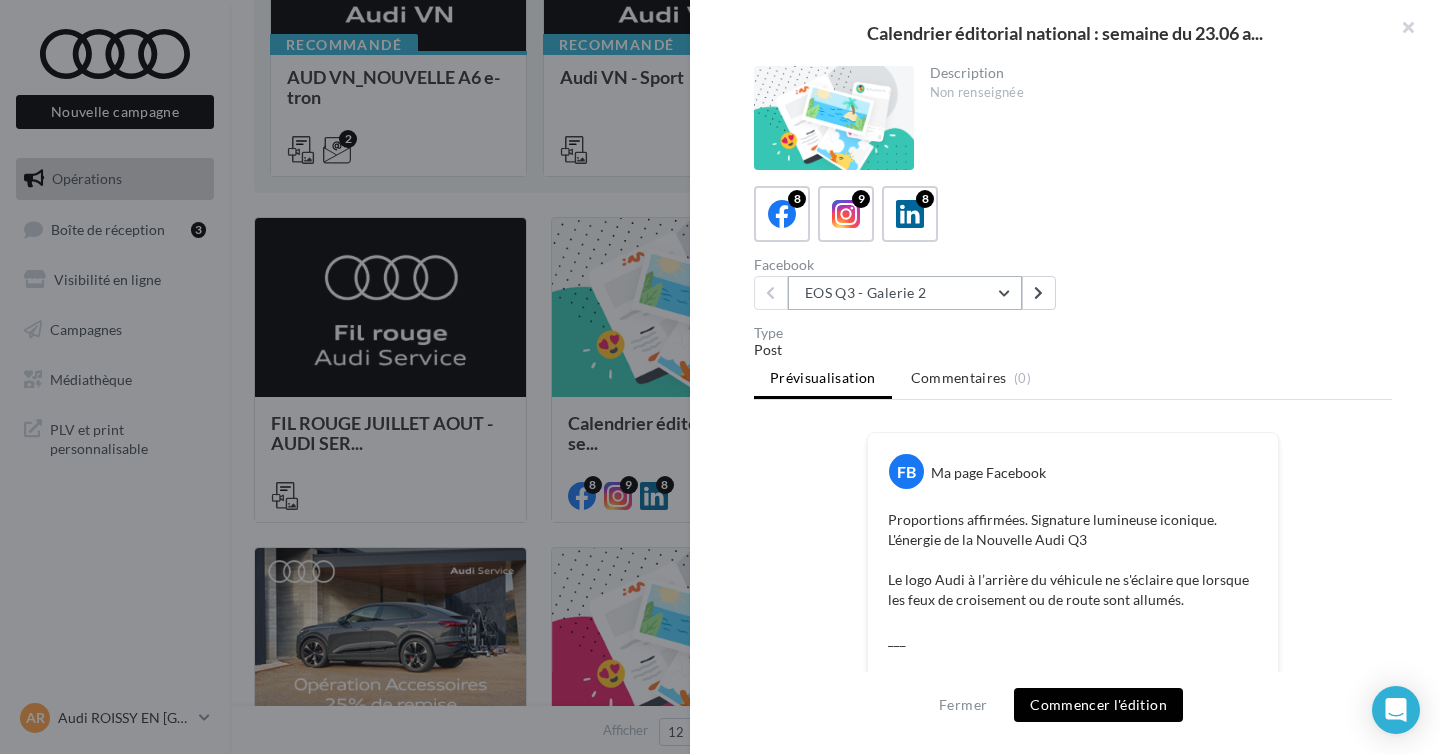 click on "EOS Q3 - Galerie 2" at bounding box center [905, 293] 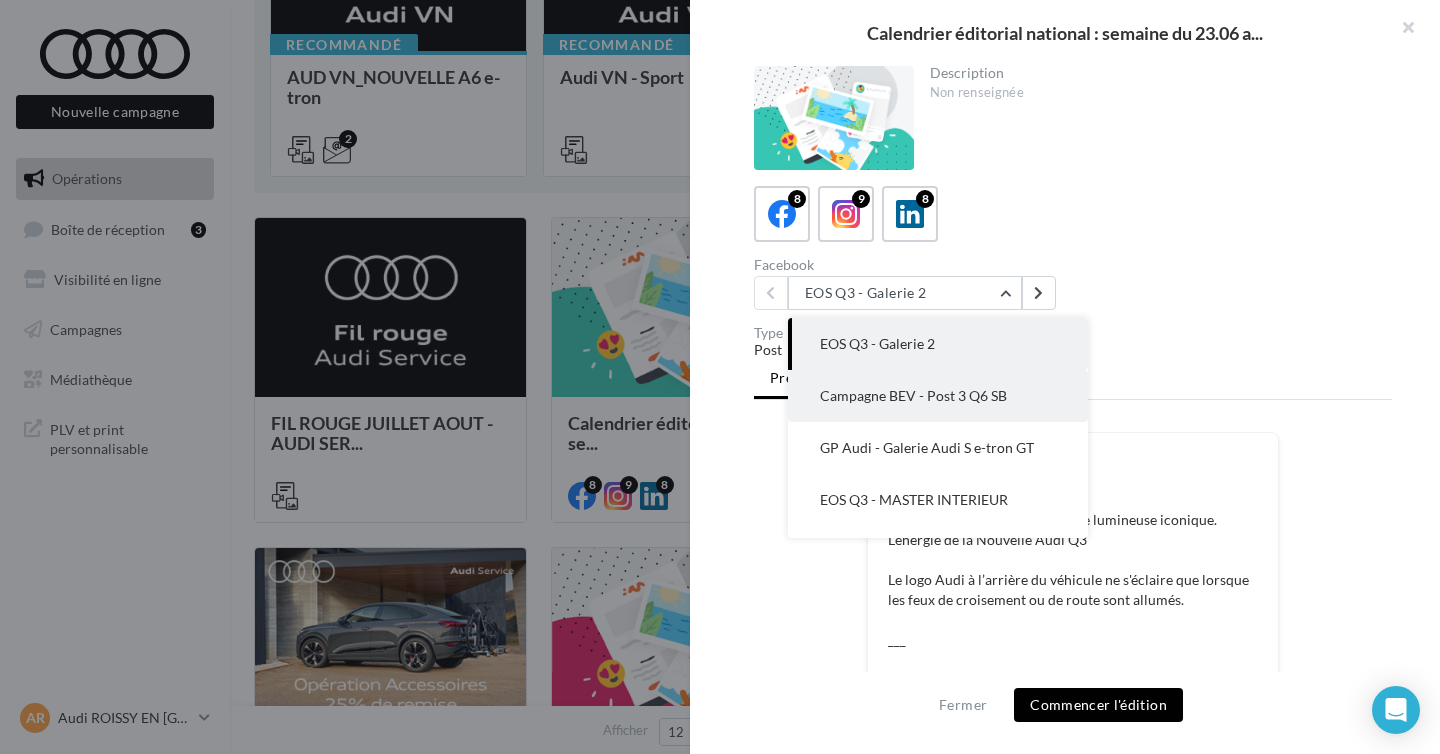 click on "Campagne BEV - Post 3 Q6 SB" at bounding box center [938, 396] 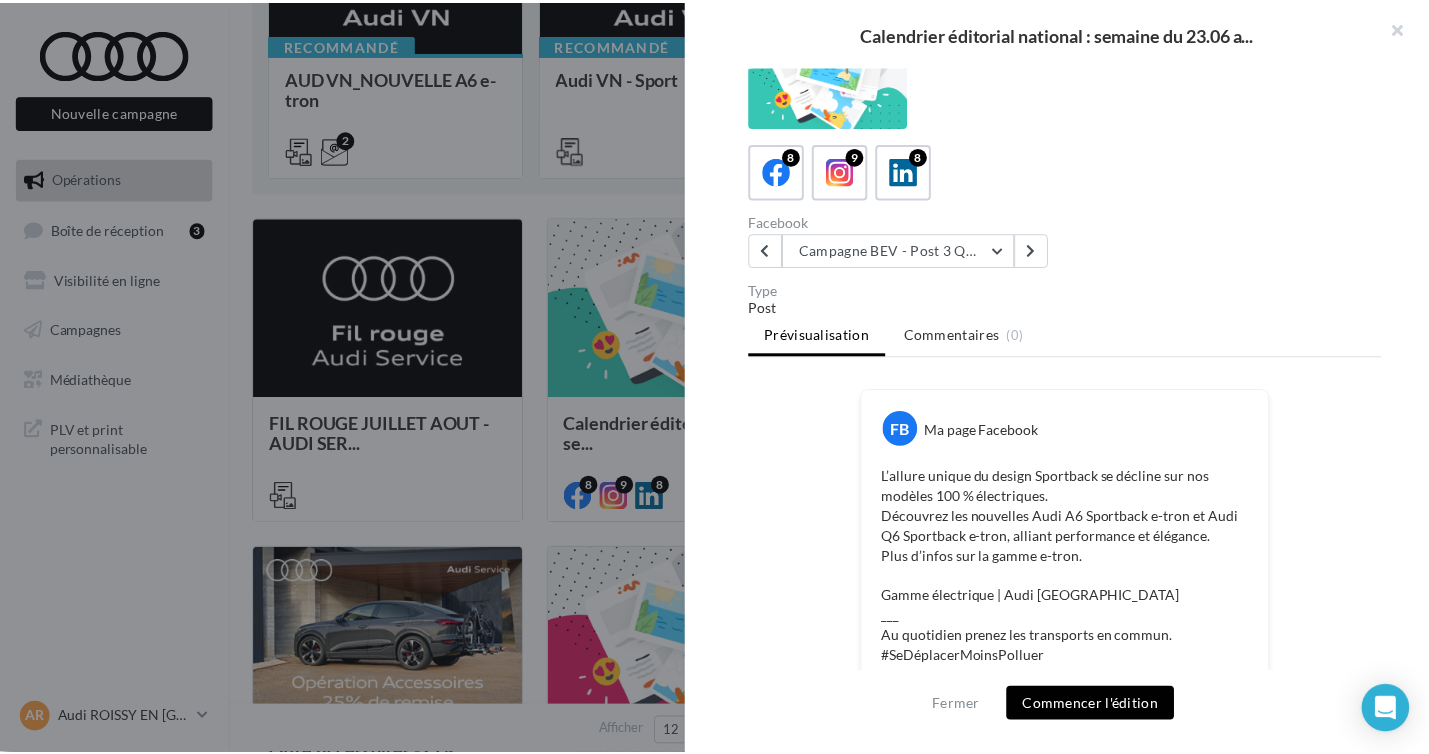 scroll, scrollTop: 0, scrollLeft: 0, axis: both 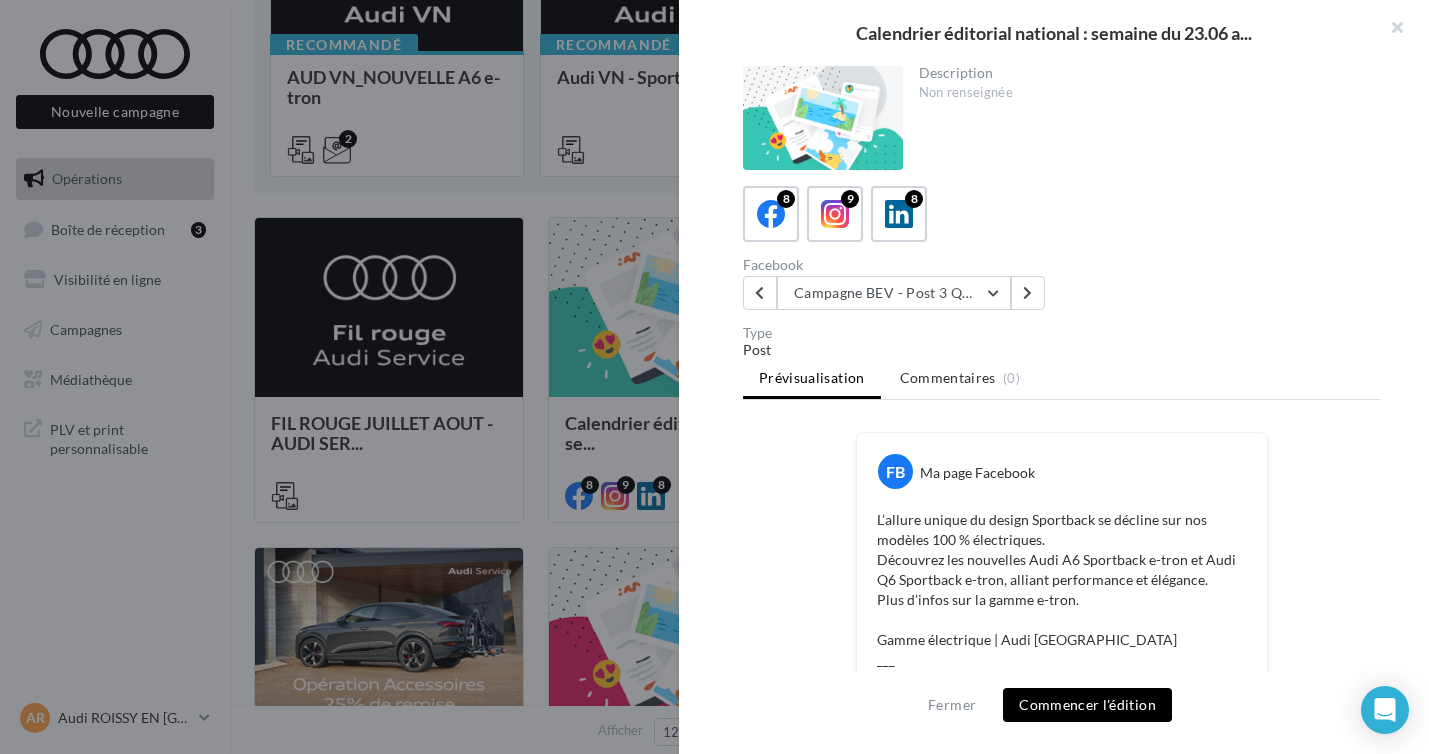 click at bounding box center (714, 377) 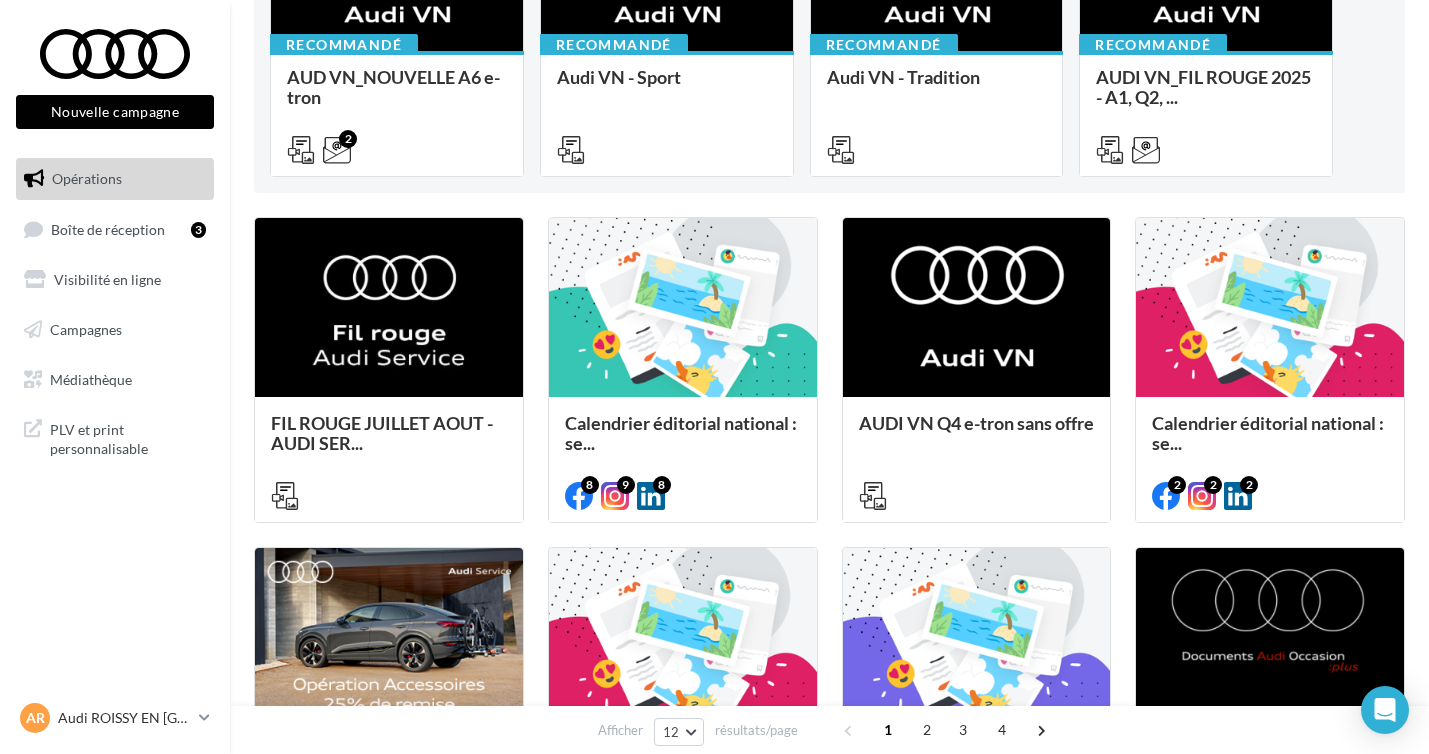 click on "PLV et print personnalisable" at bounding box center [115, 437] 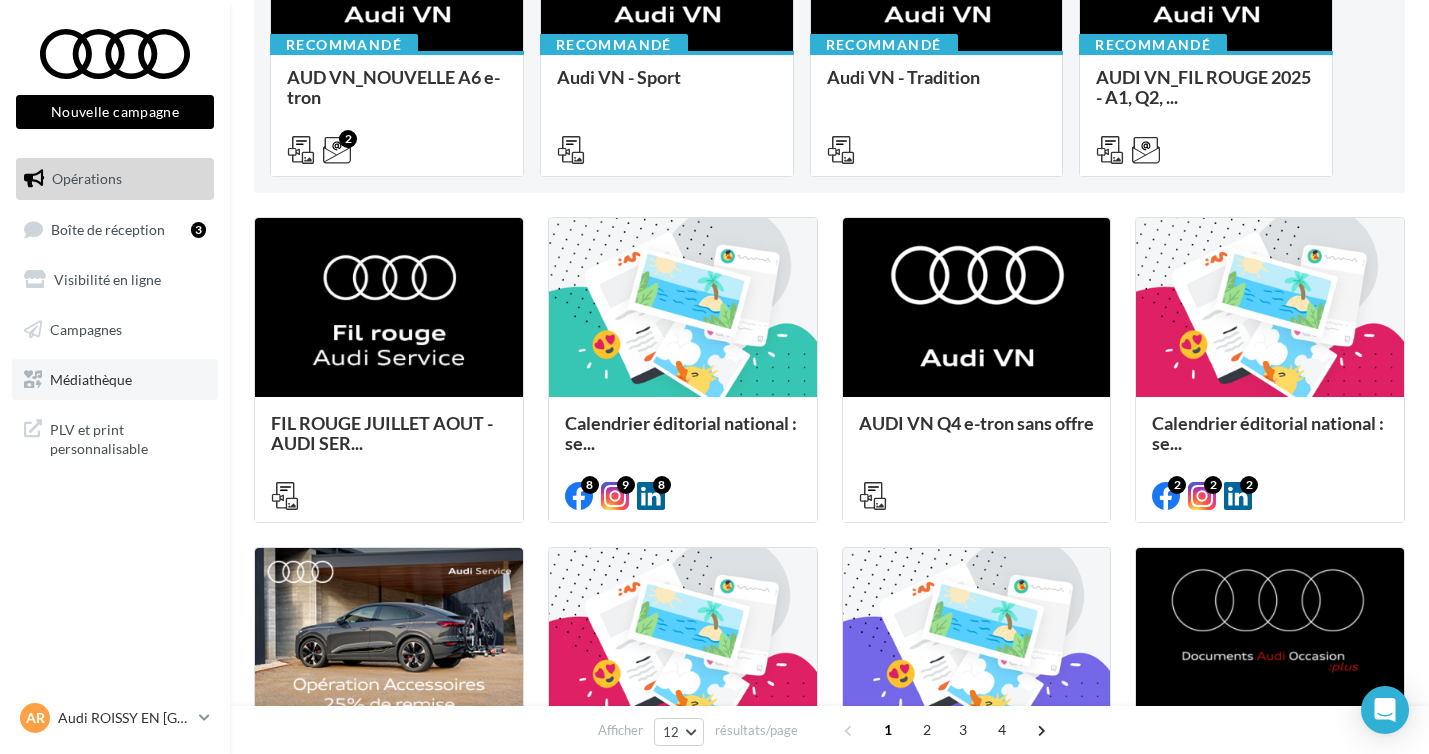 click on "Médiathèque" at bounding box center [115, 380] 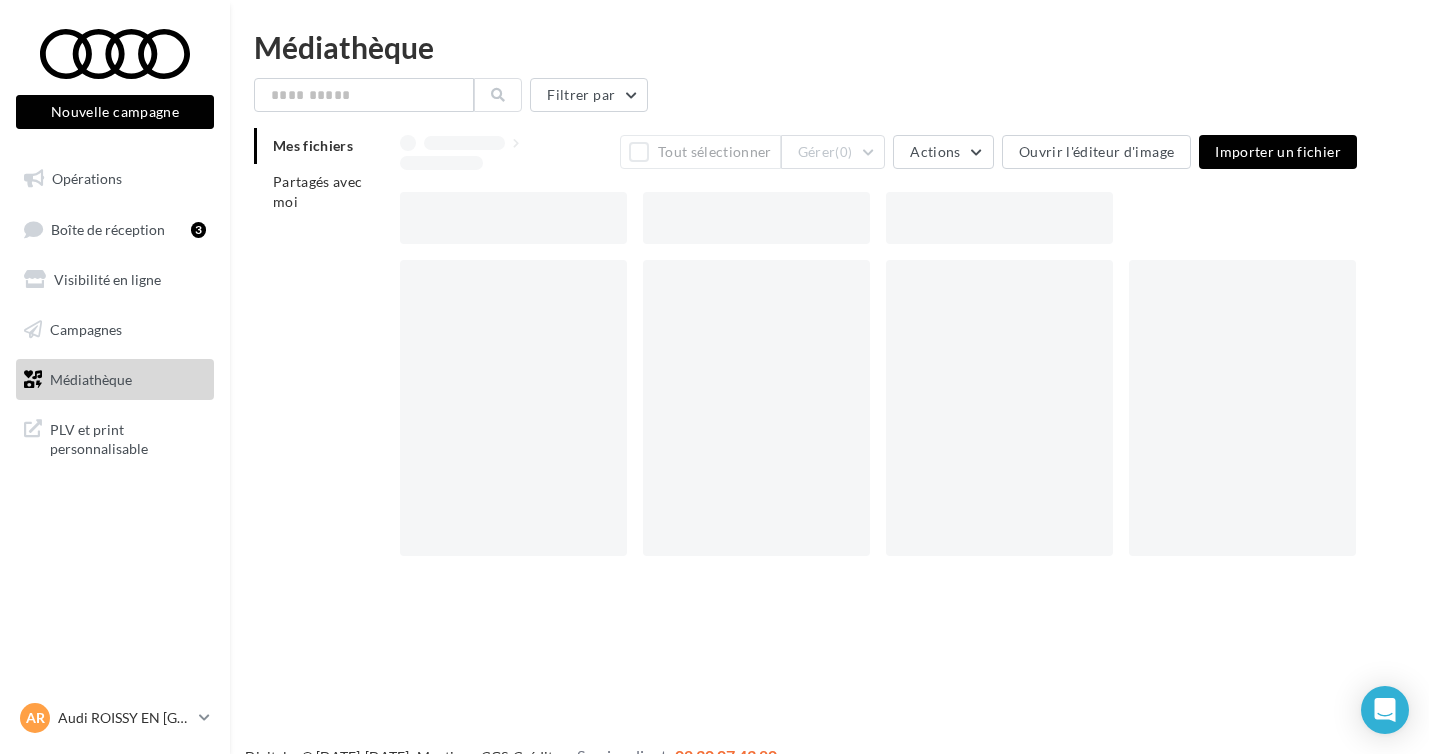 scroll, scrollTop: 0, scrollLeft: 0, axis: both 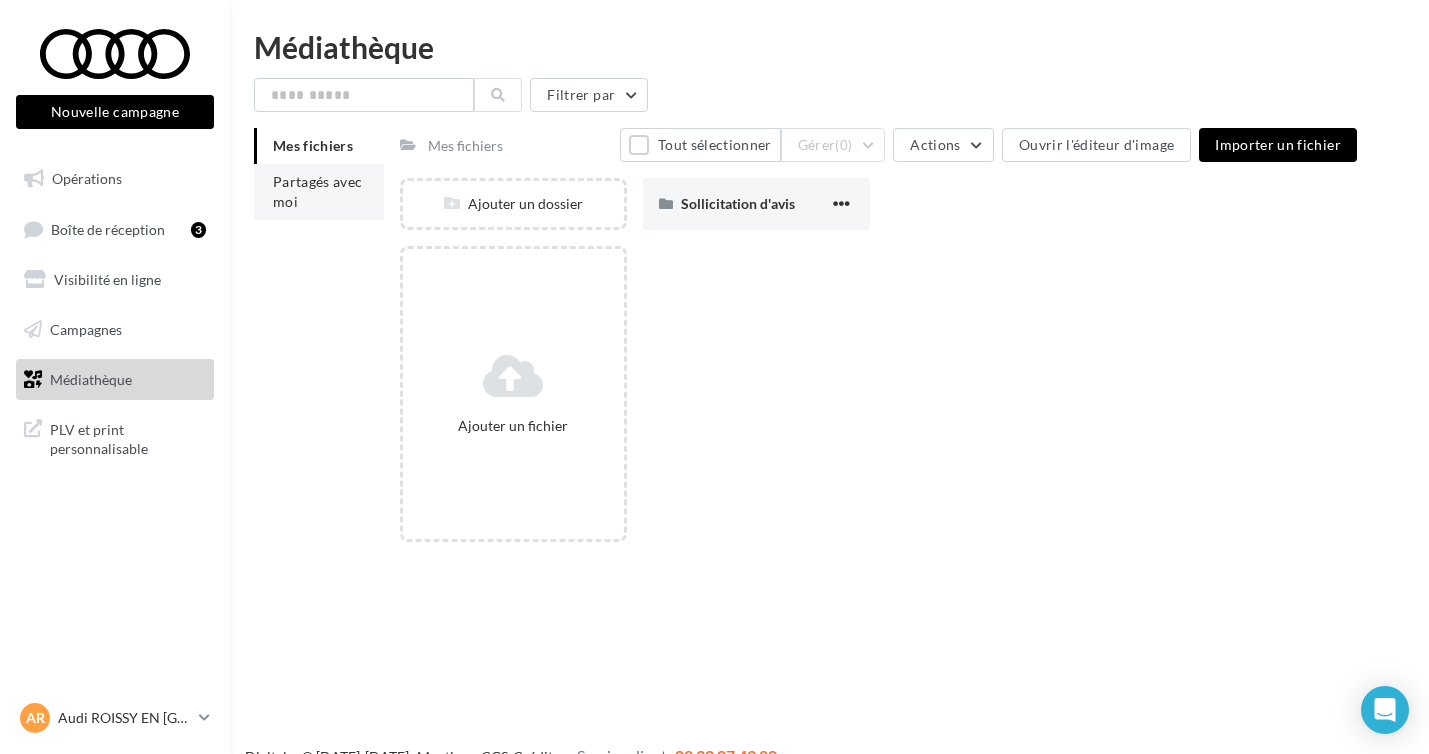 click on "Partagés avec moi" at bounding box center (319, 192) 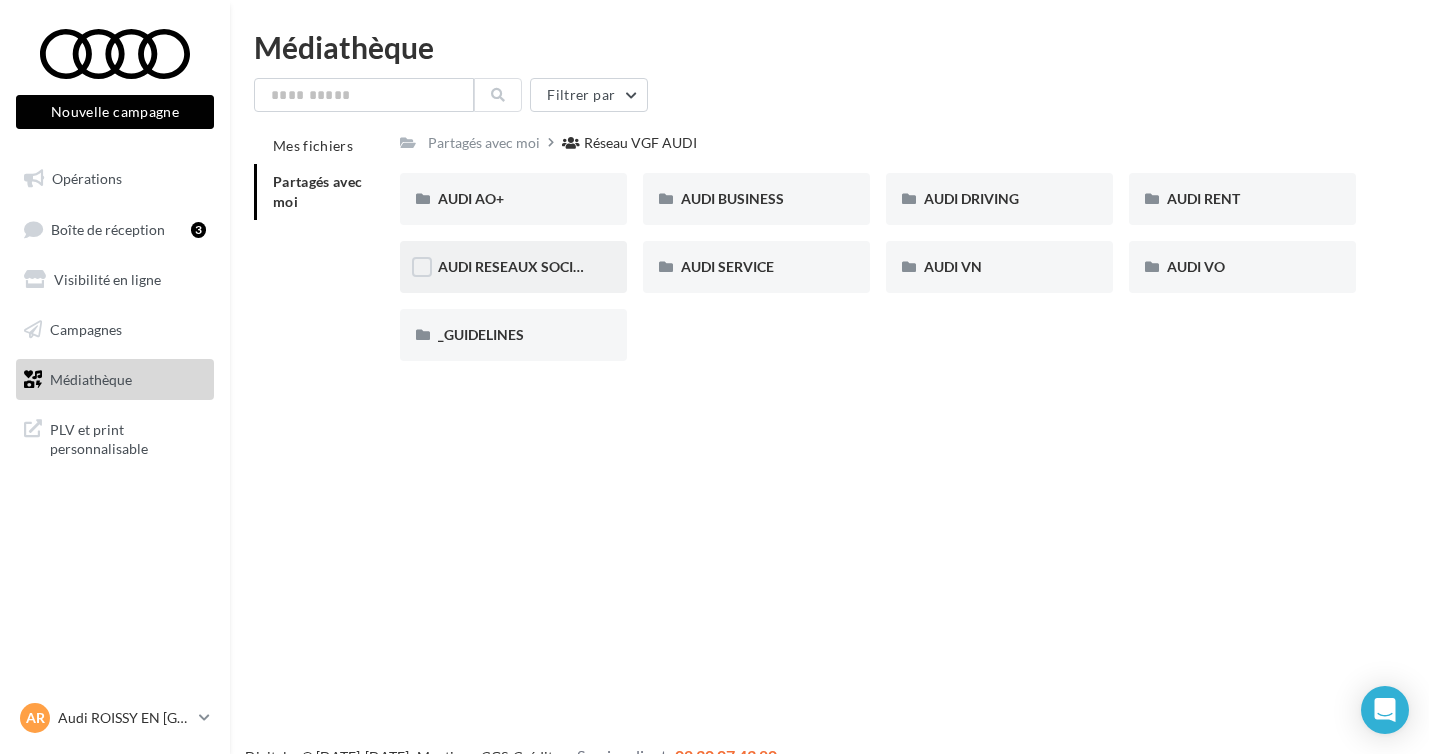 click on "AUDI RESEAUX SOCIAUX" at bounding box center (520, 266) 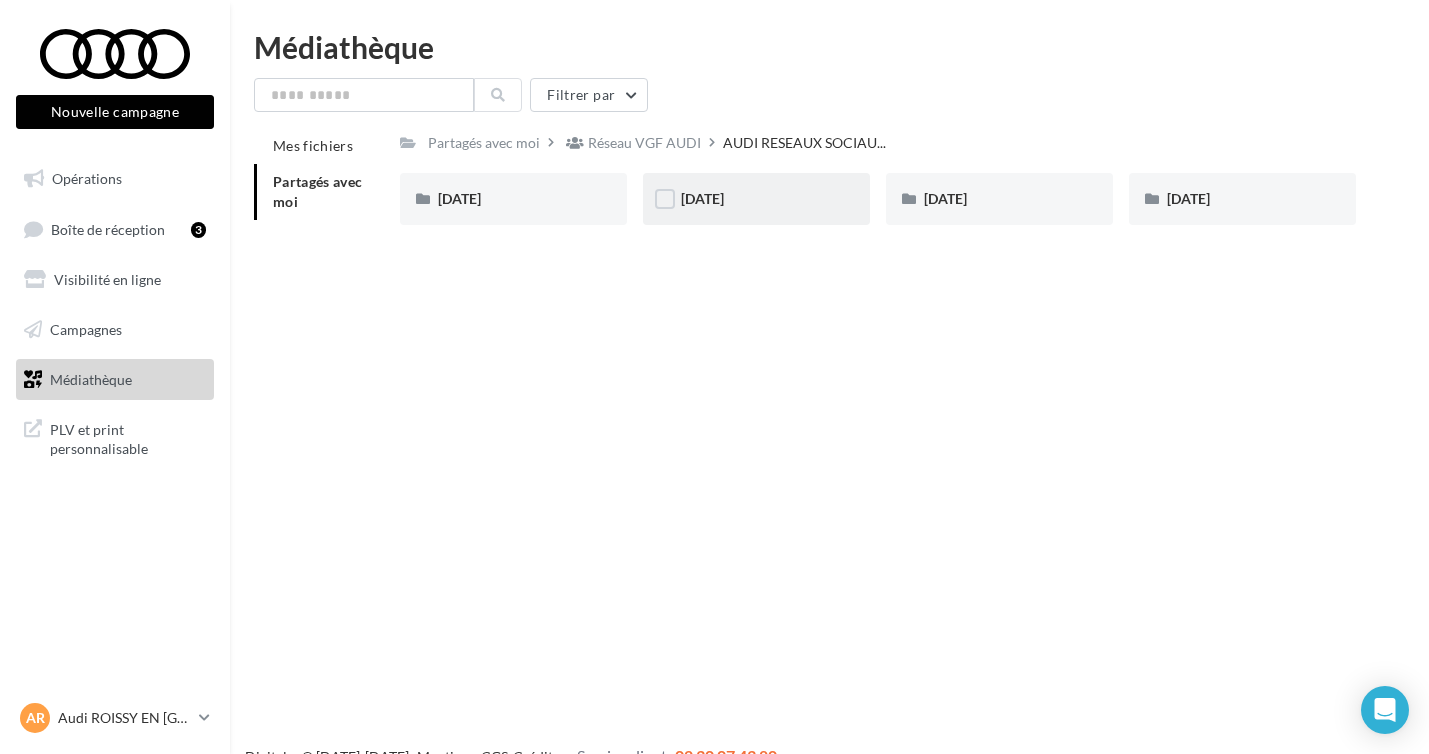 click on "JUILLET 2025" at bounding box center (756, 199) 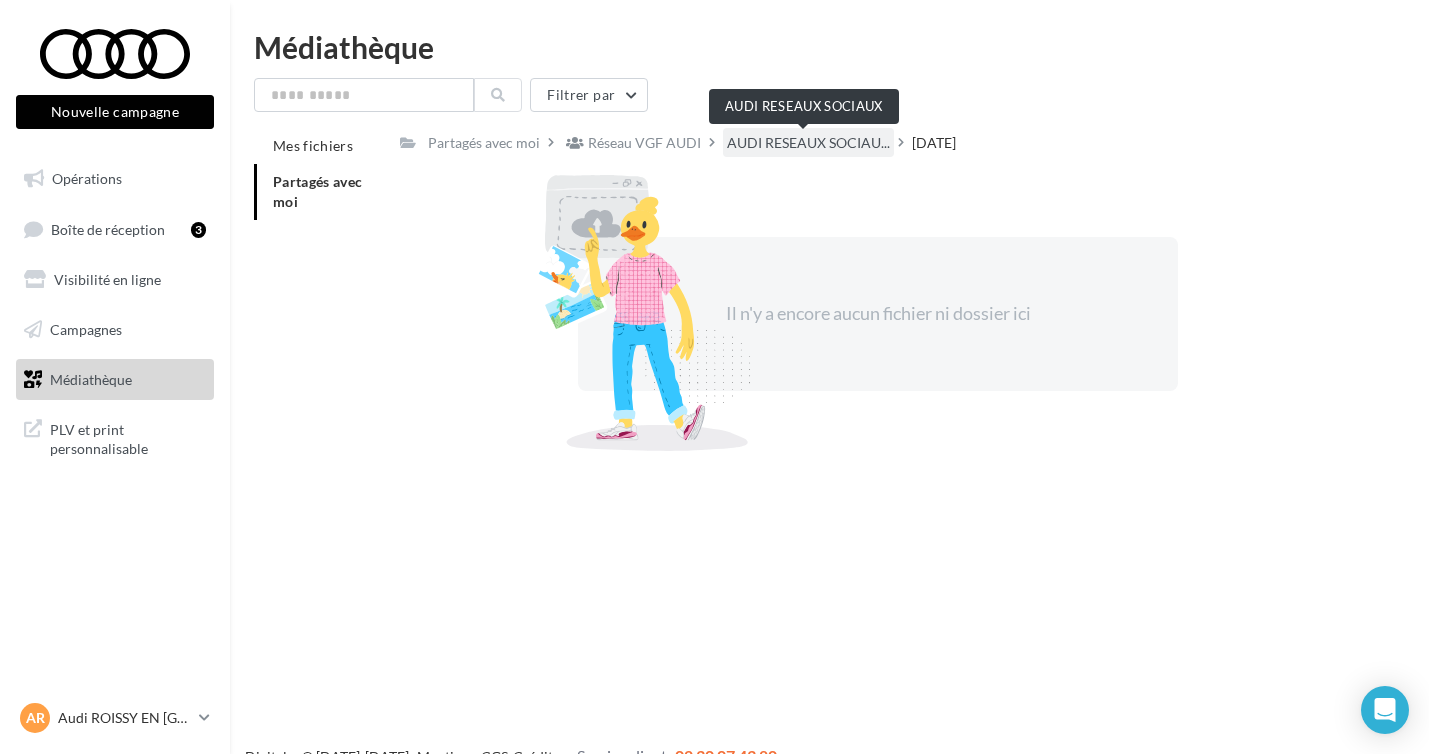 click on "AUDI RESEAUX SOCIAU..." at bounding box center [808, 143] 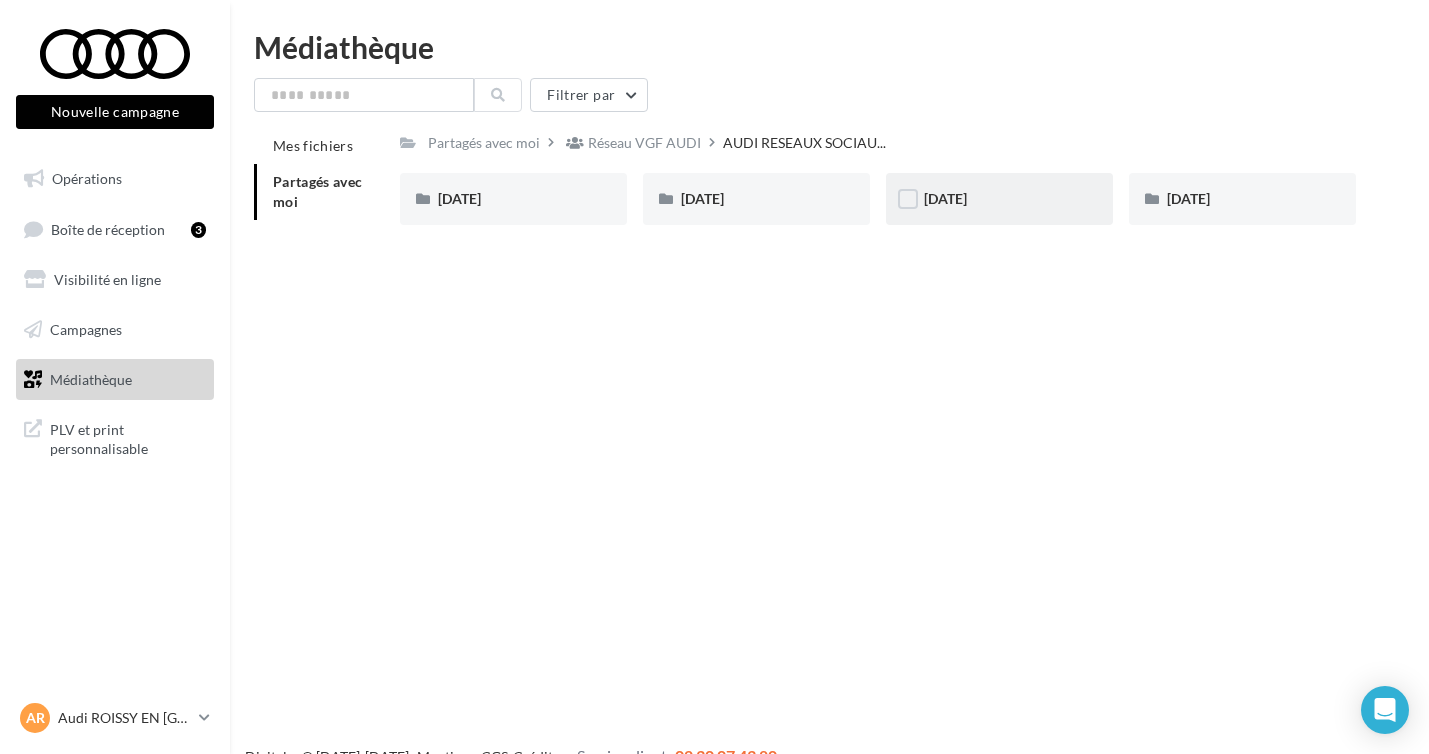 click on "JUIN 2025" at bounding box center [945, 198] 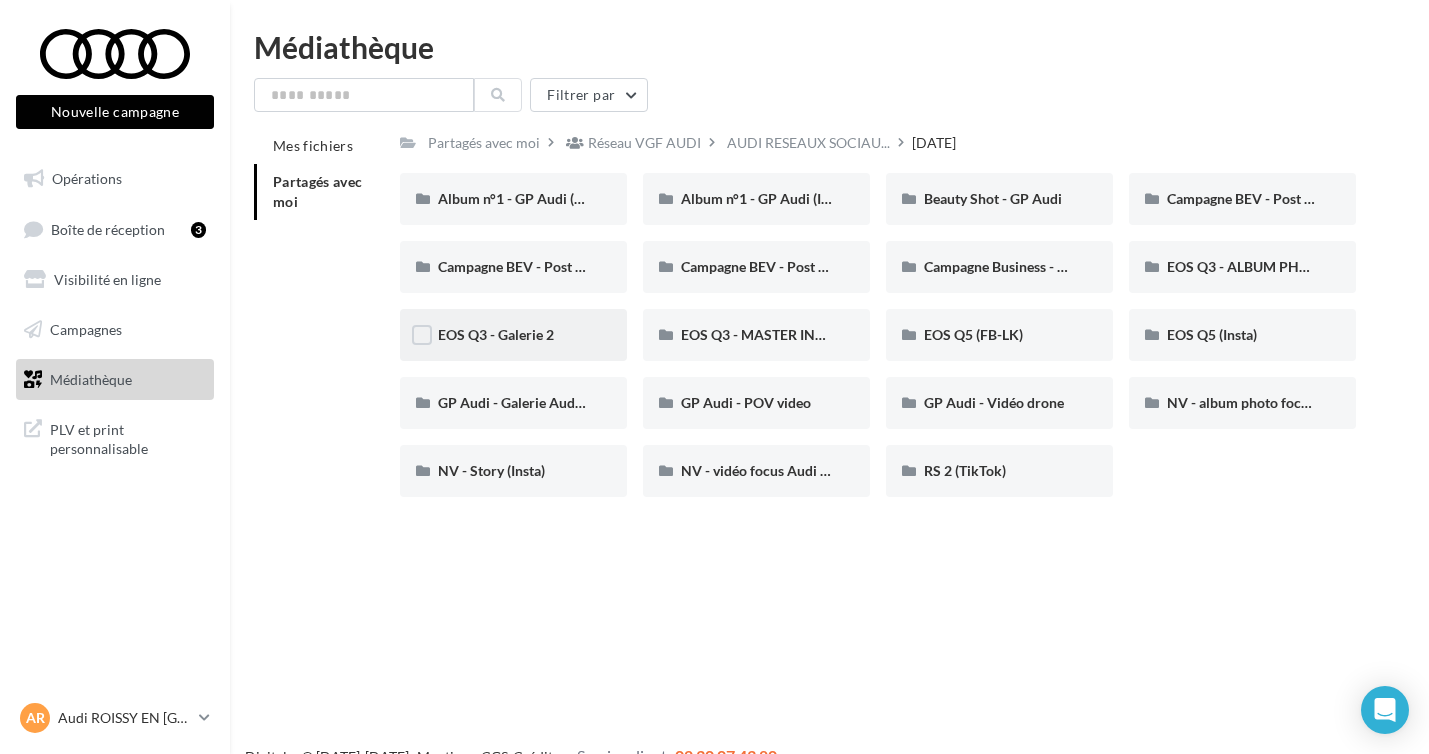 click on "EOS Q3 - Galerie 2" at bounding box center (513, 335) 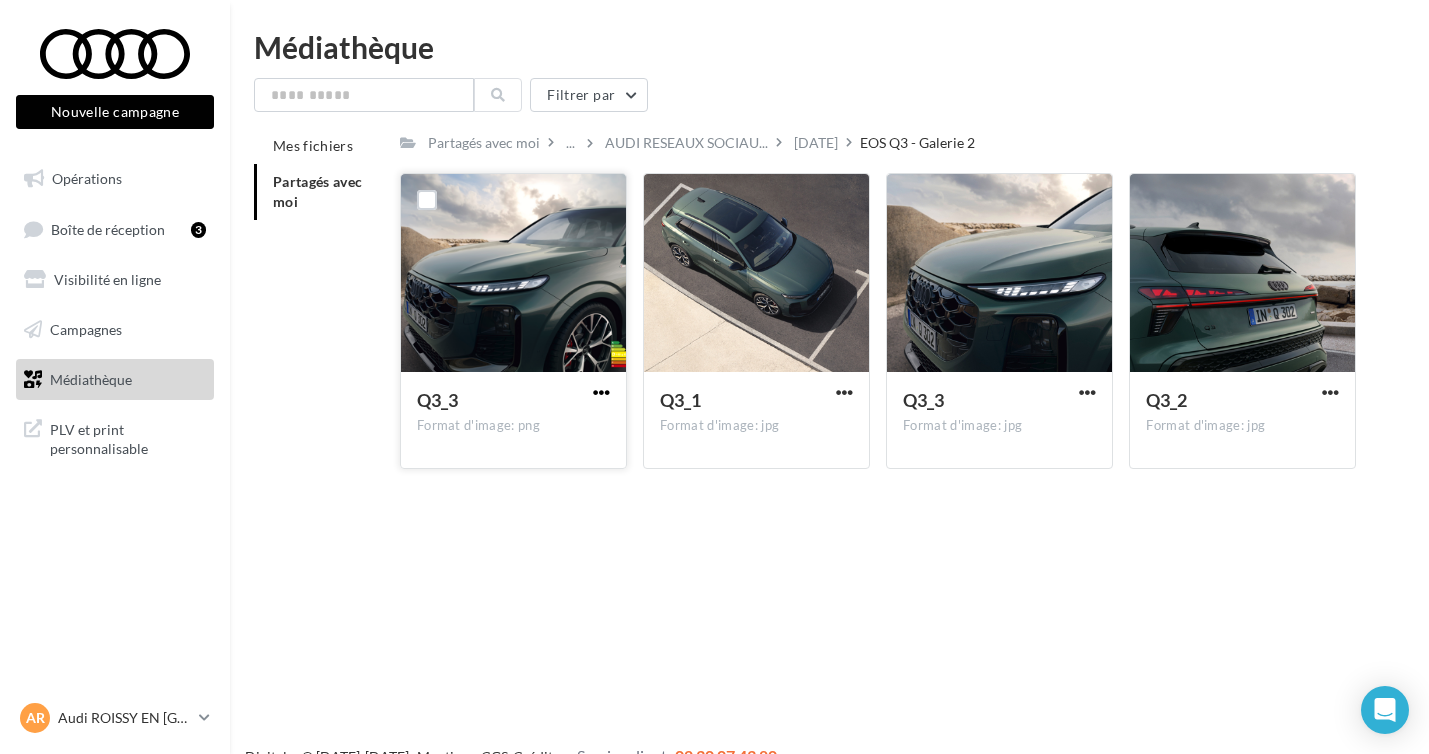 click at bounding box center (601, 392) 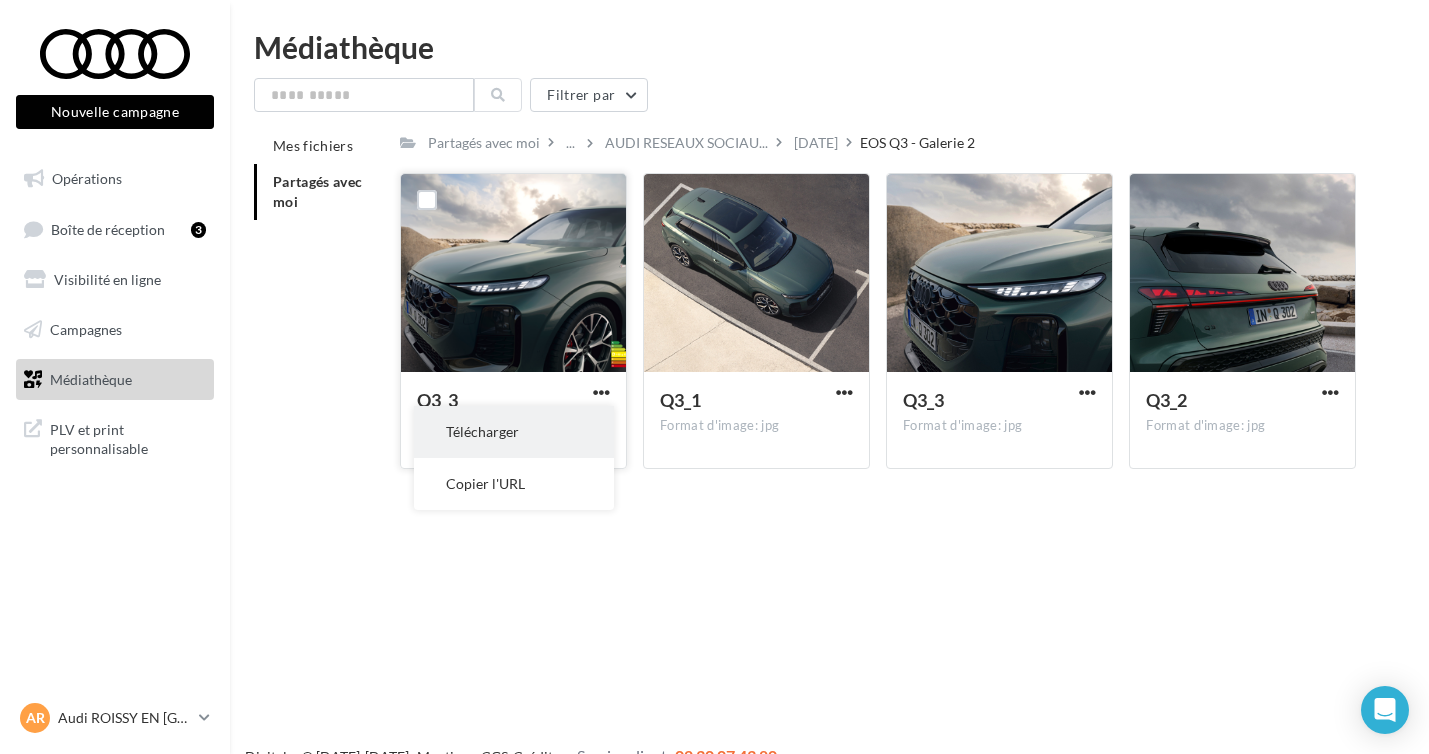 click on "Télécharger" at bounding box center (514, 432) 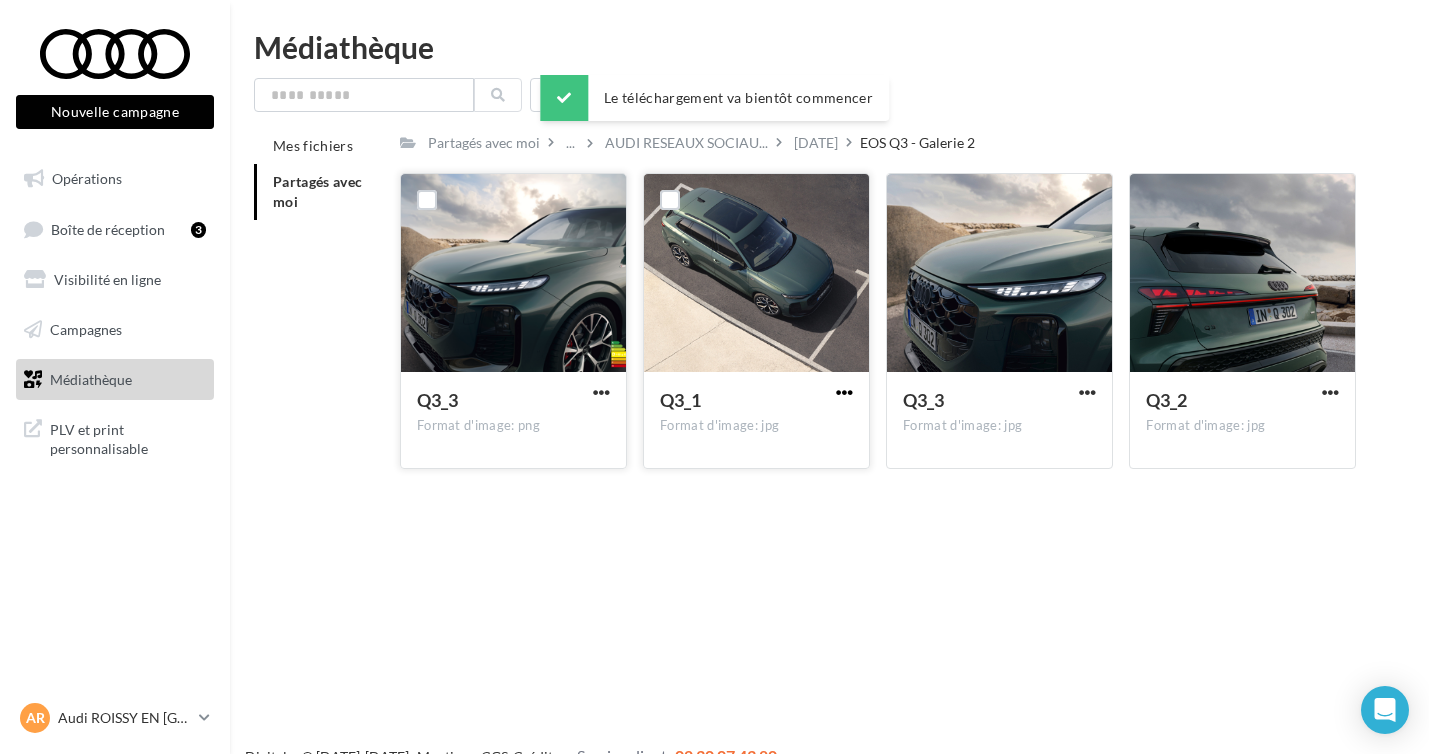 click at bounding box center (844, 392) 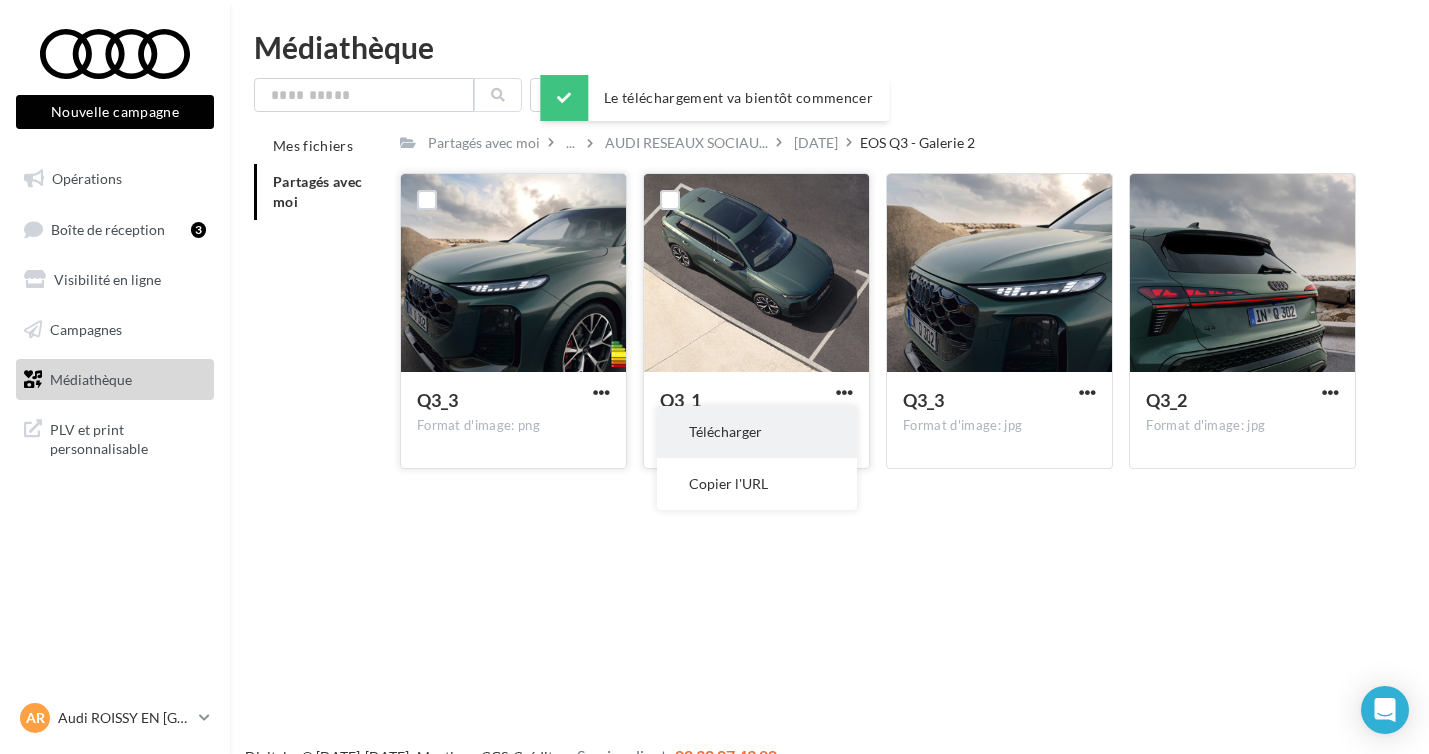 click on "Télécharger" at bounding box center (757, 432) 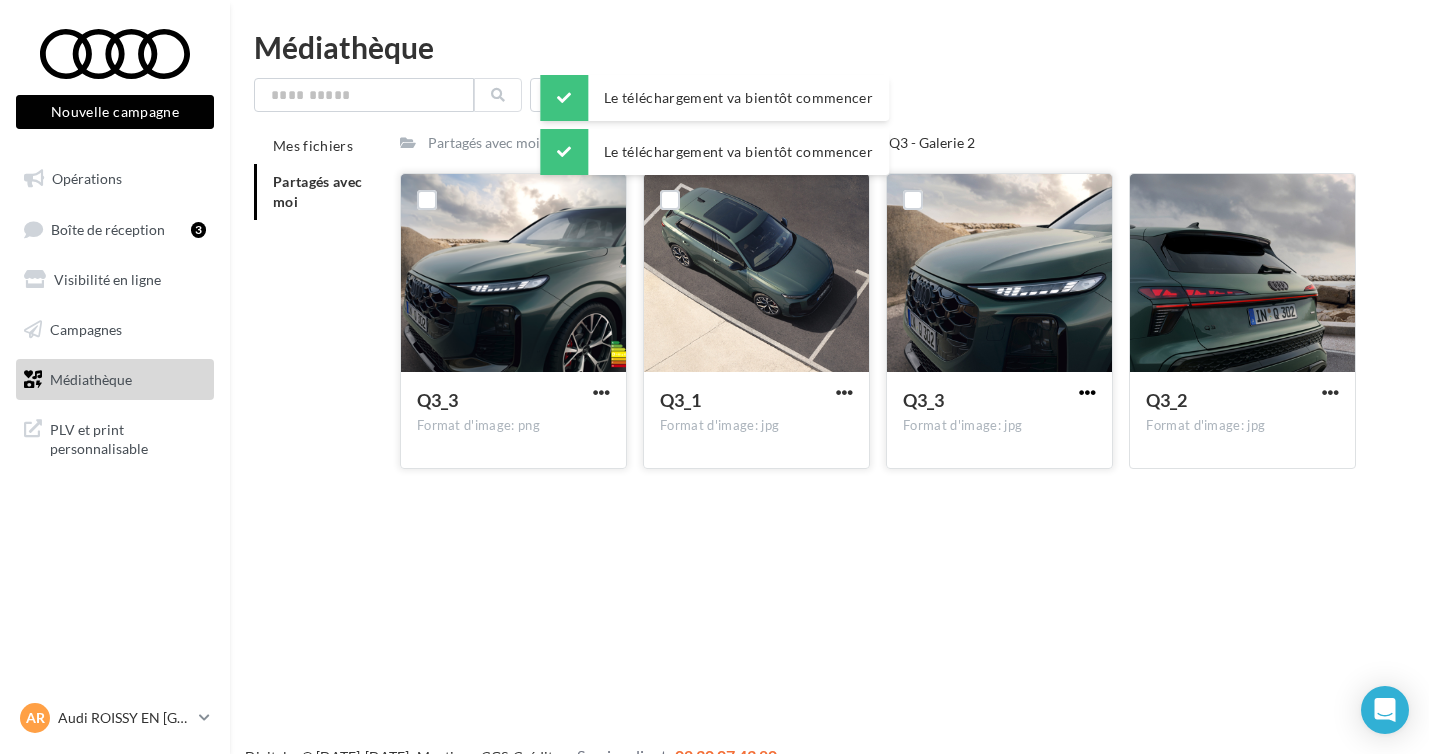 click at bounding box center [1087, 392] 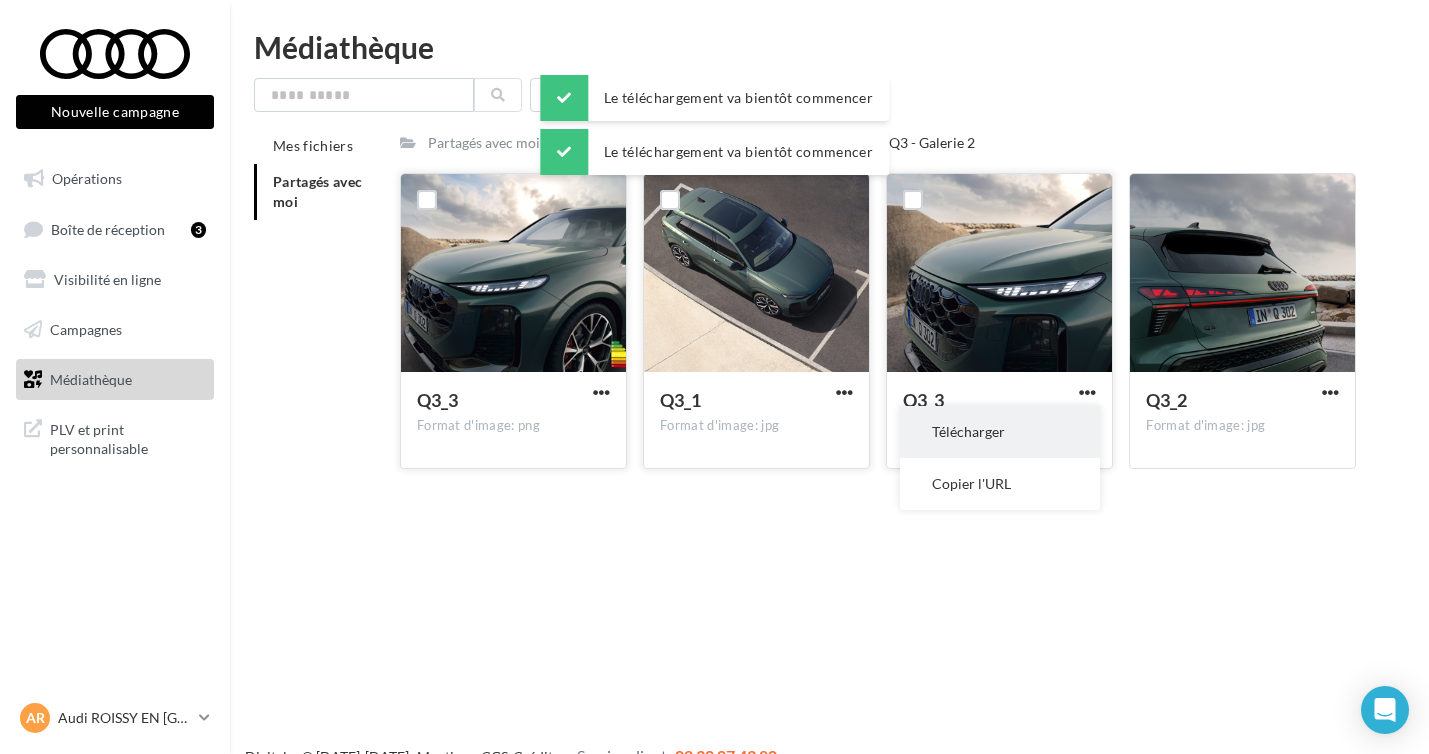 click on "Télécharger" at bounding box center [1000, 432] 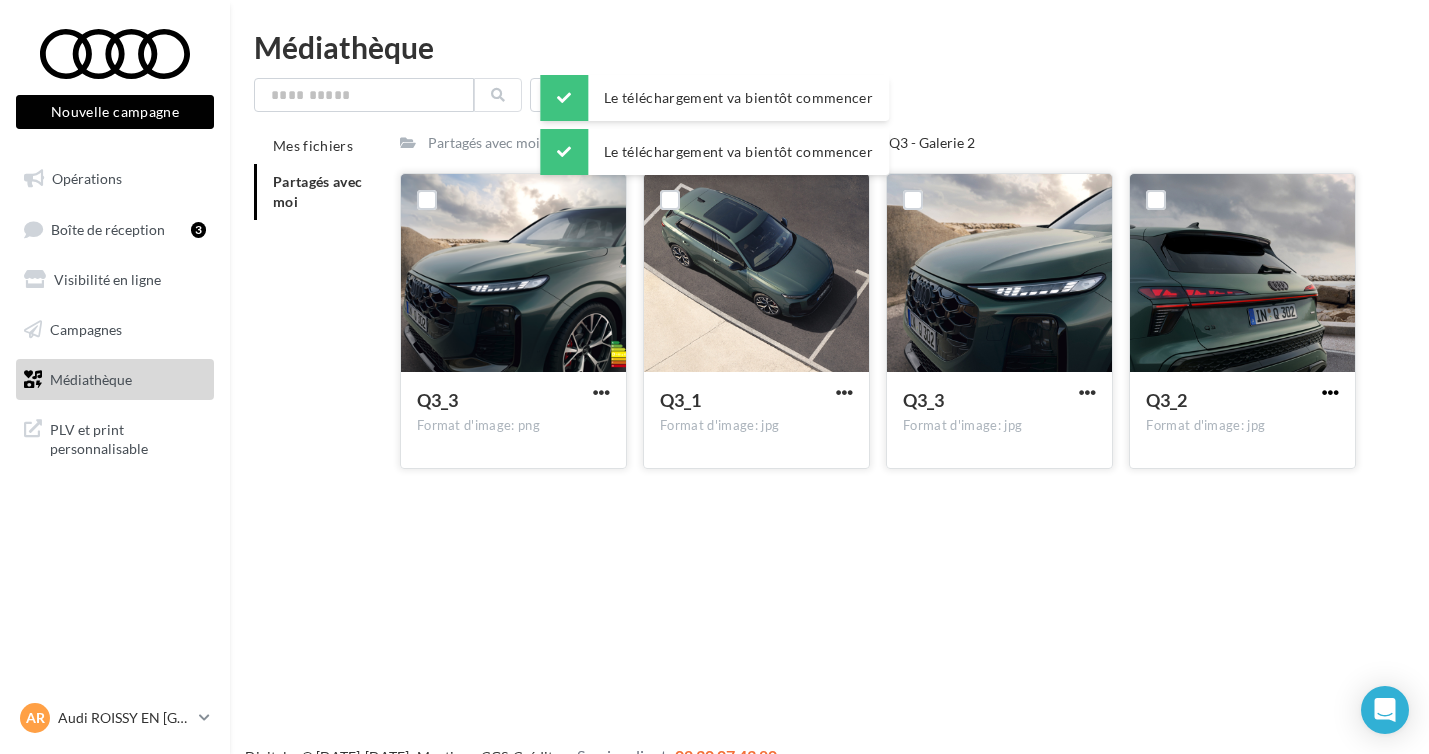 click at bounding box center (1330, 392) 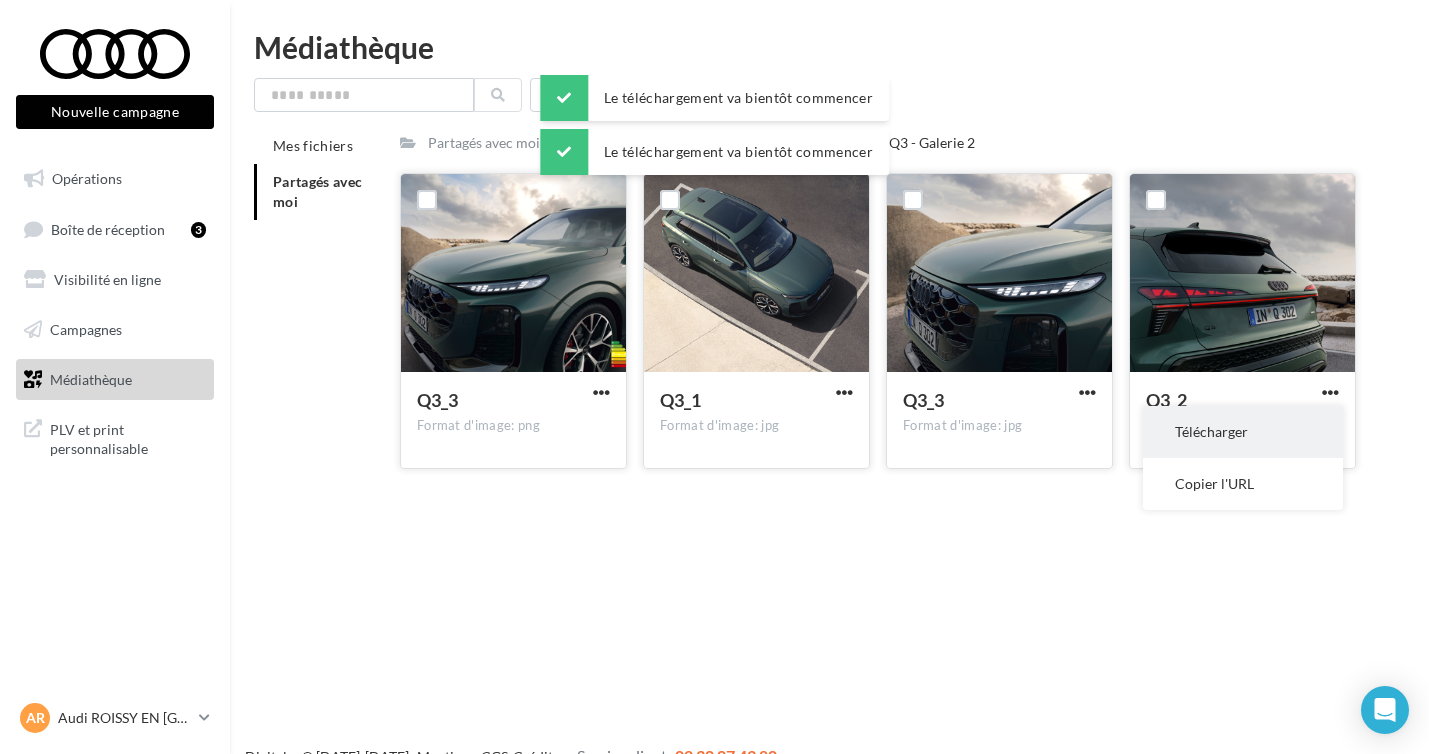 click on "Télécharger" at bounding box center (1243, 432) 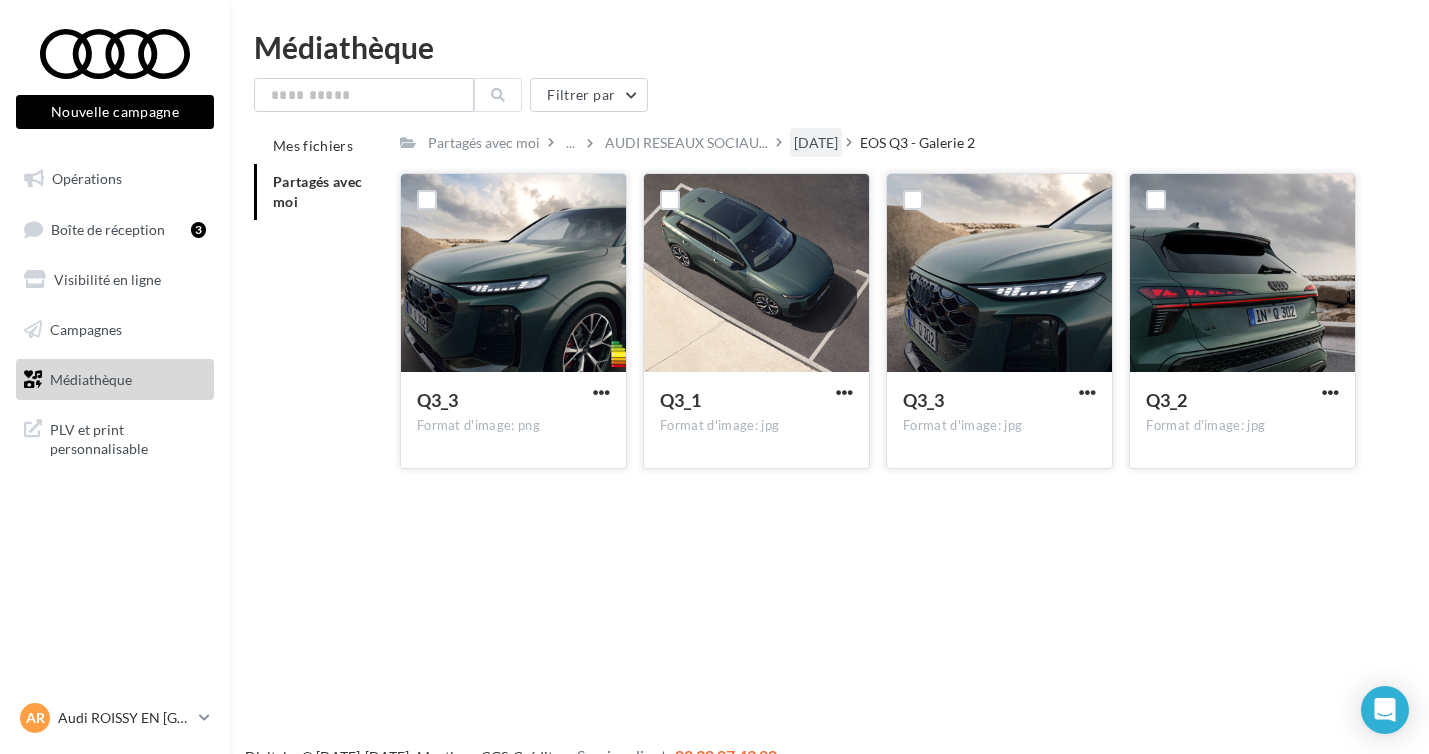 click on "JUIN 2025" at bounding box center (816, 143) 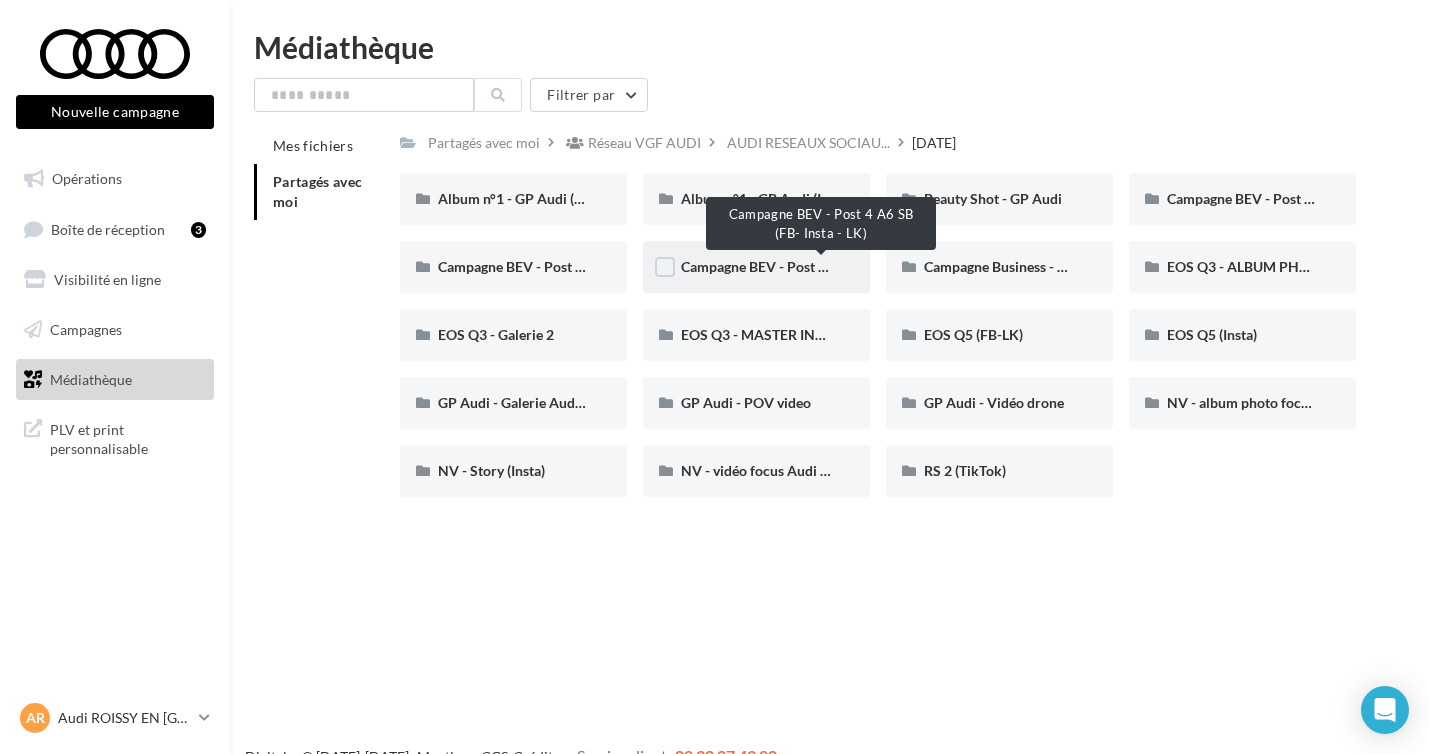 click on "Campagne BEV - Post 4 A6 SB (FB- Insta - LK)" at bounding box center [821, 266] 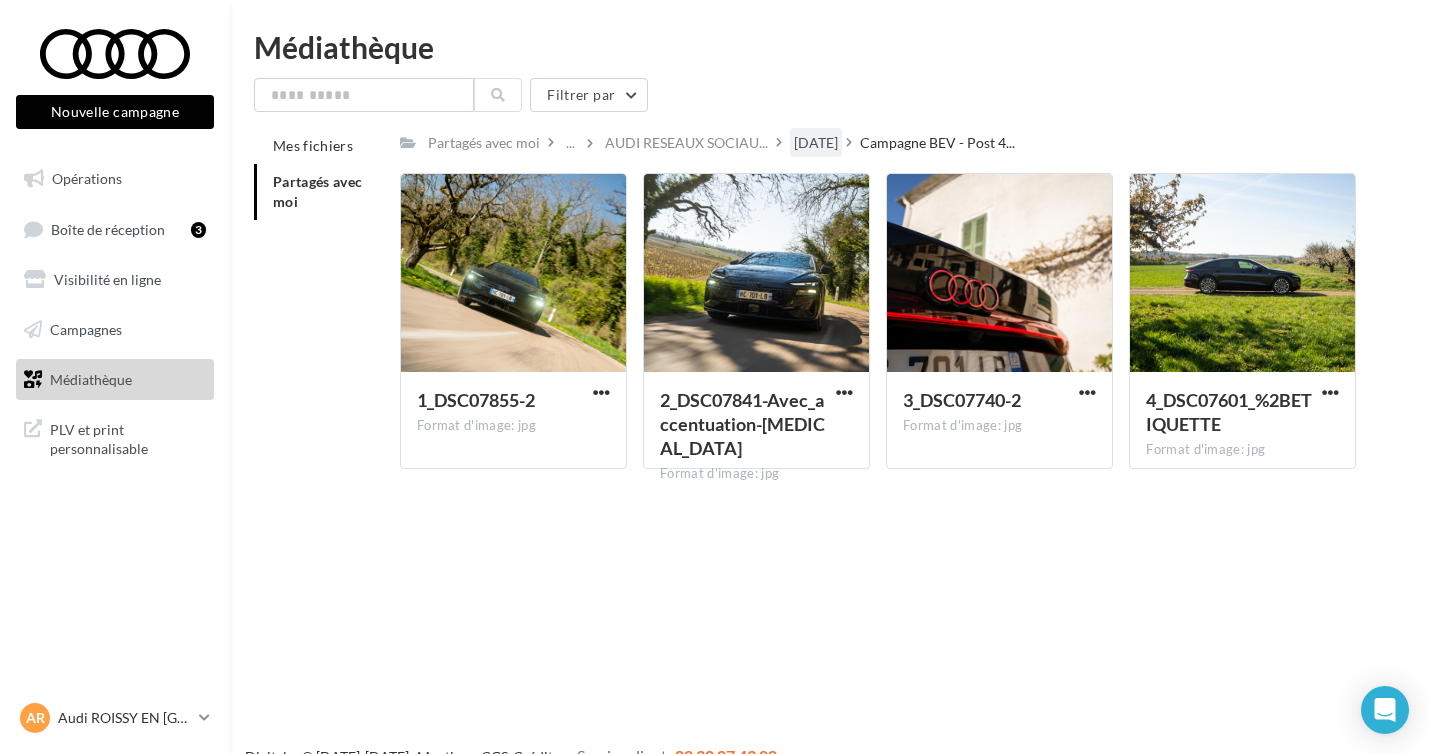 click on "JUIN 2025" at bounding box center (816, 143) 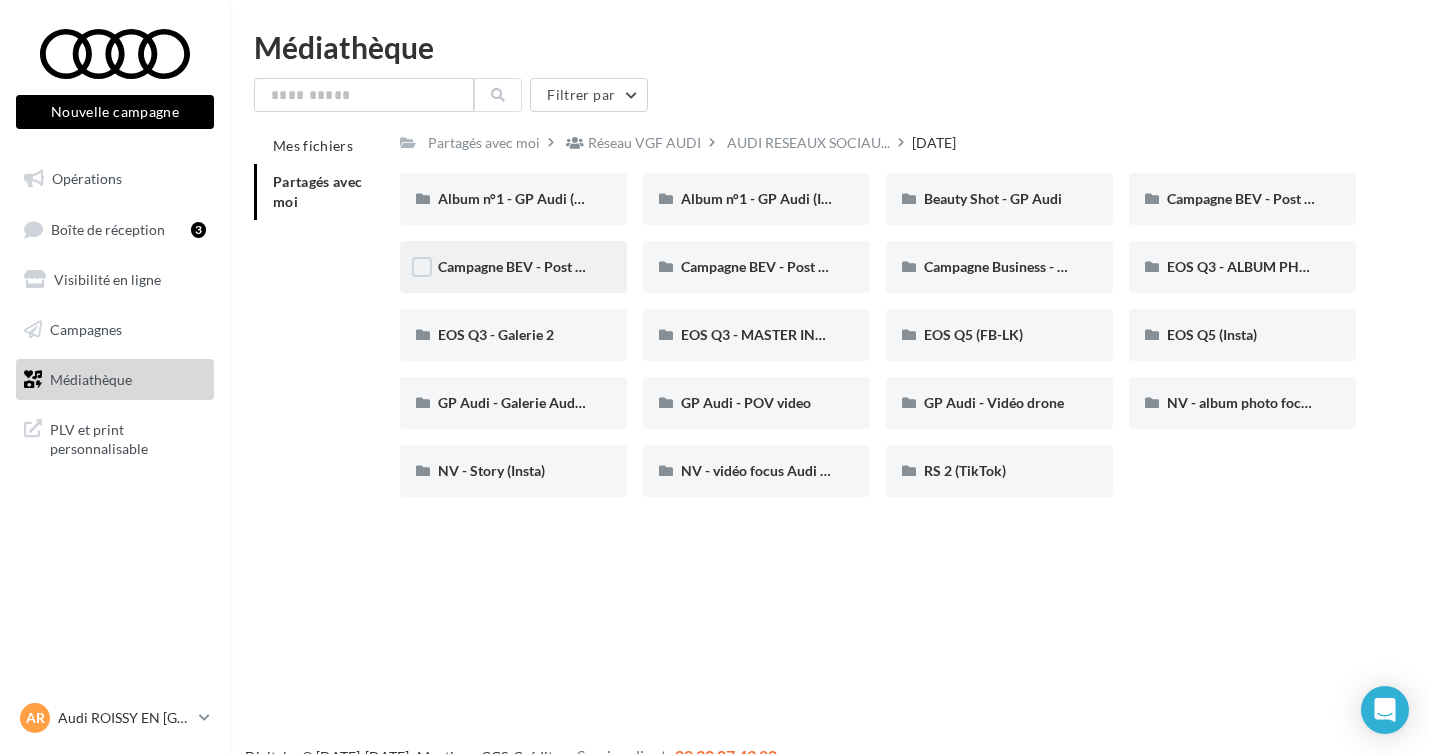 click on "Campagne BEV - Post 3 Q6 SB" at bounding box center (513, 267) 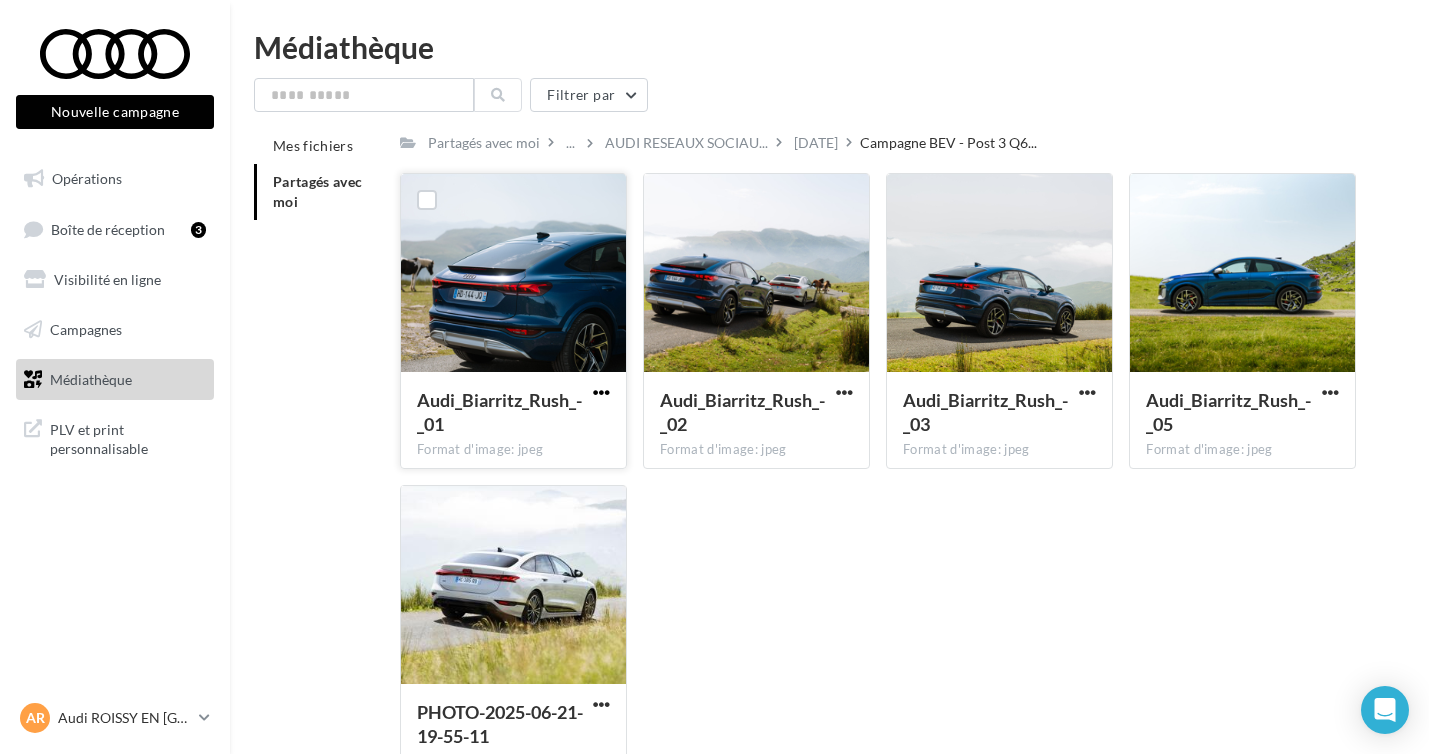 click at bounding box center [601, 392] 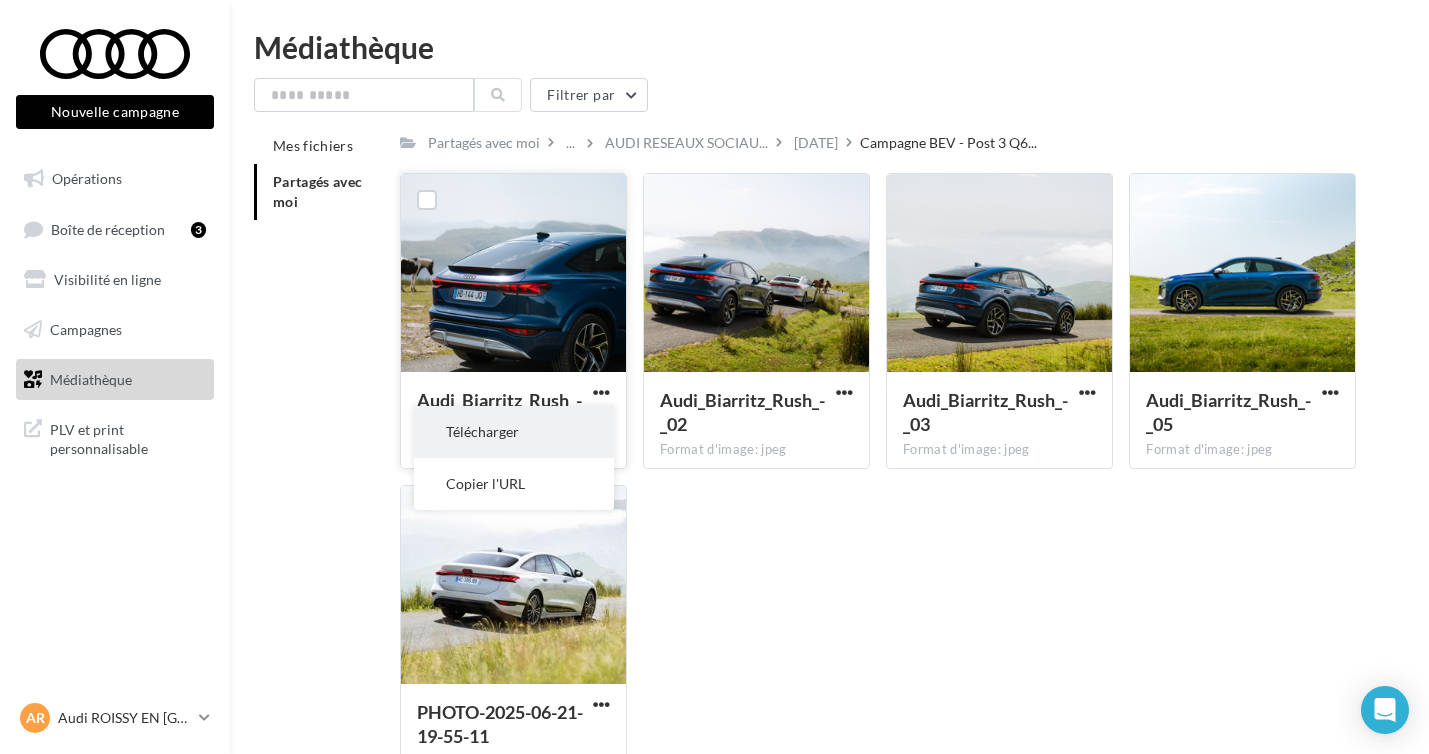 click on "Télécharger" at bounding box center [514, 432] 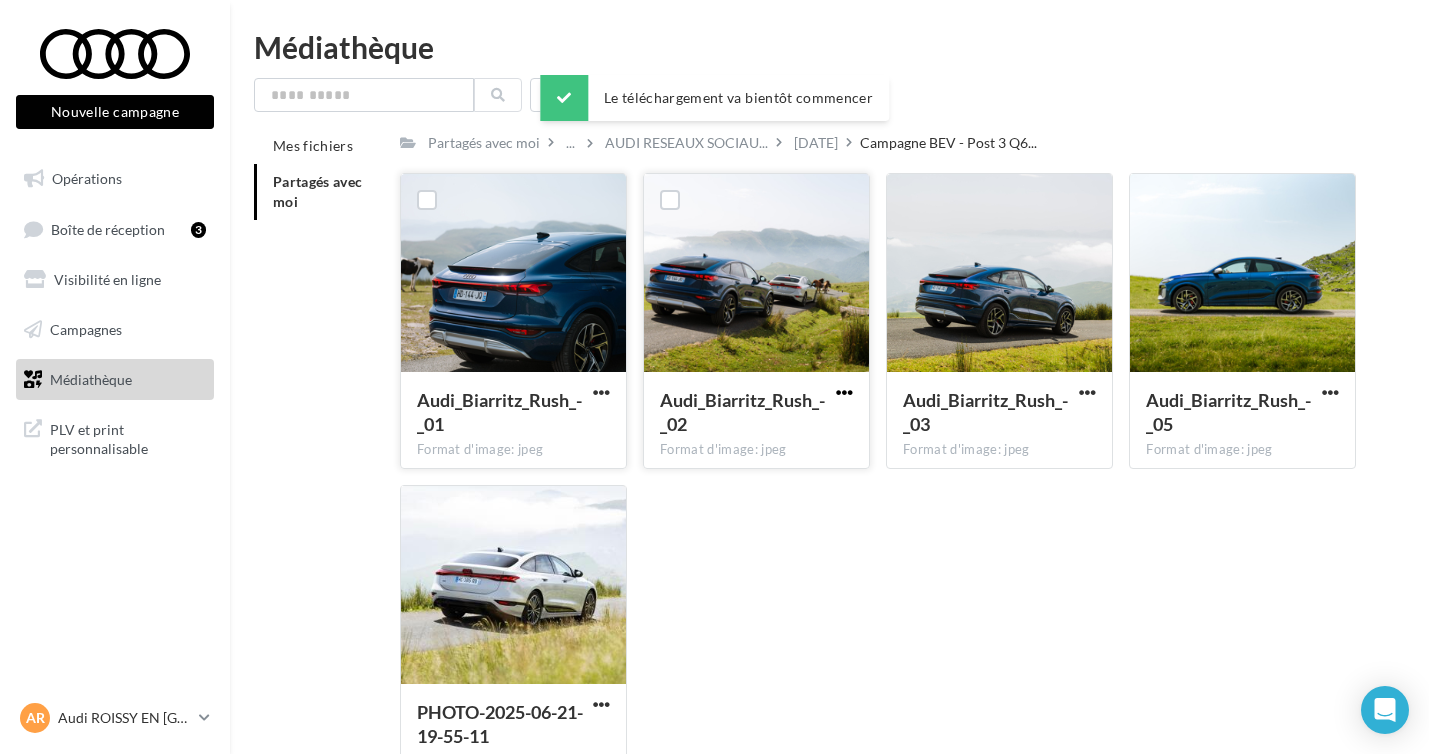 click at bounding box center [844, 392] 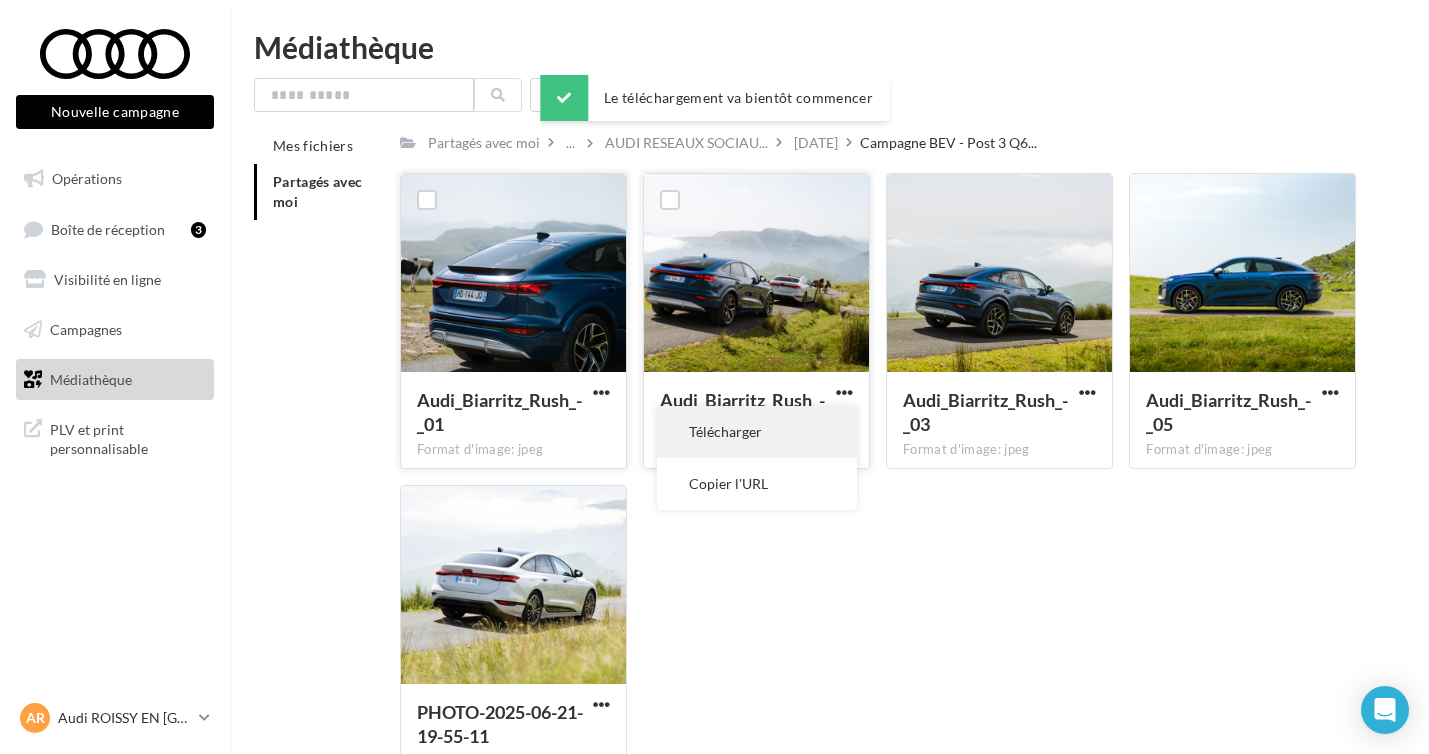 click on "Télécharger" at bounding box center [757, 432] 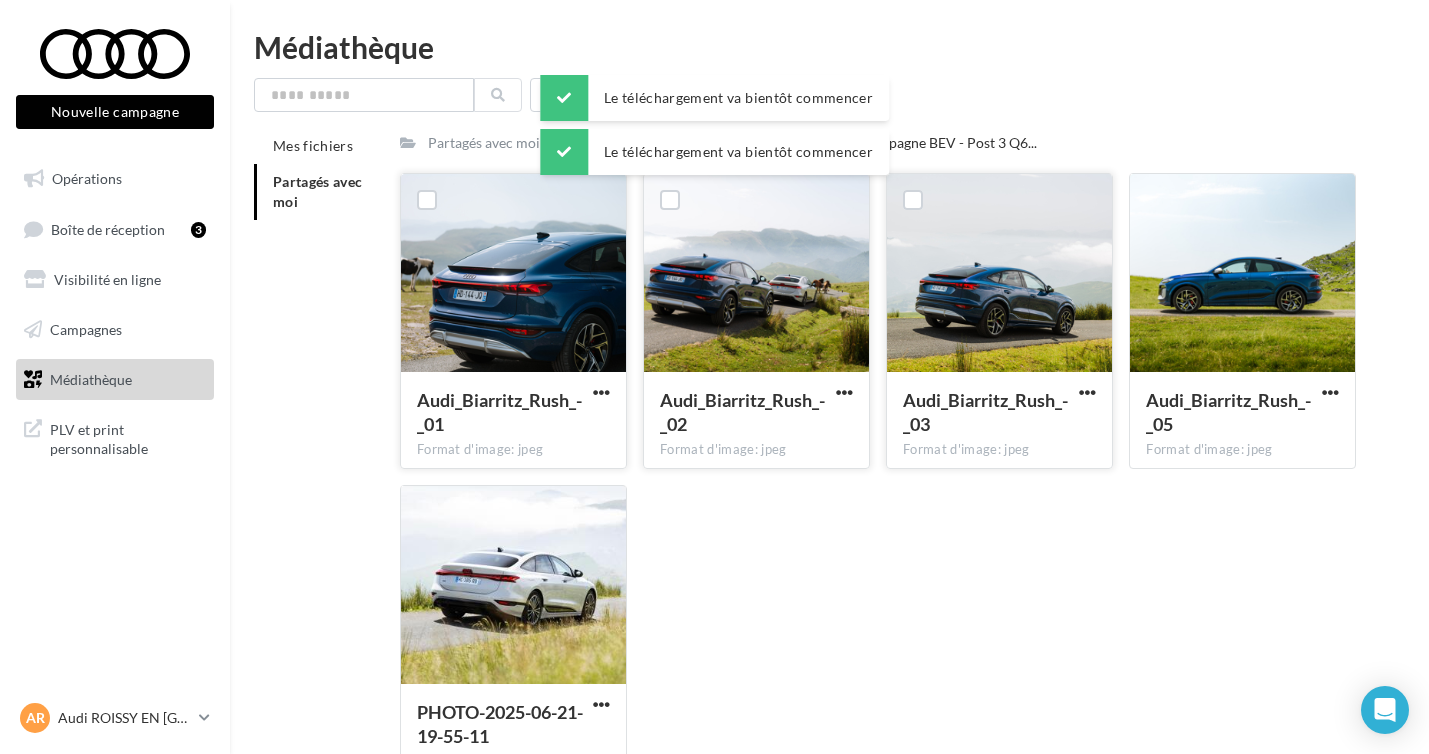 click at bounding box center (1087, 394) 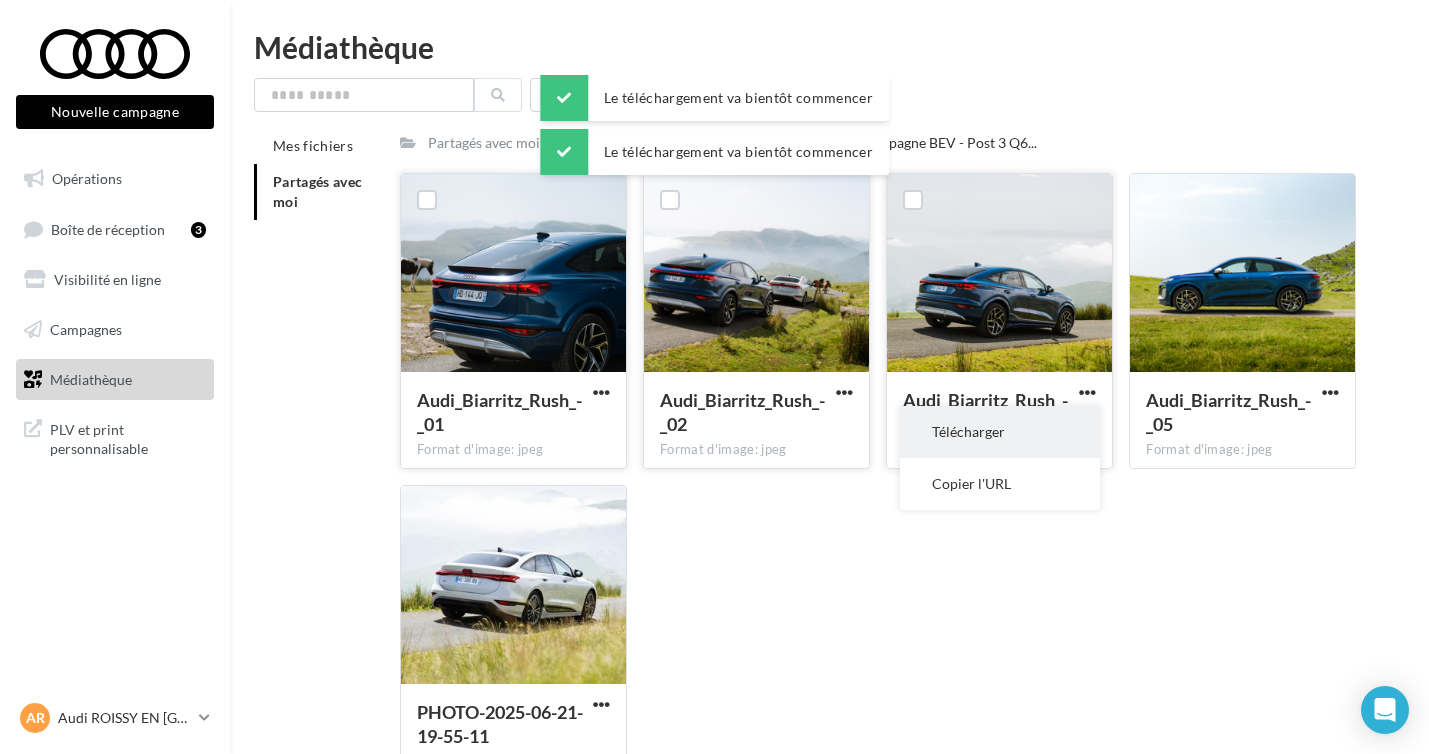 click on "Télécharger" at bounding box center (1000, 432) 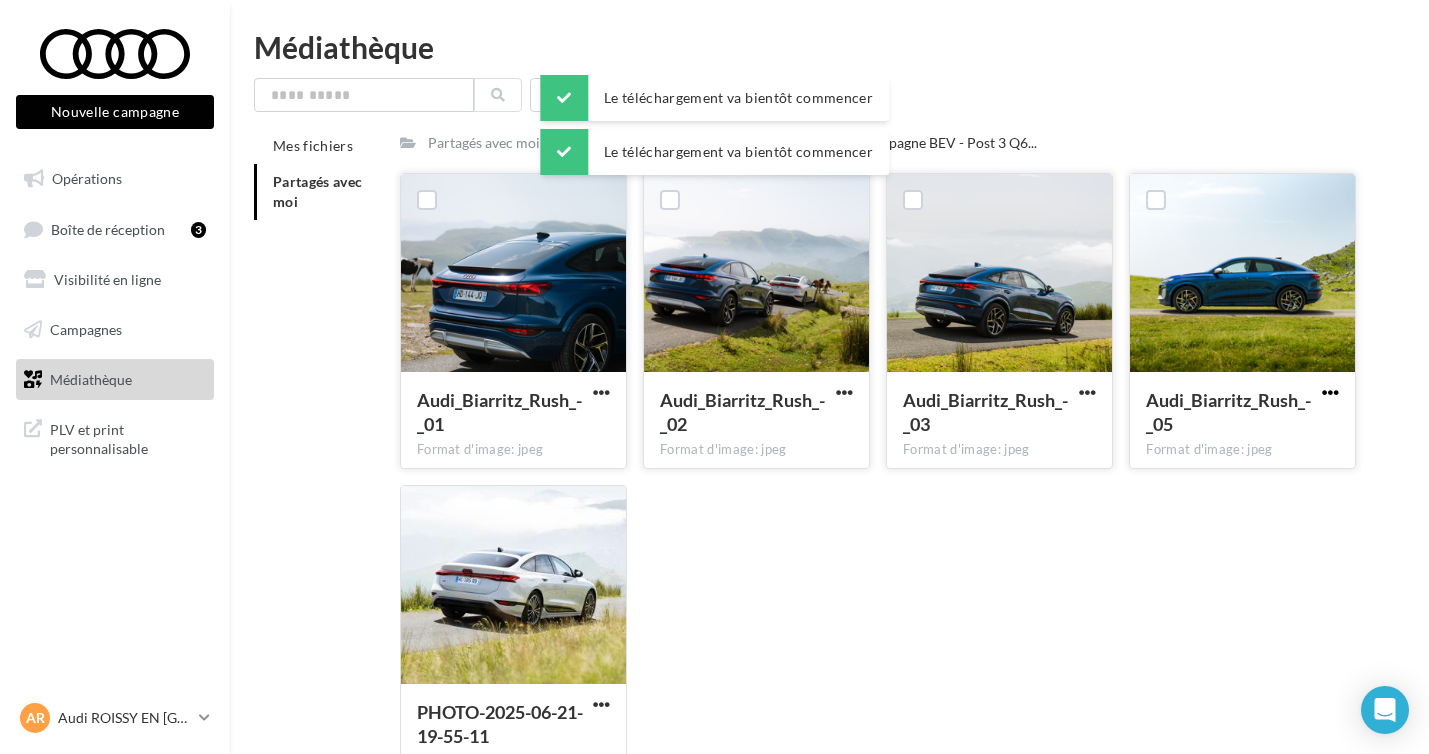 click at bounding box center [1330, 392] 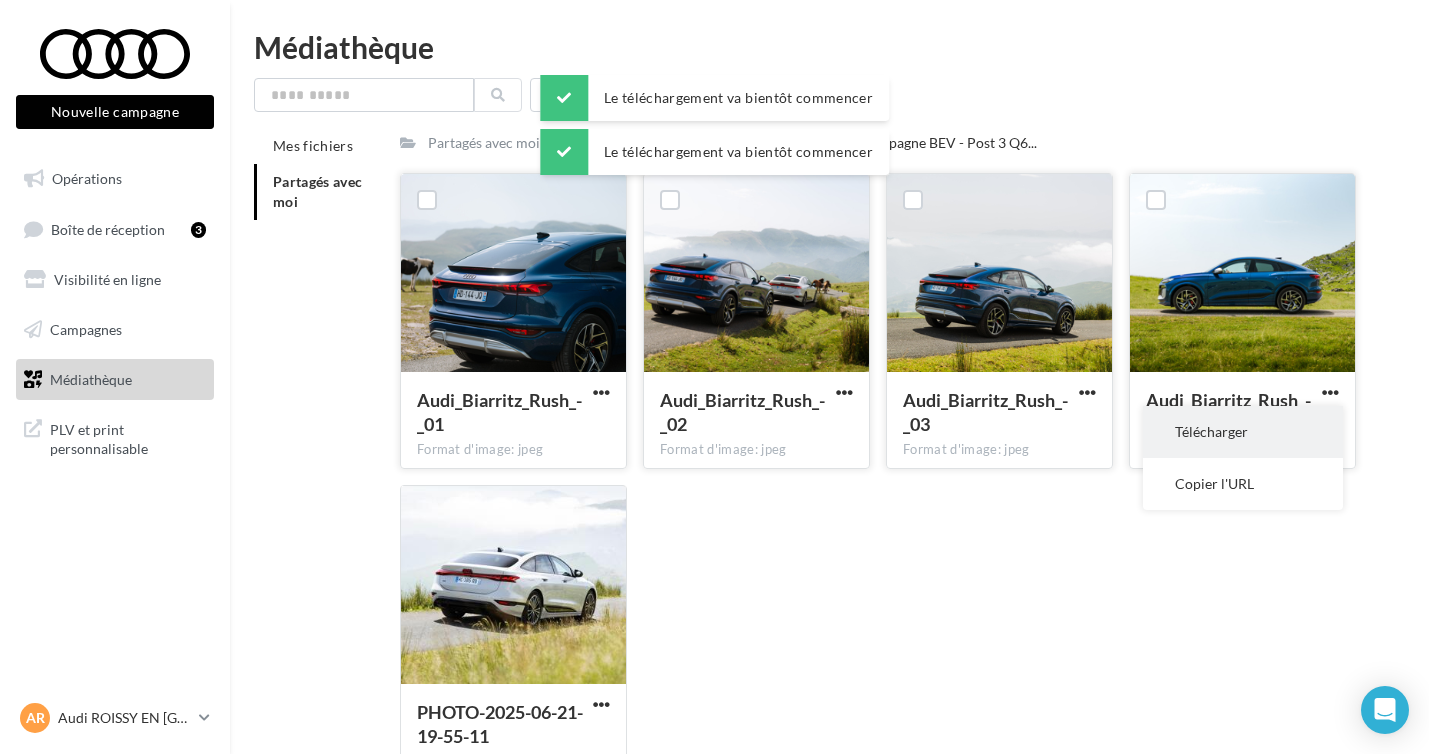 click on "Télécharger" at bounding box center (1243, 432) 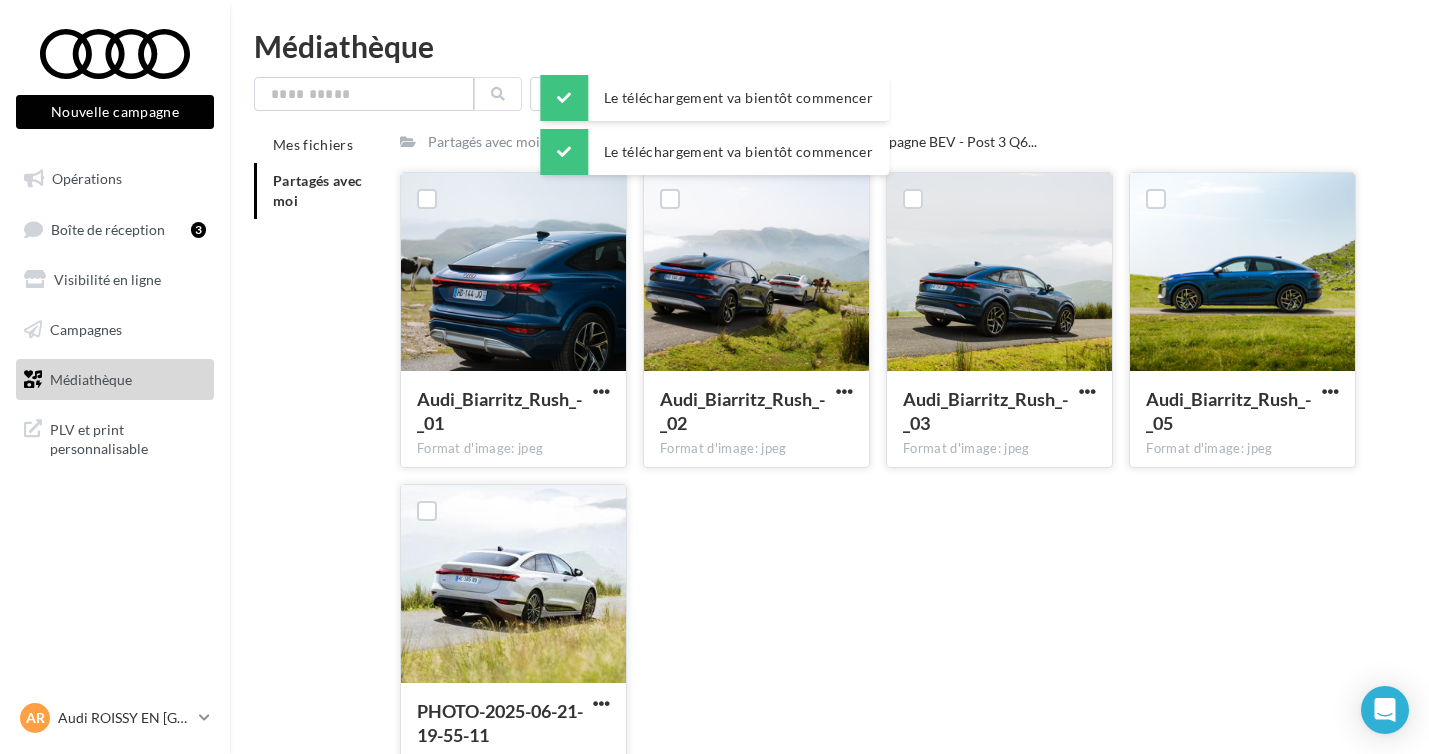 scroll, scrollTop: 128, scrollLeft: 0, axis: vertical 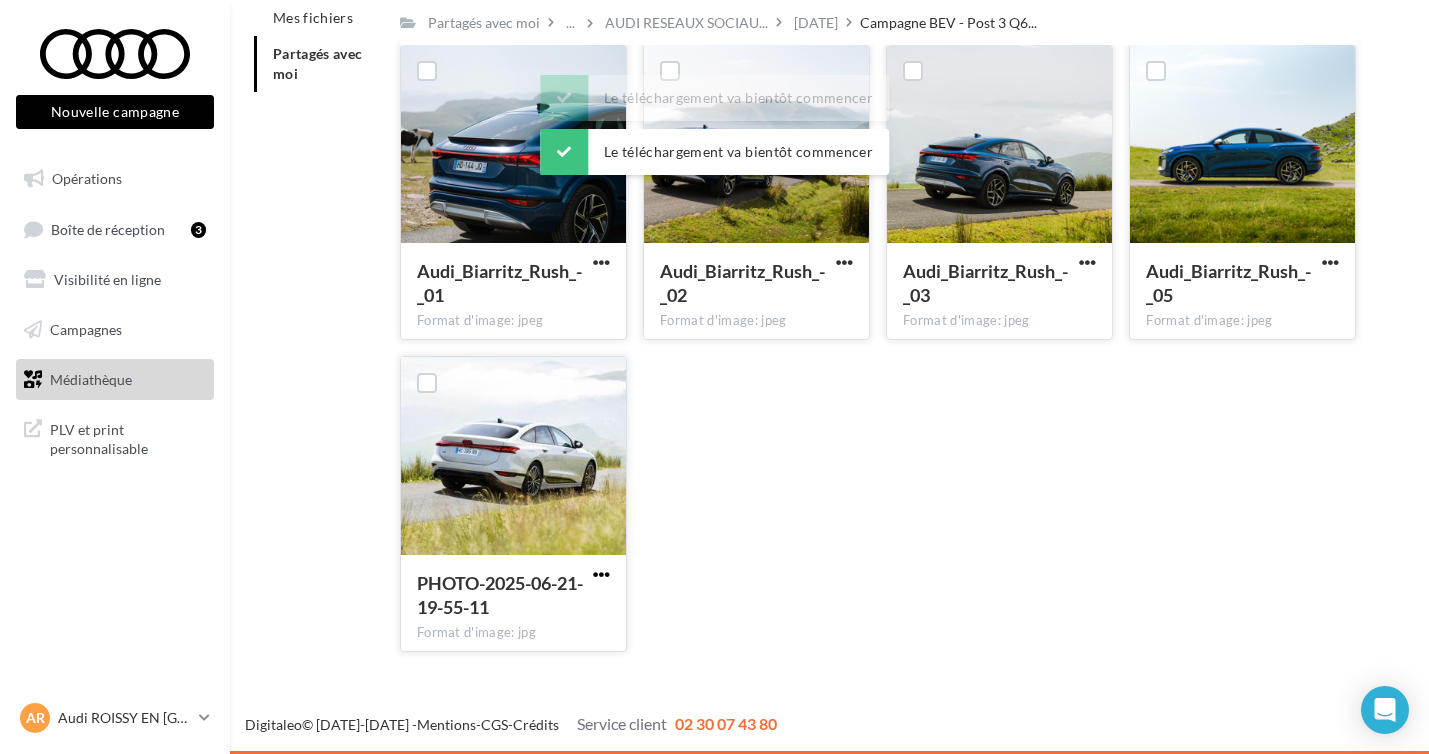 click at bounding box center (601, 574) 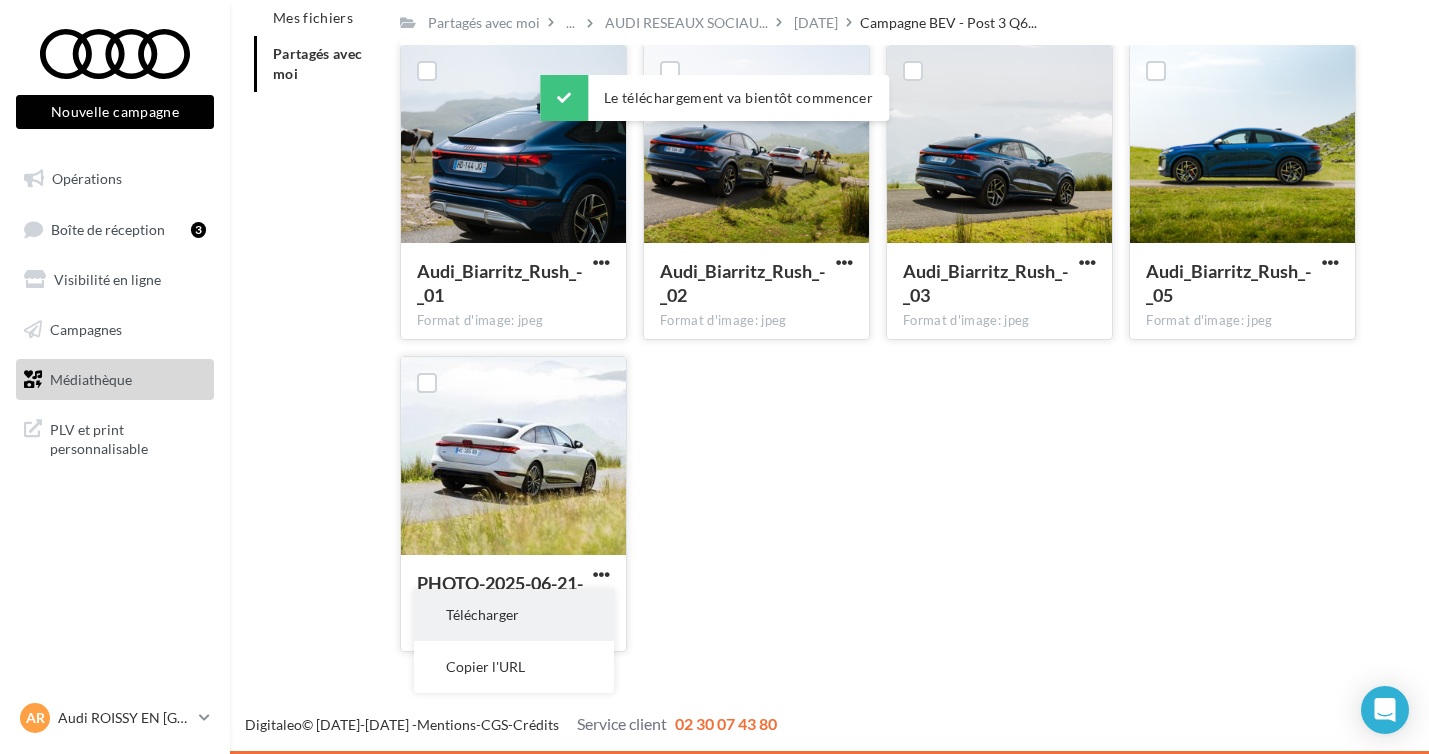 click on "Télécharger" at bounding box center (514, 615) 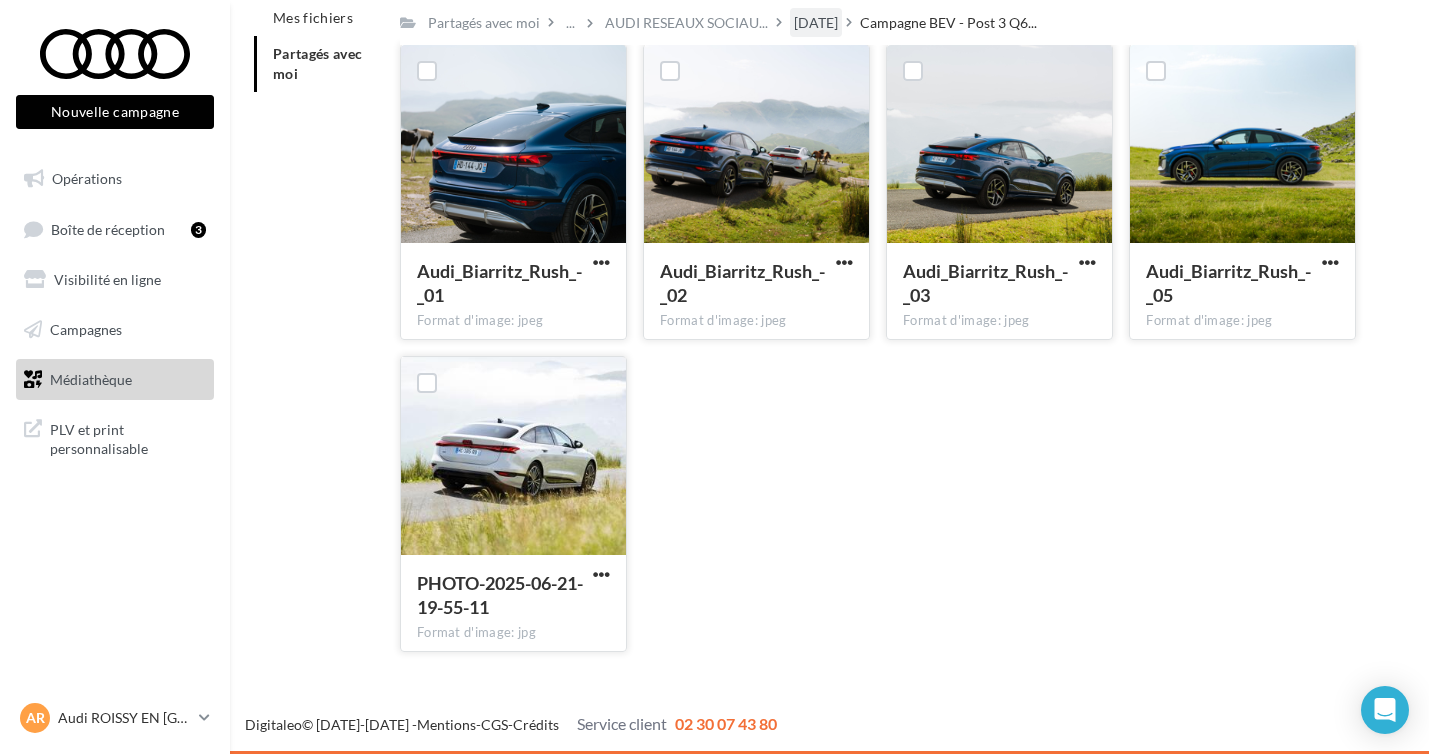 click on "JUIN 2025" at bounding box center [816, 22] 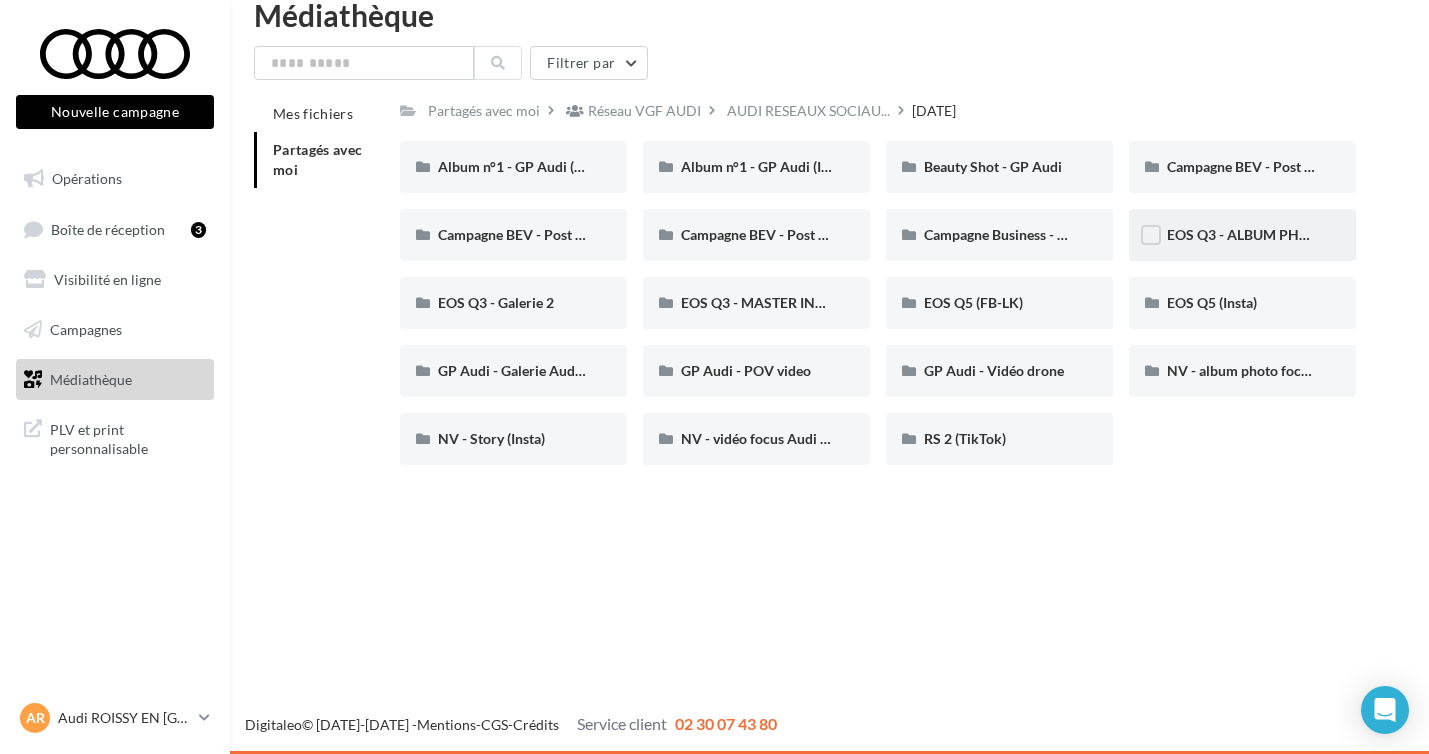 click on "EOS Q3 - ALBUM PHOTO" at bounding box center (1242, 235) 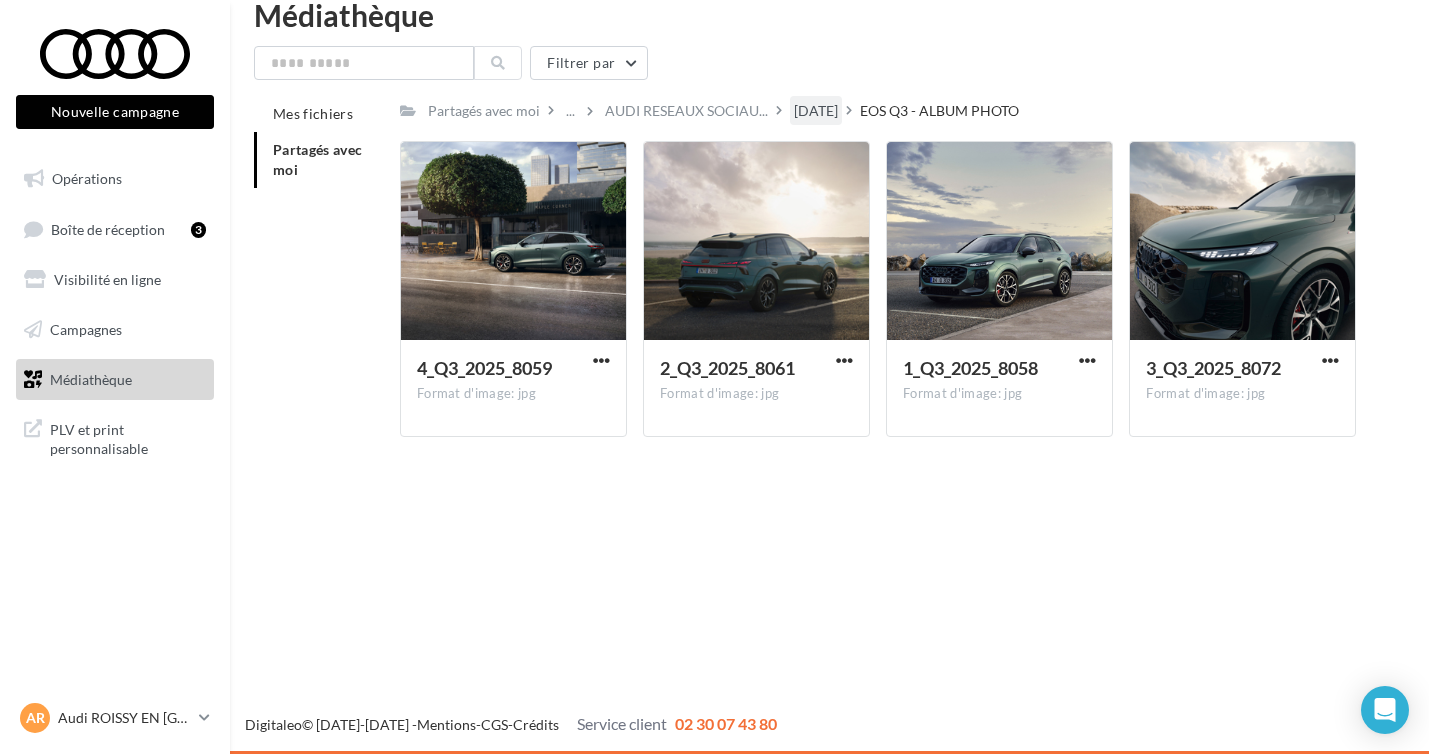 click on "JUIN 2025" at bounding box center [816, 111] 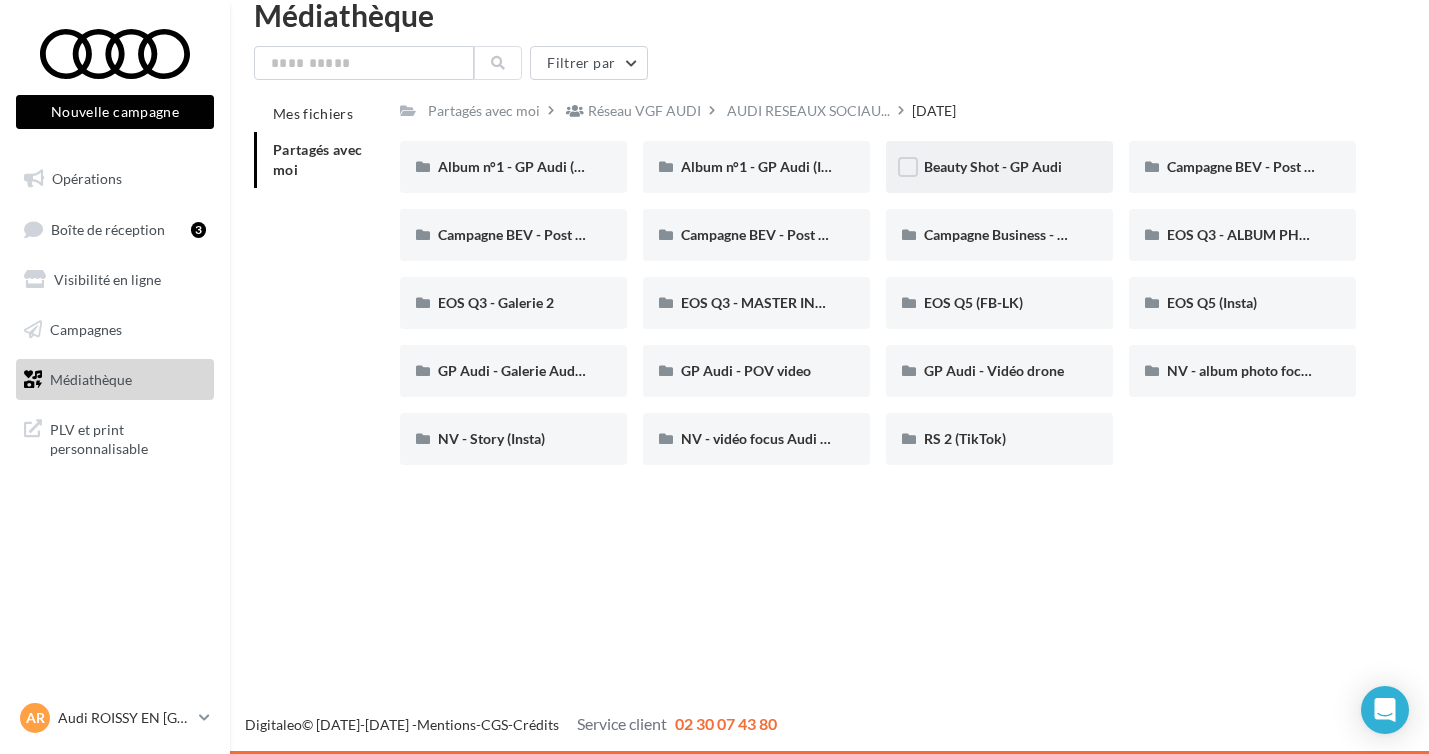 click on "Beauty Shot - GP Audi" at bounding box center (999, 167) 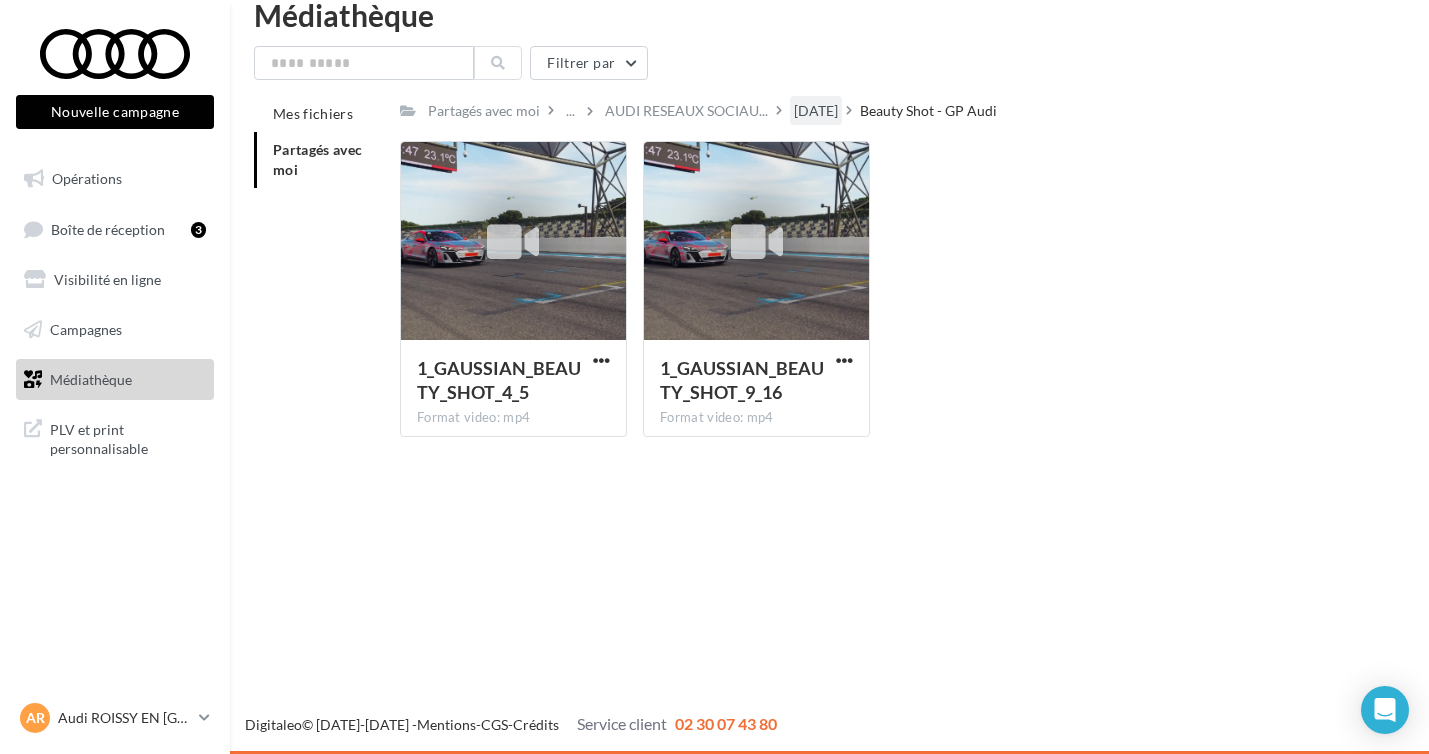 click on "JUIN 2025" at bounding box center [816, 111] 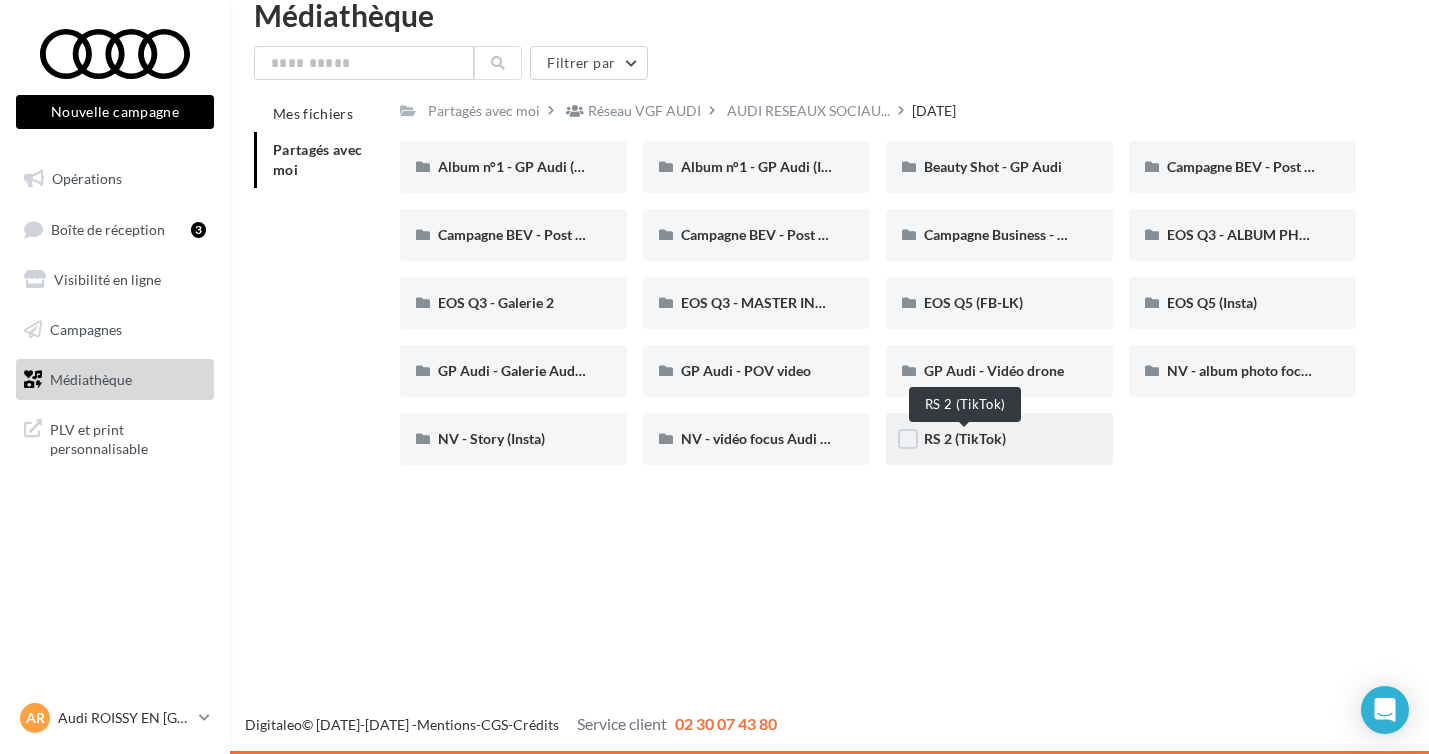 click on "RS 2 (TikTok)" at bounding box center [965, 438] 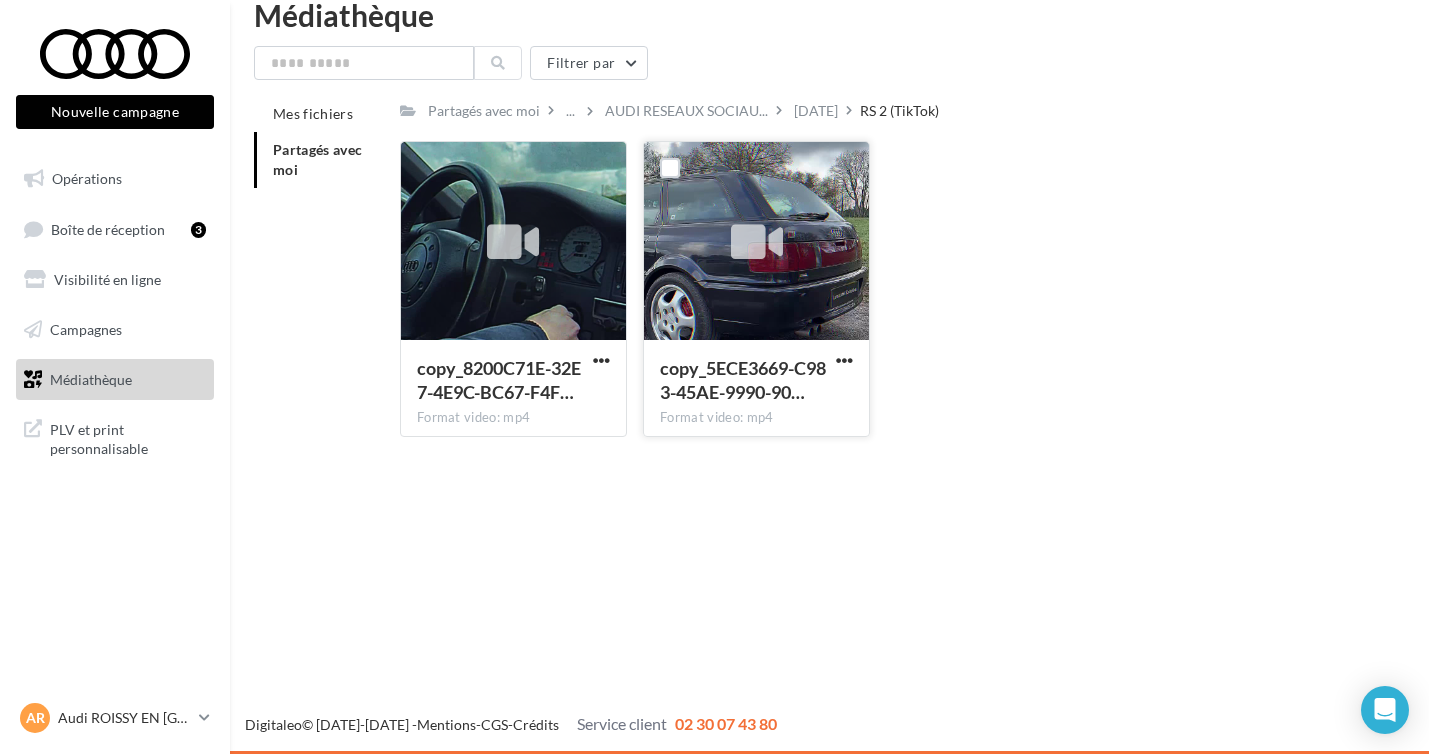 click at bounding box center [756, 242] 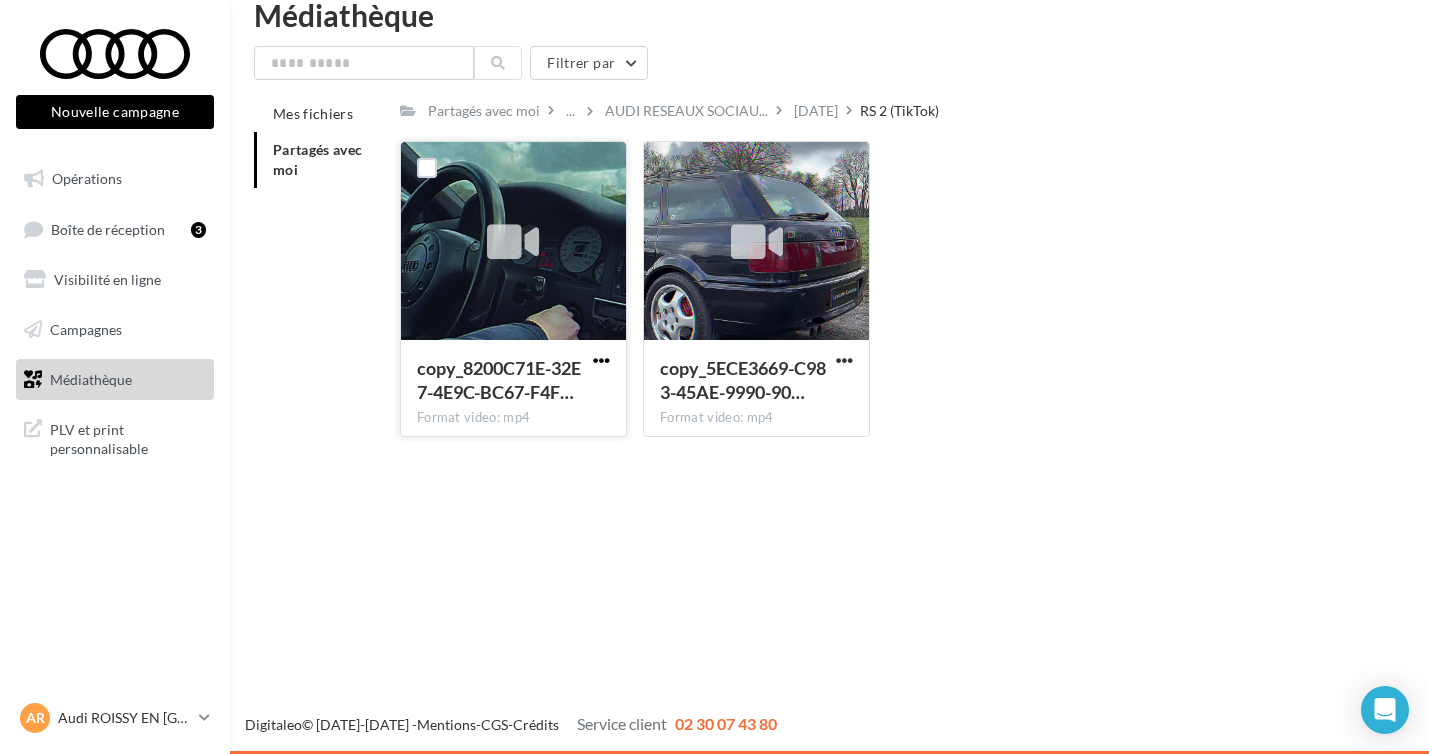 click at bounding box center (601, 360) 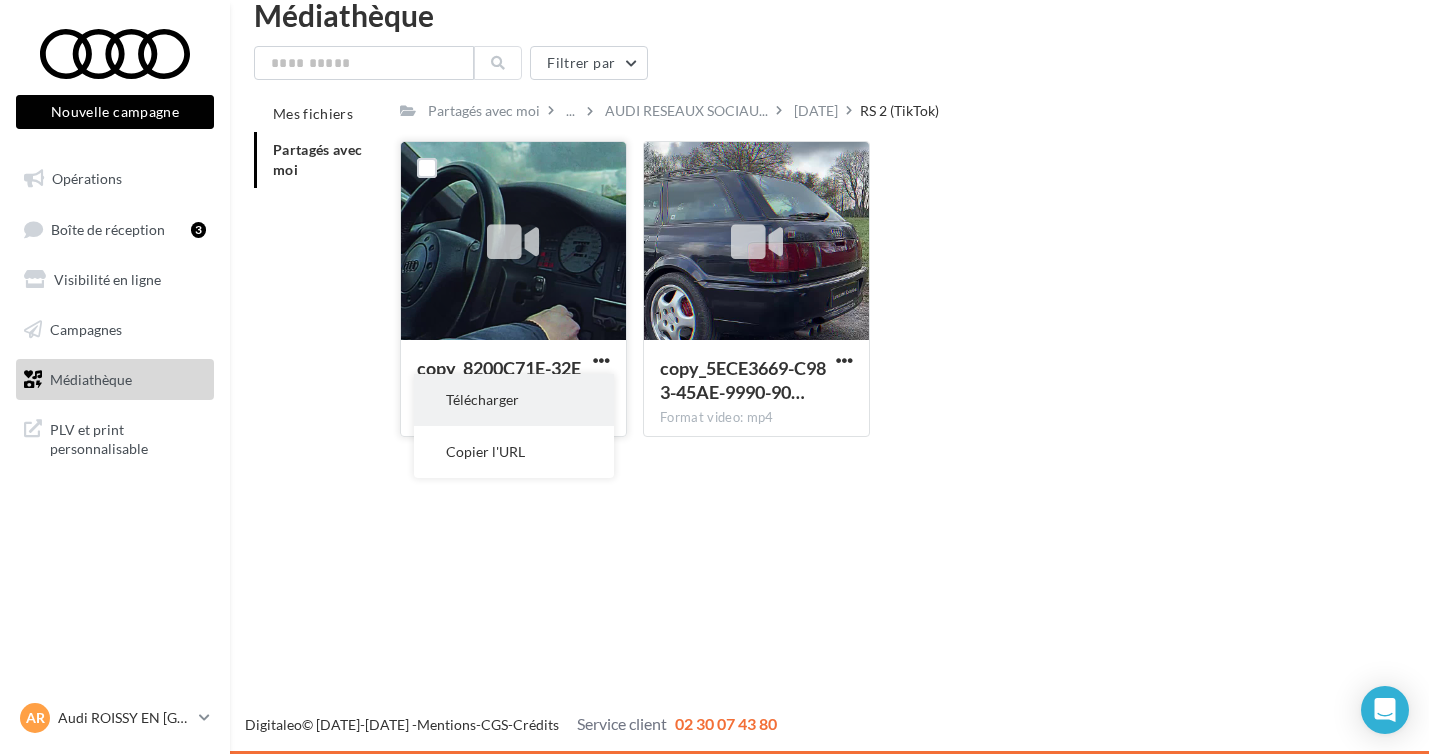 click on "Télécharger" at bounding box center [514, 400] 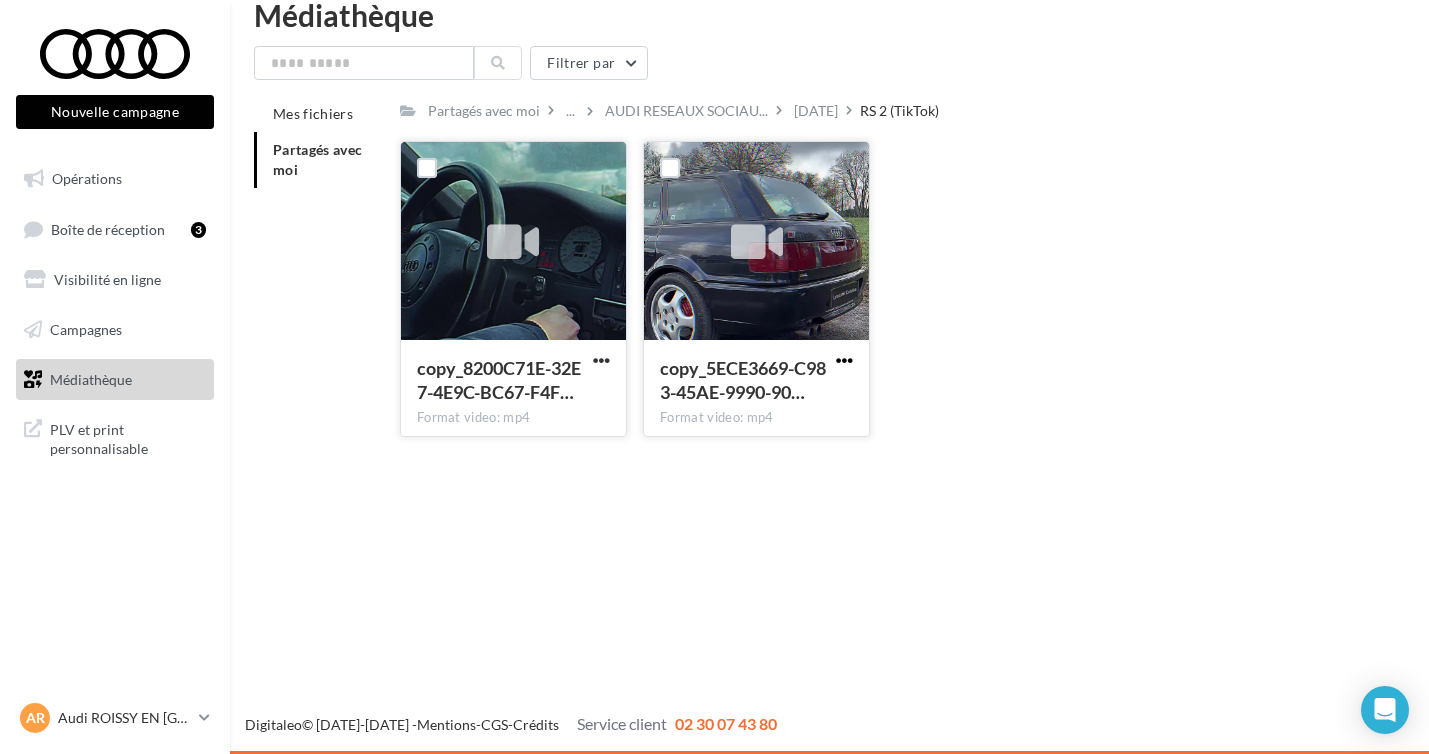click at bounding box center (844, 360) 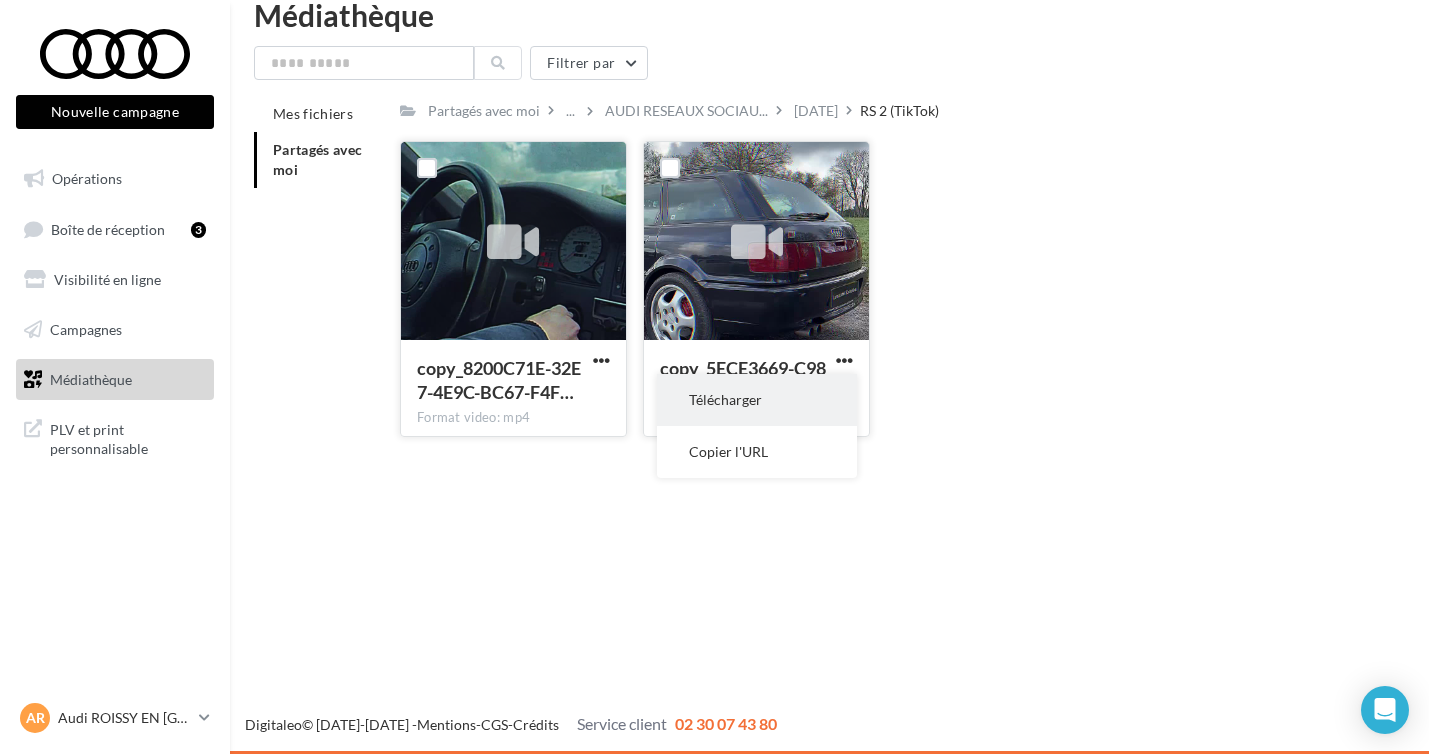click on "Télécharger" at bounding box center [757, 400] 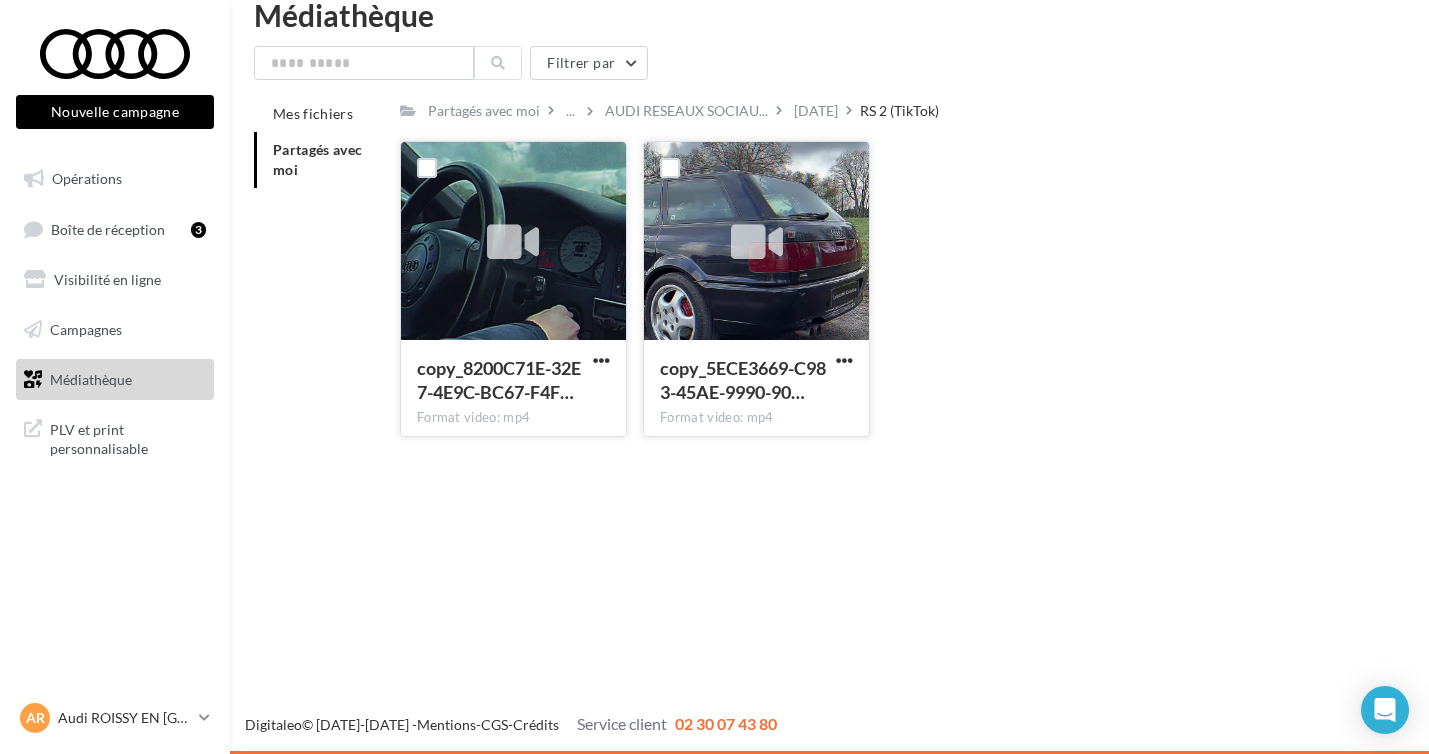 click on "Médiathèque" at bounding box center [829, 15] 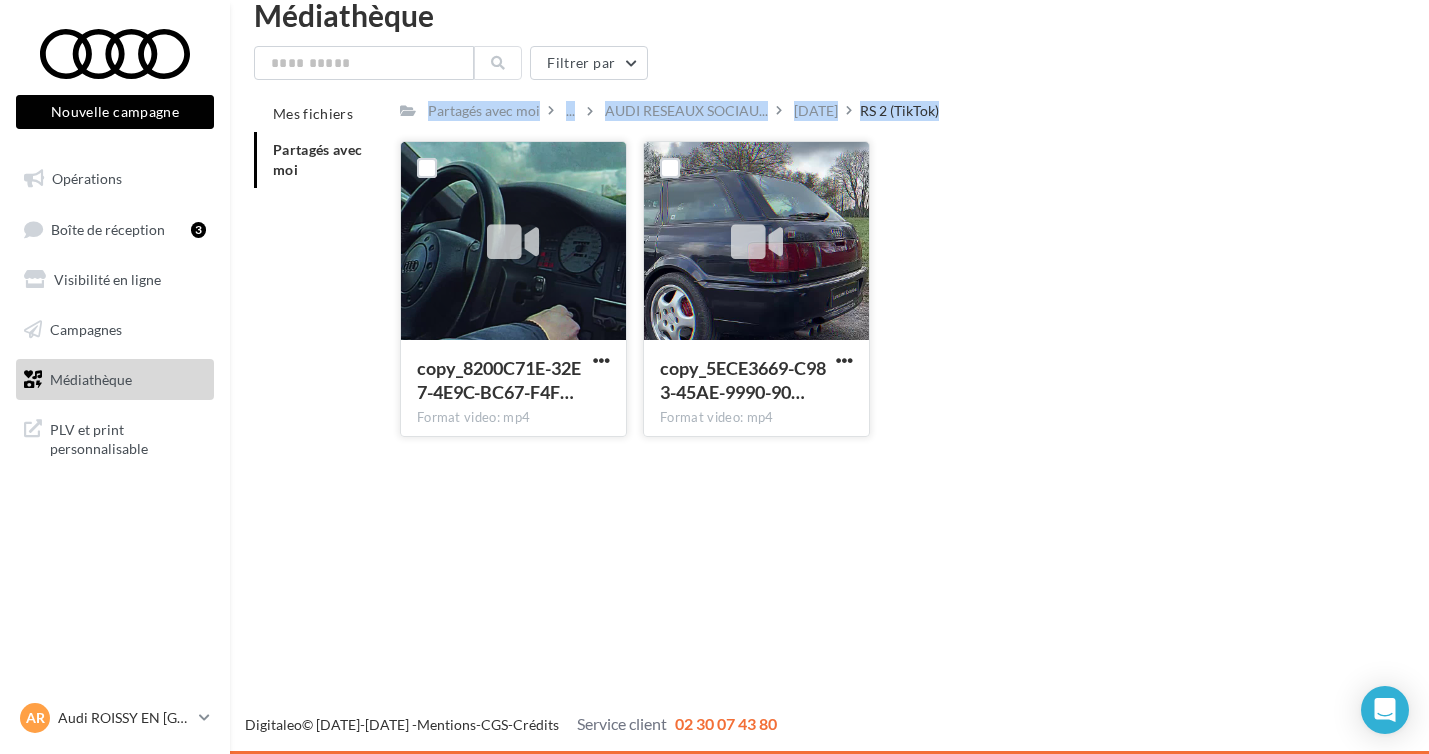 click on "Partagés avec moi        ...       AUDI RESEAUX SOCIAU...         JUIN 2025          RS 2 (TikTok)" at bounding box center (878, 110) 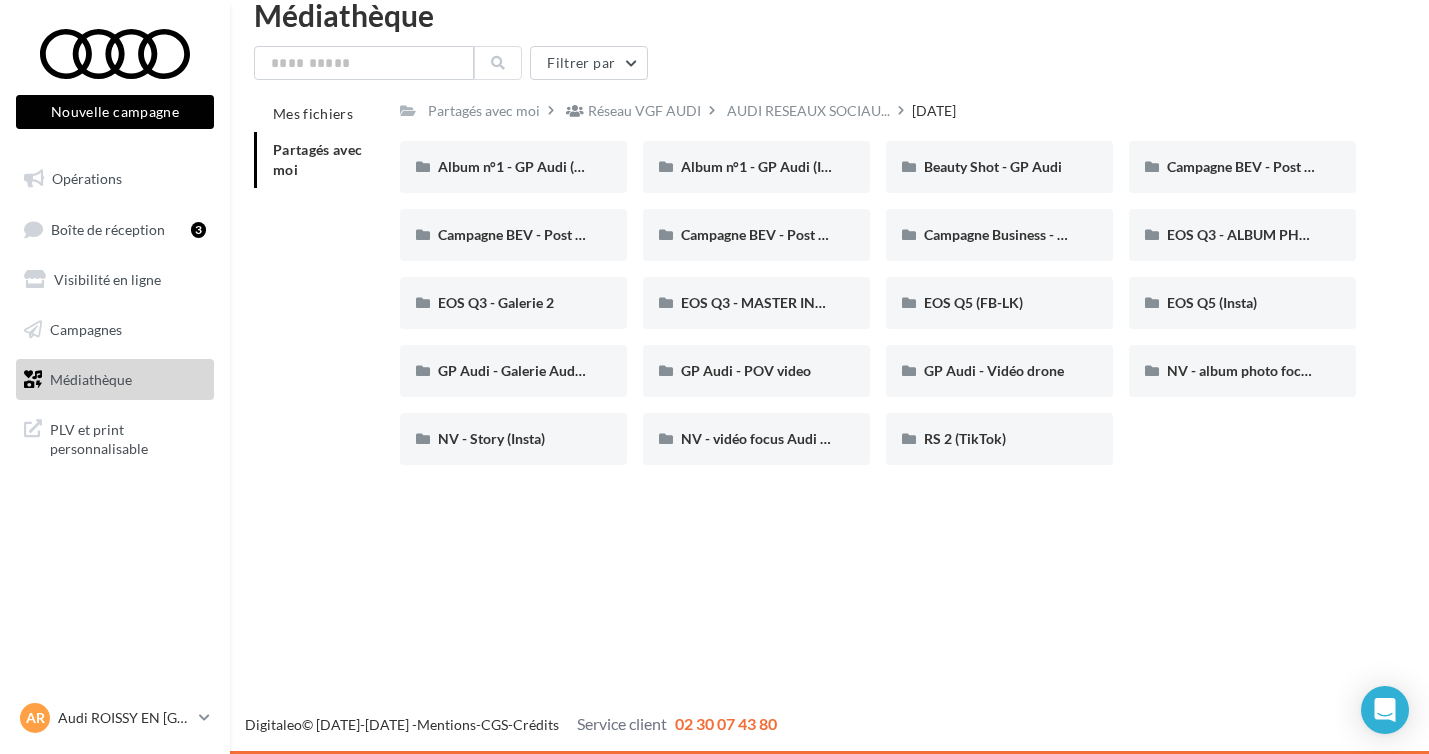 click on "Nouvelle campagne
Nouvelle campagne
Opérations
Boîte de réception
3
Visibilité en ligne
Campagnes
Médiathèque" at bounding box center (714, 377) 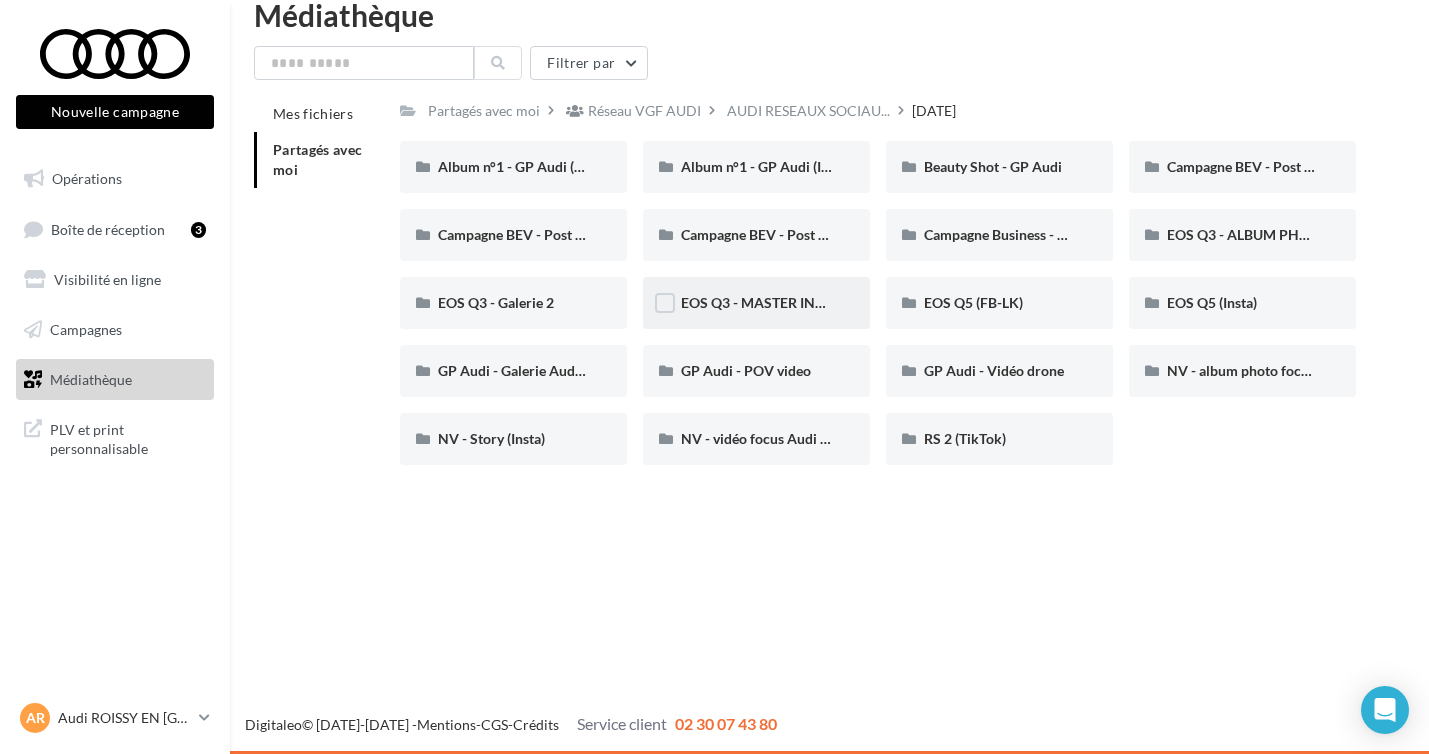 click on "EOS Q3 - MASTER INTERIEUR" at bounding box center [756, 303] 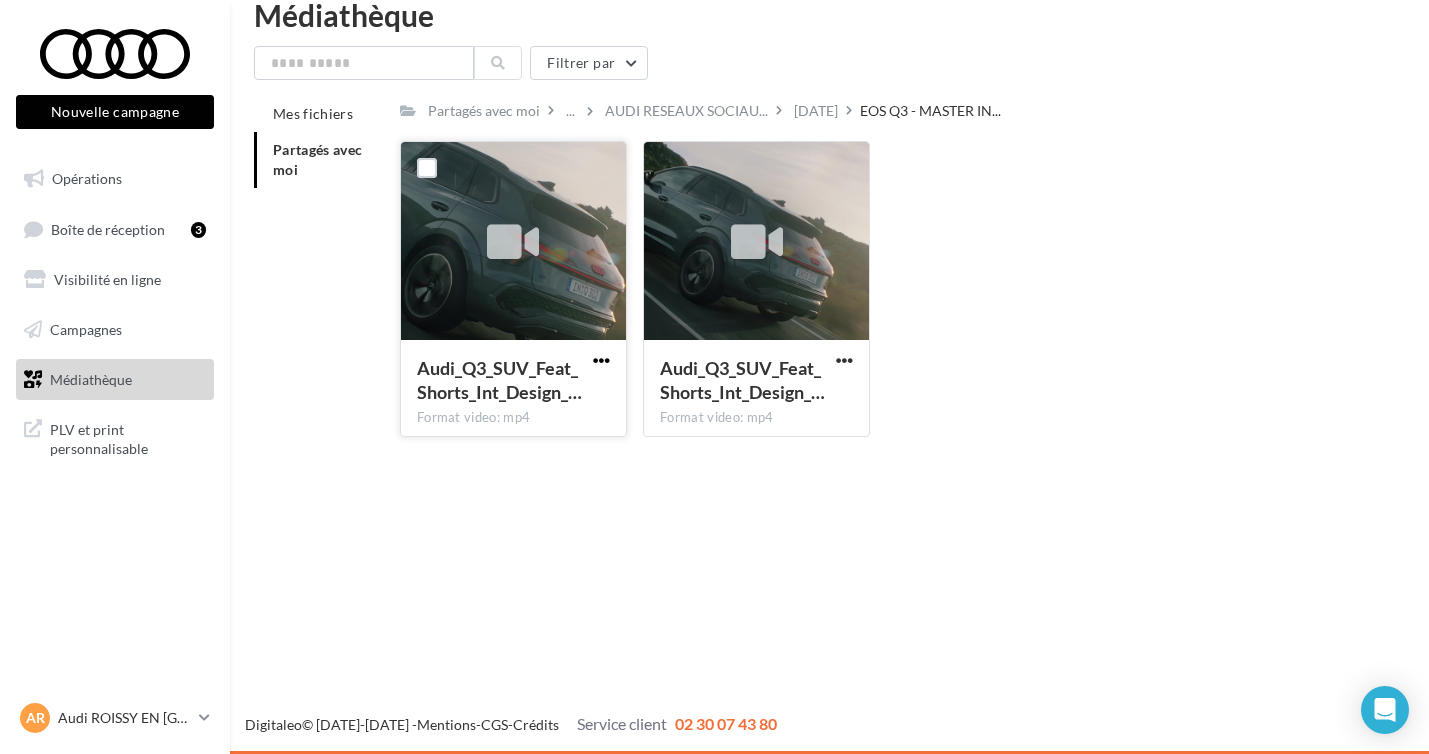 click at bounding box center (601, 360) 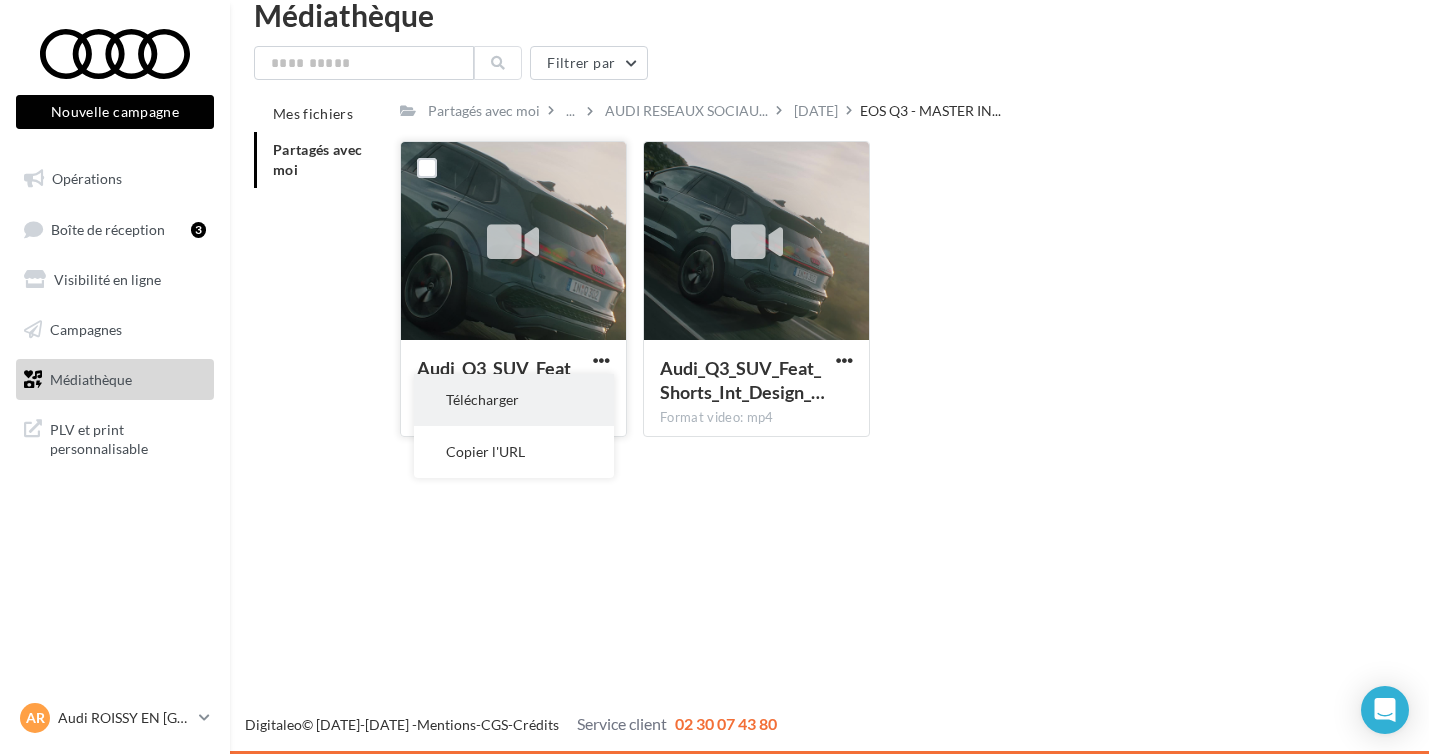 click on "Télécharger" at bounding box center [514, 400] 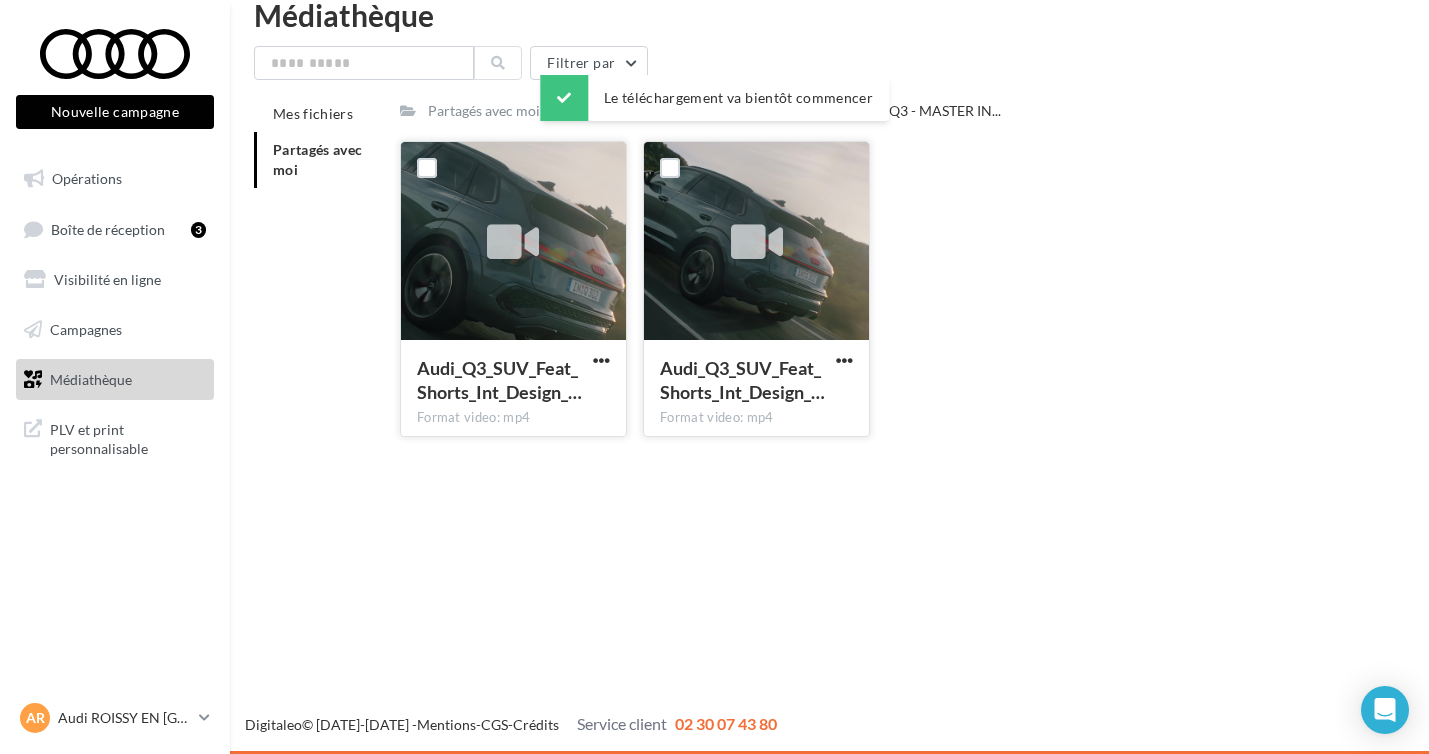 click at bounding box center [844, 362] 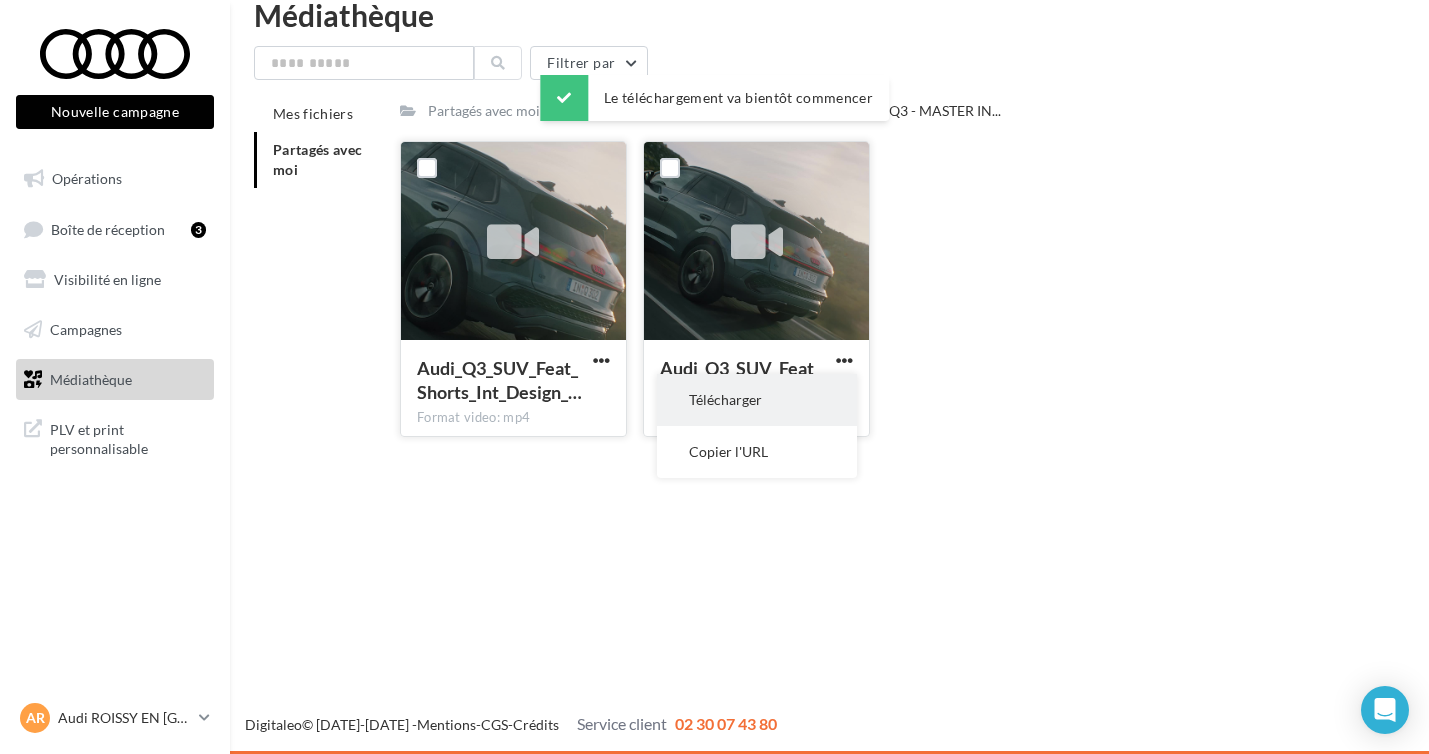 click on "Télécharger" at bounding box center [757, 400] 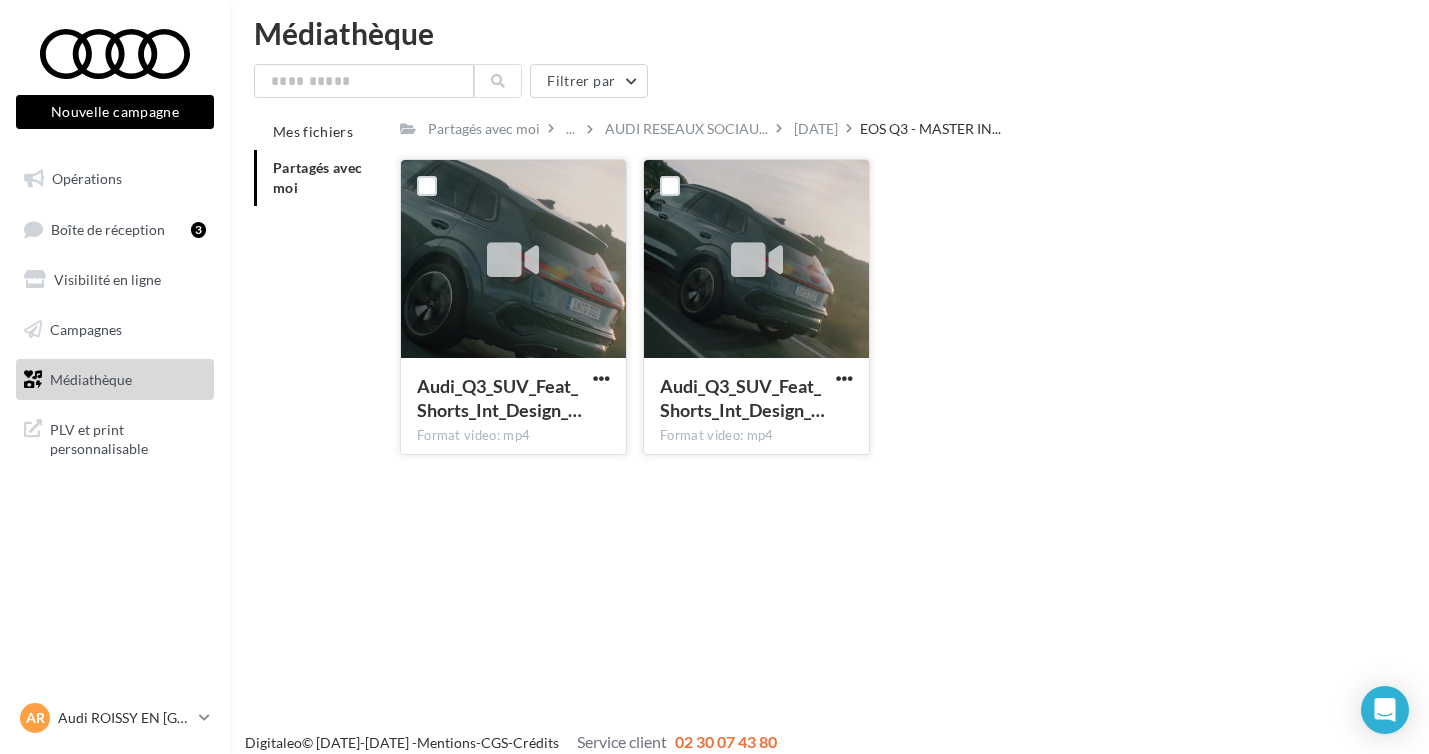 scroll, scrollTop: 0, scrollLeft: 0, axis: both 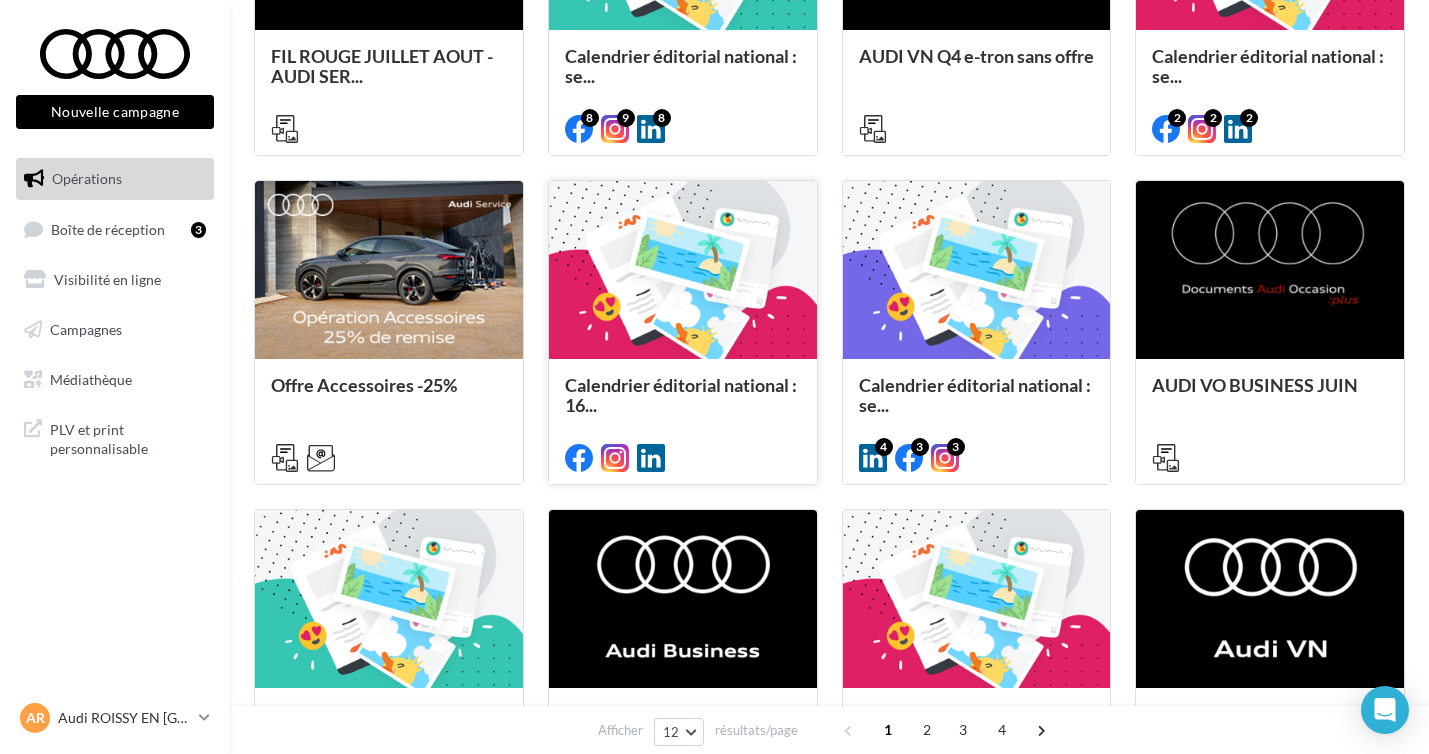 click at bounding box center (683, 271) 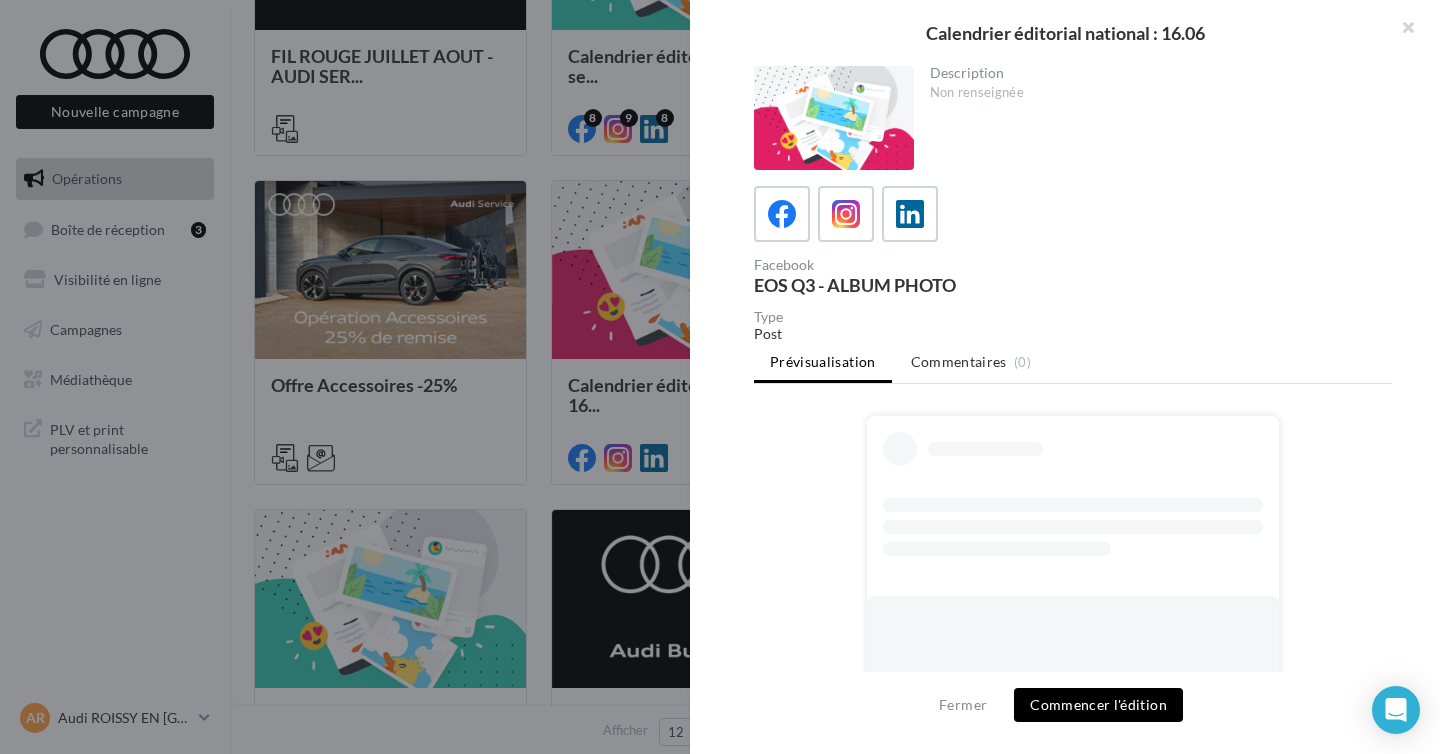 click at bounding box center [720, 377] 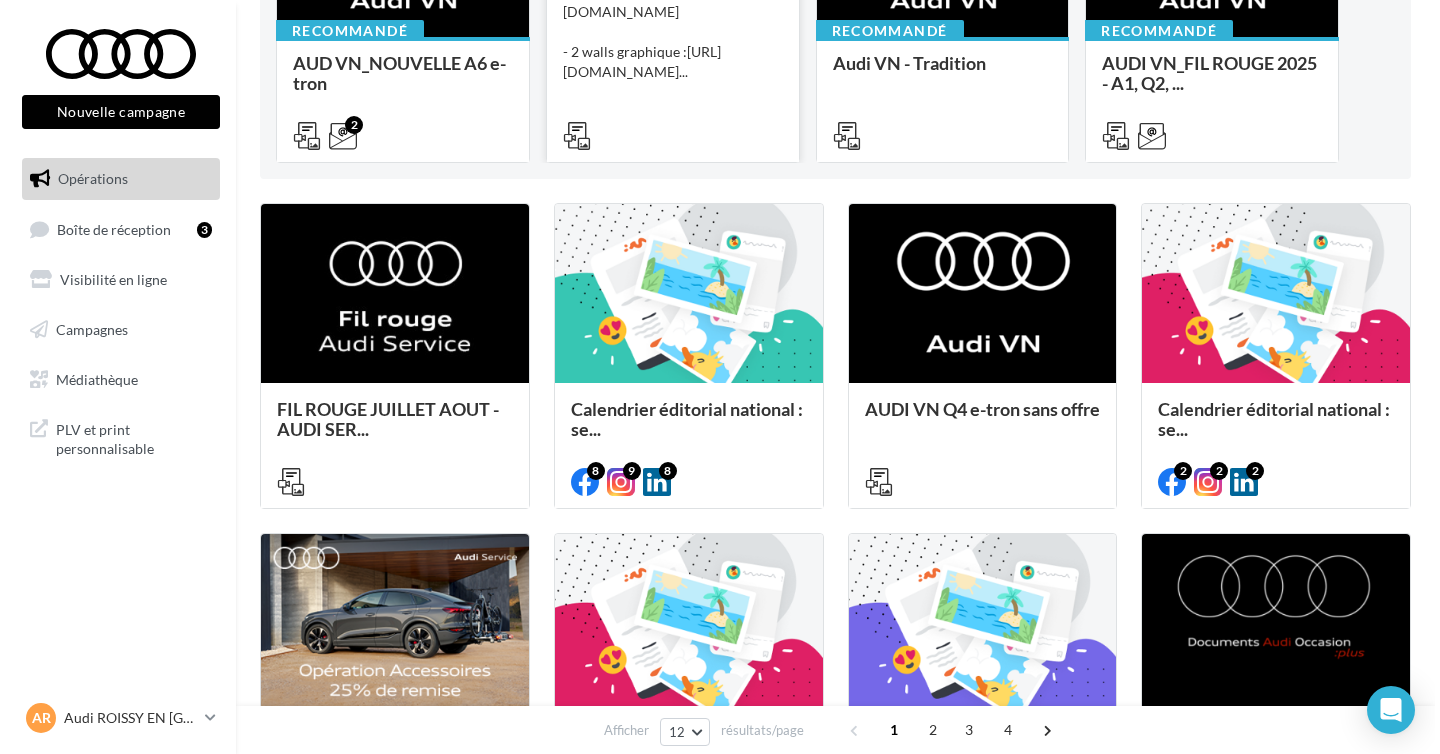 scroll, scrollTop: 417, scrollLeft: 0, axis: vertical 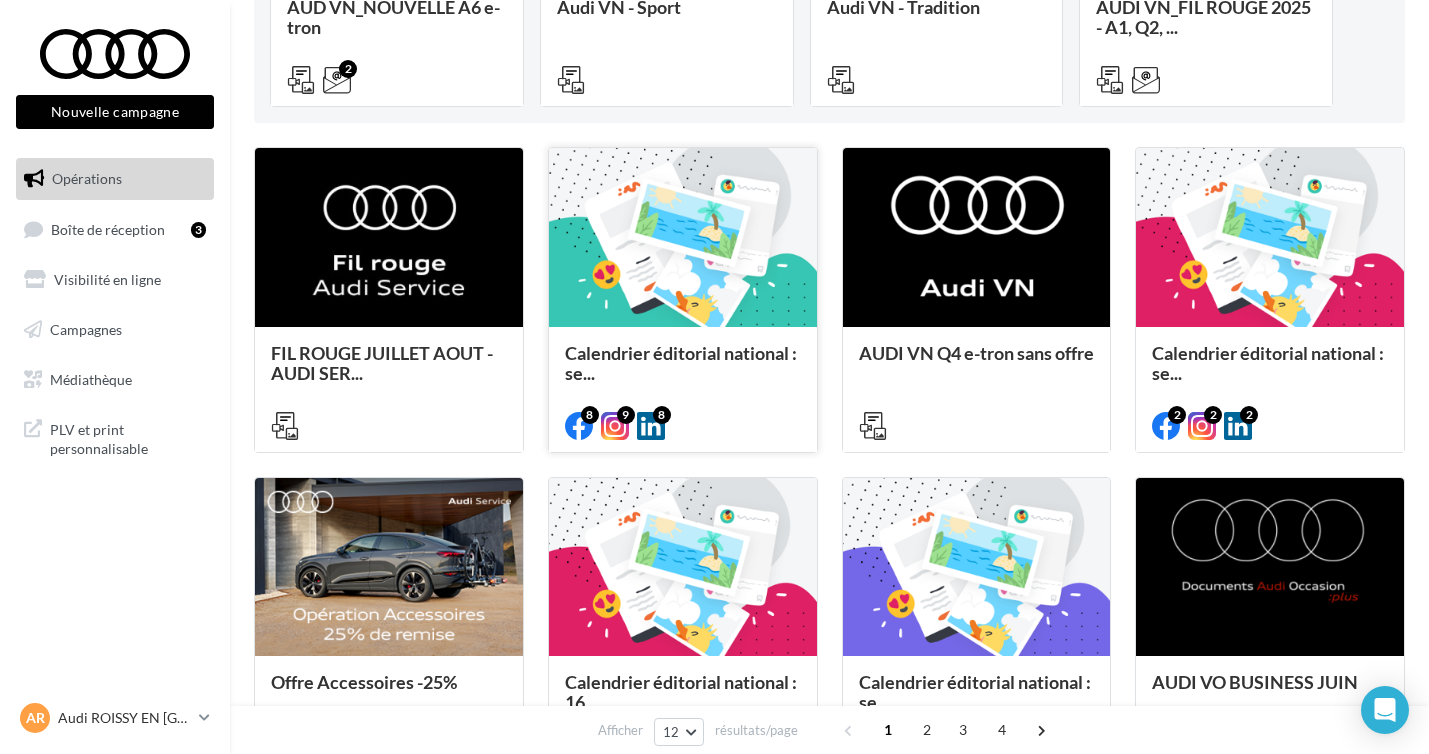 click at bounding box center [683, 238] 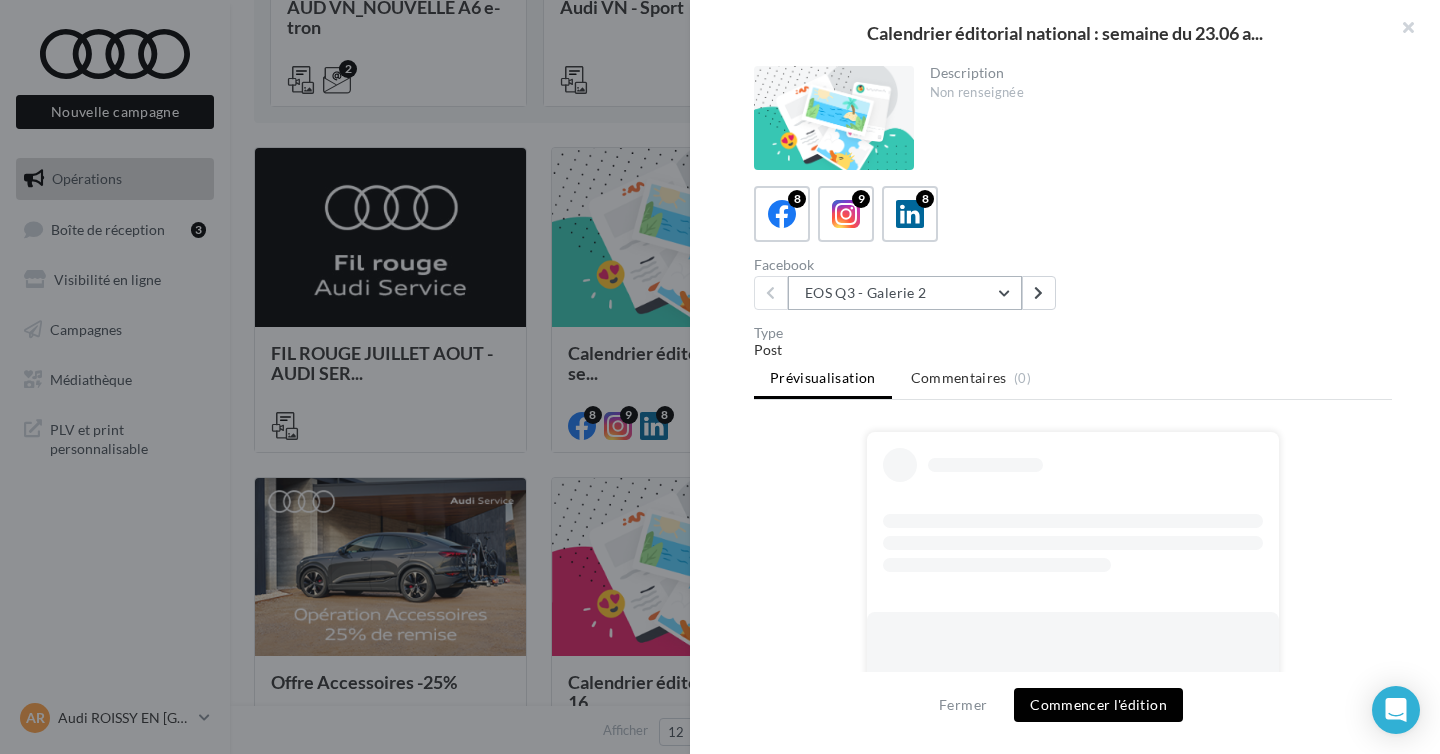 click on "EOS Q3 - Galerie 2" at bounding box center (905, 293) 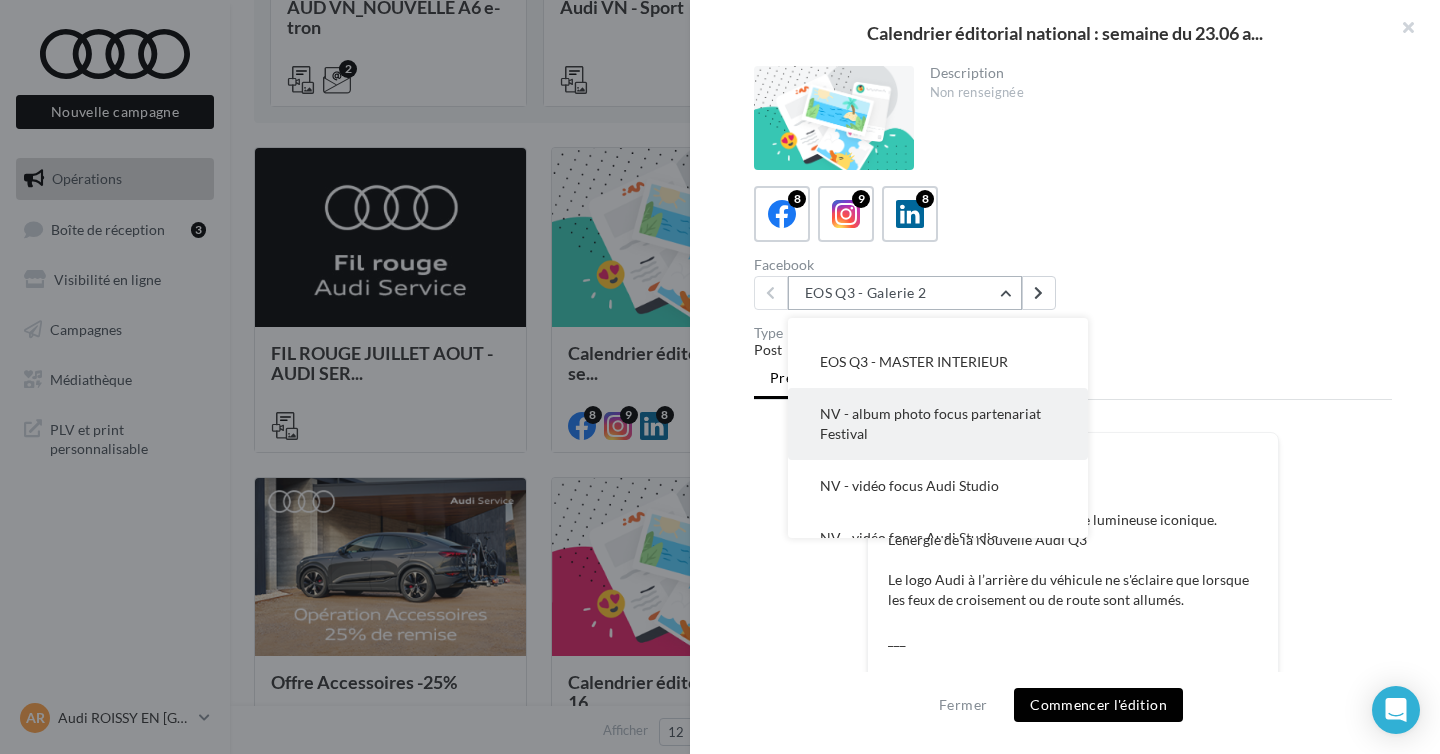 scroll, scrollTop: 216, scrollLeft: 0, axis: vertical 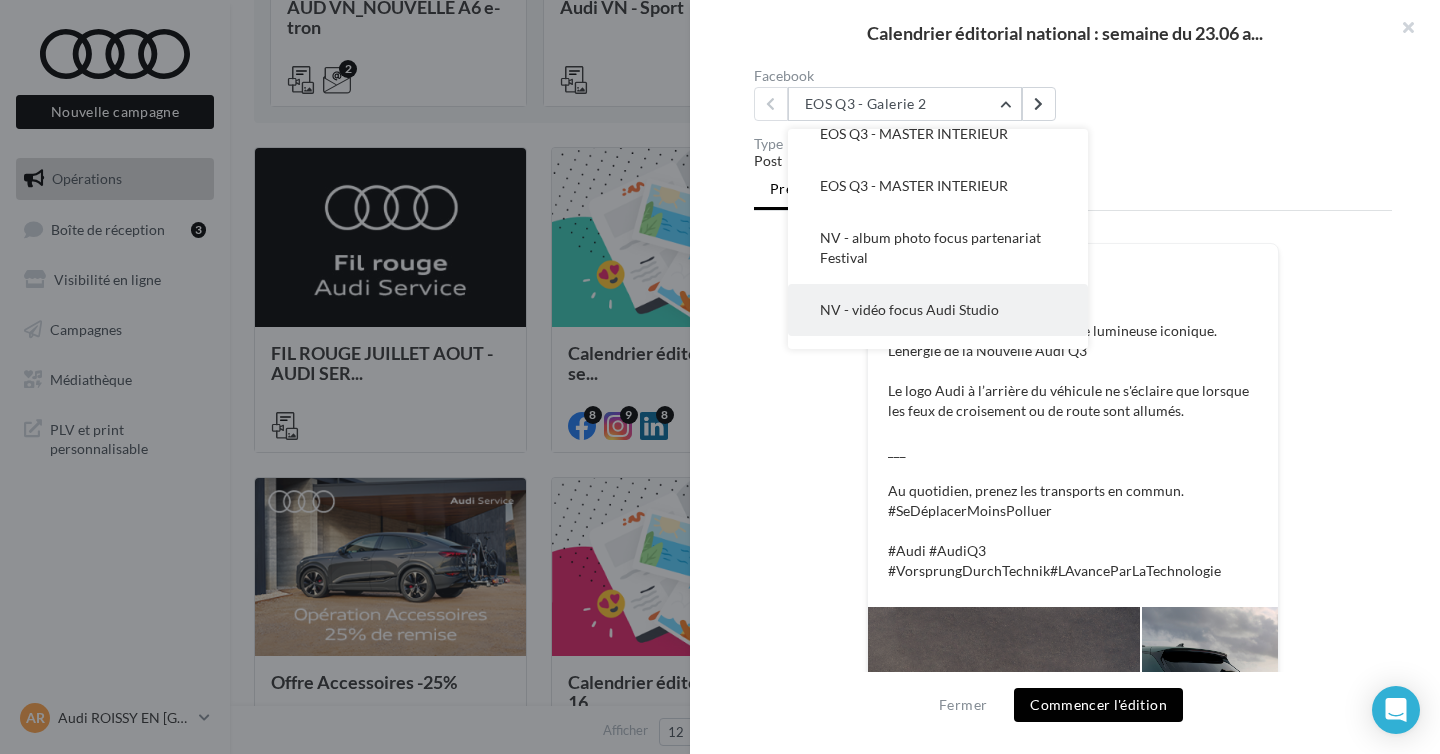 click on "NV - vidéo focus Audi Studio" at bounding box center [909, 309] 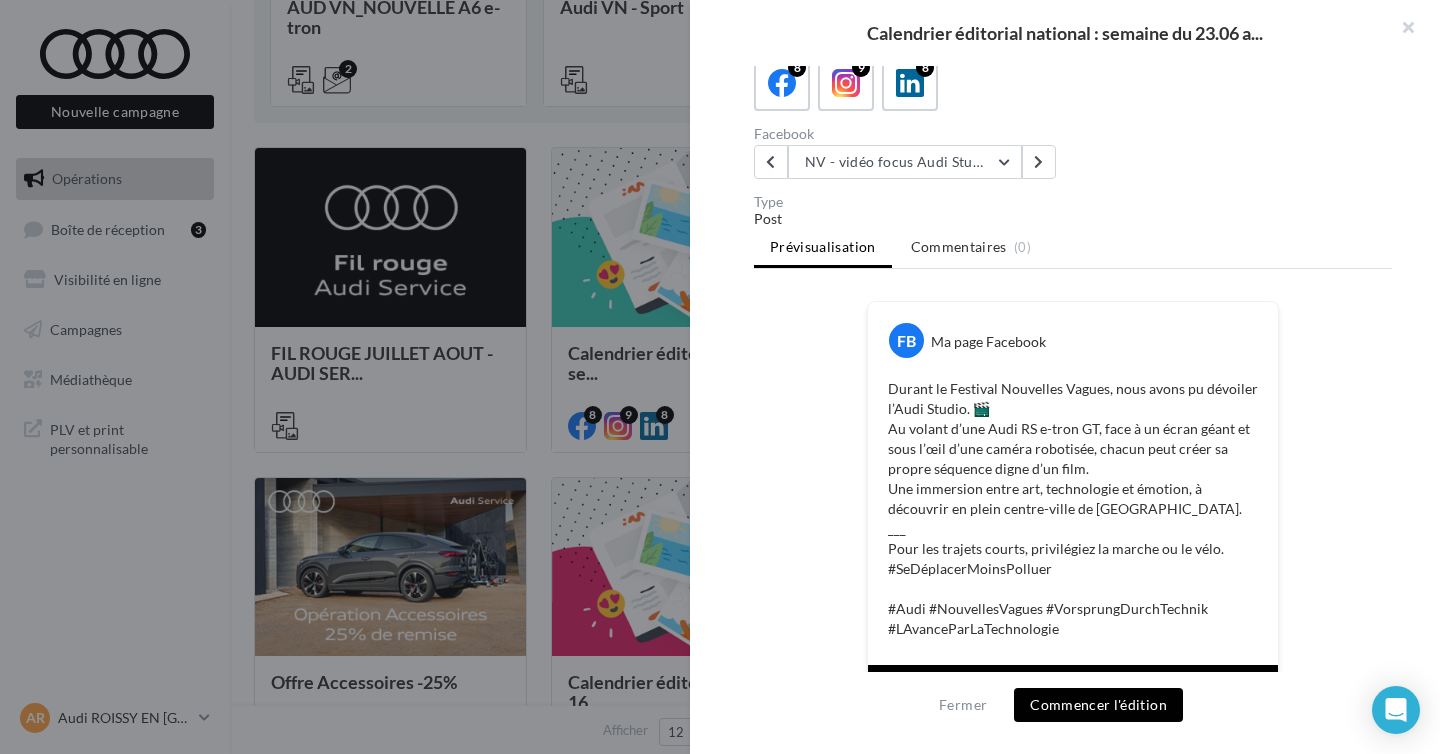 scroll, scrollTop: 0, scrollLeft: 0, axis: both 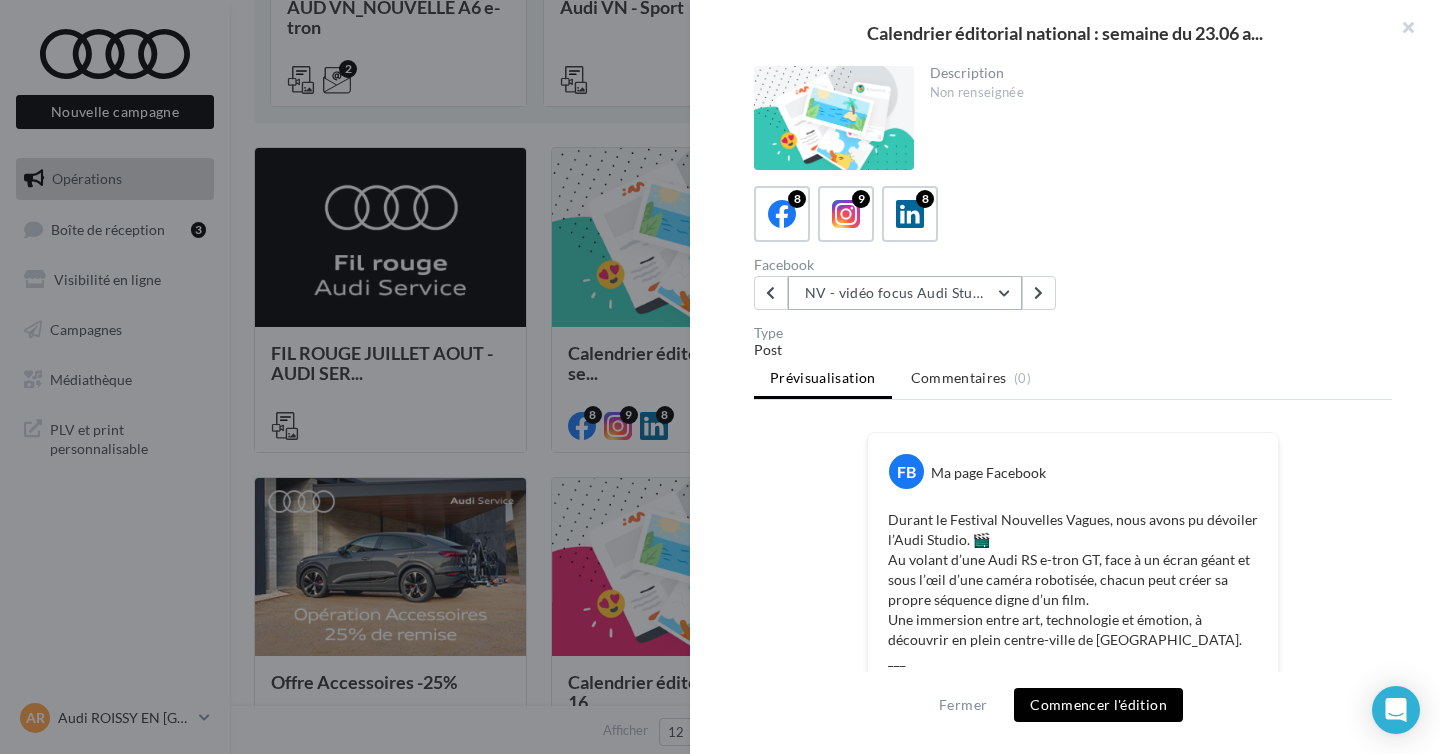 click on "NV - vidéo focus Audi Studio" at bounding box center [905, 293] 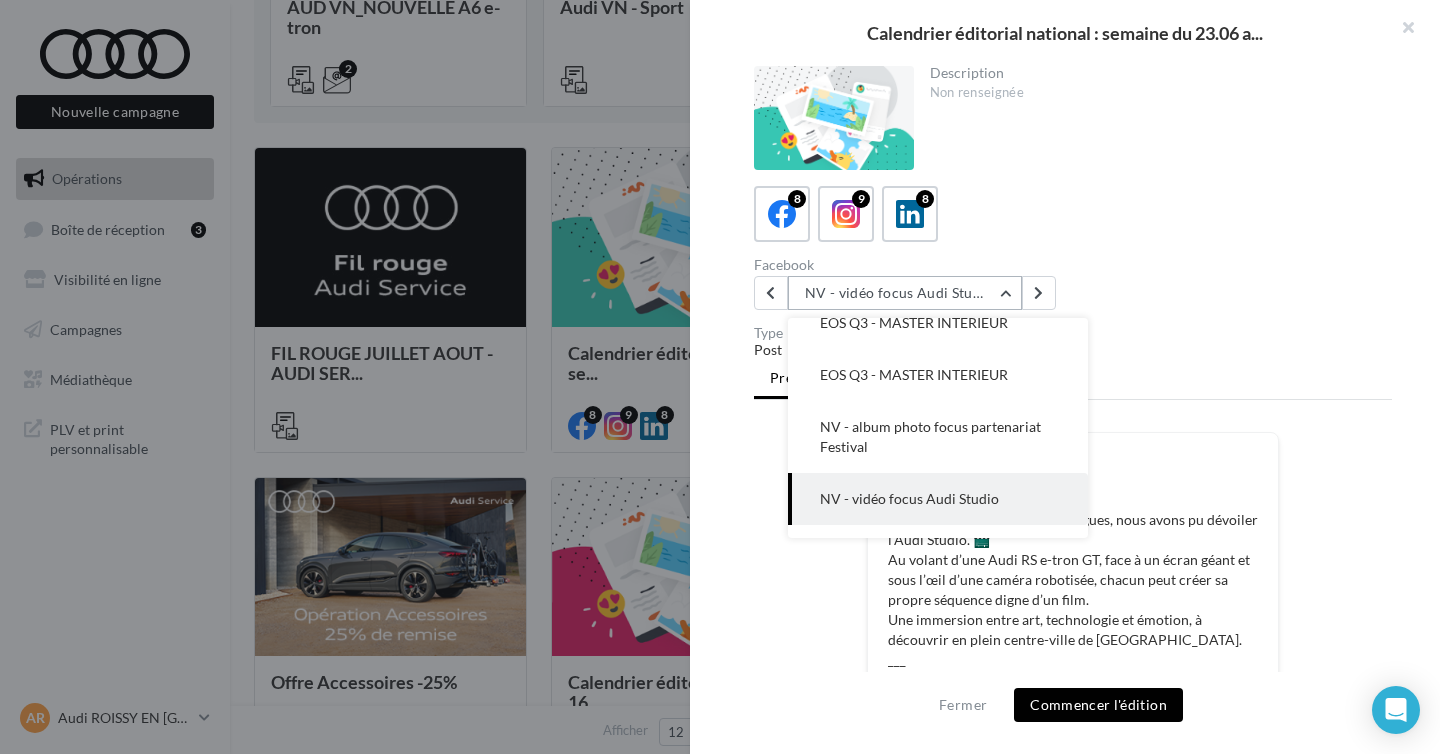 scroll, scrollTop: 216, scrollLeft: 0, axis: vertical 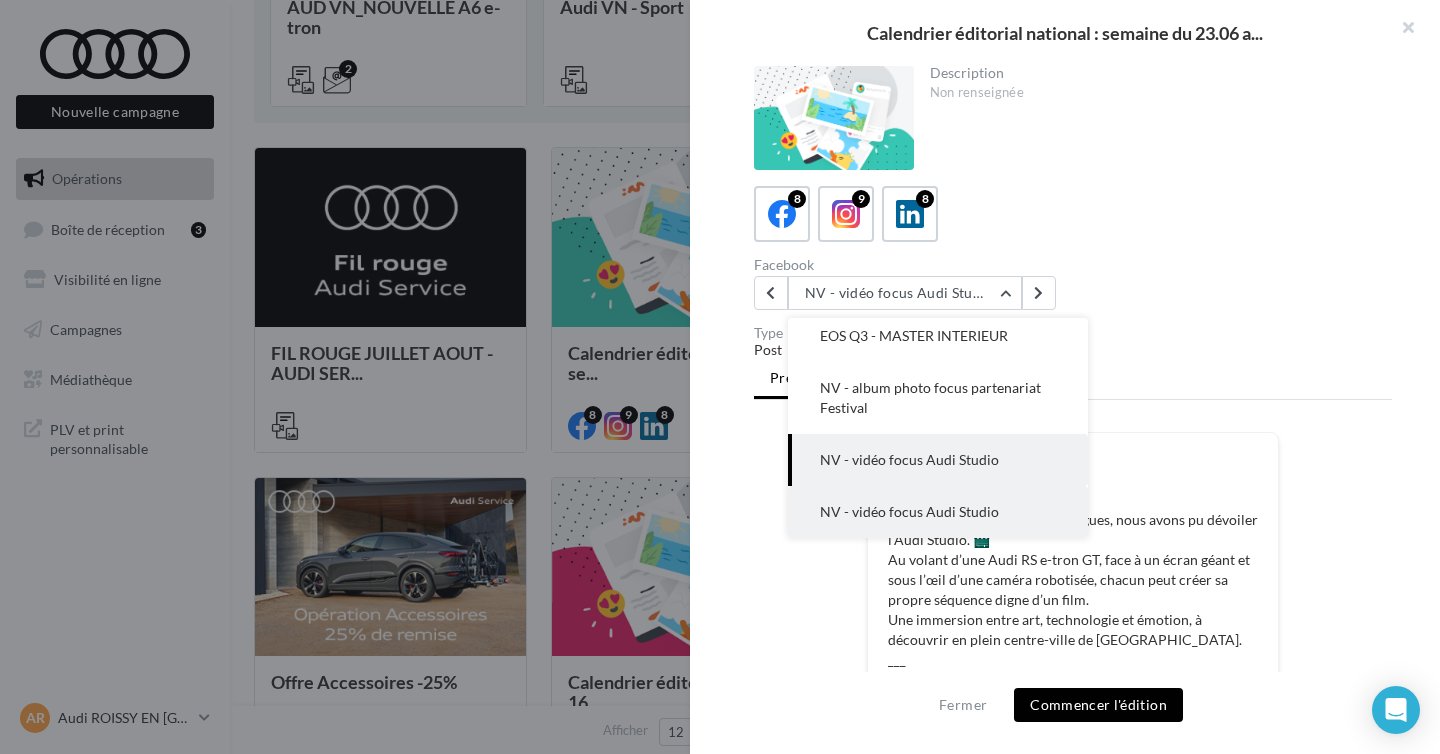 click on "NV - vidéo focus Audi Studio" at bounding box center (909, 511) 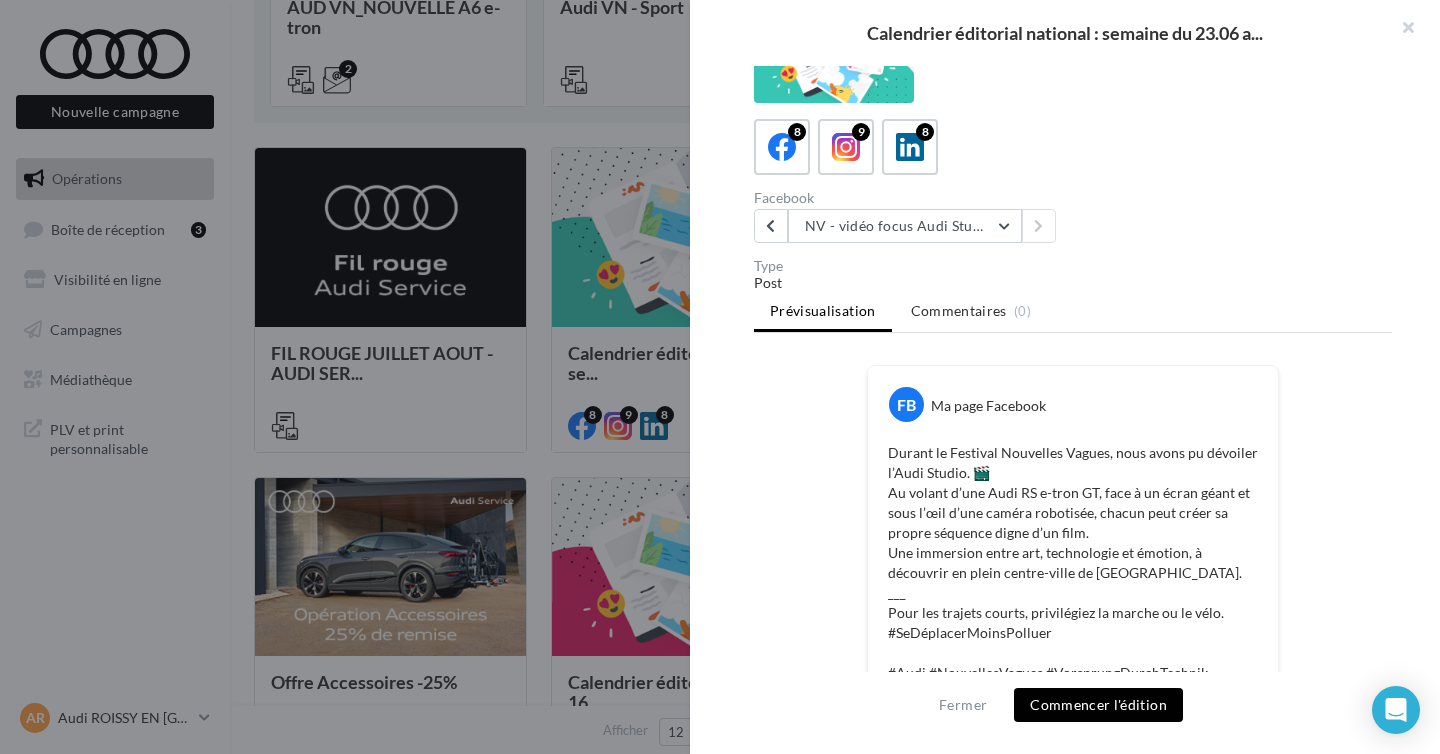 scroll, scrollTop: 0, scrollLeft: 0, axis: both 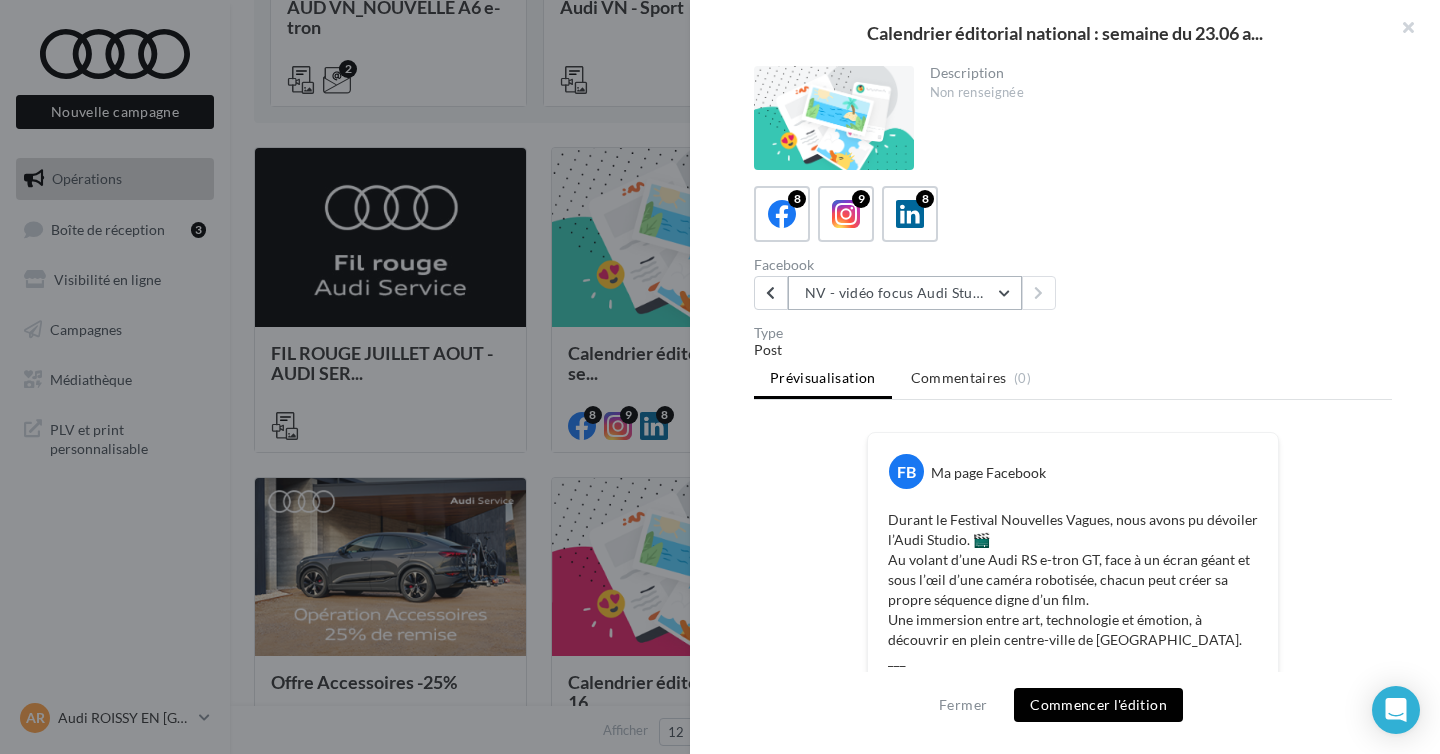click on "NV - vidéo focus Audi Studio" at bounding box center [905, 293] 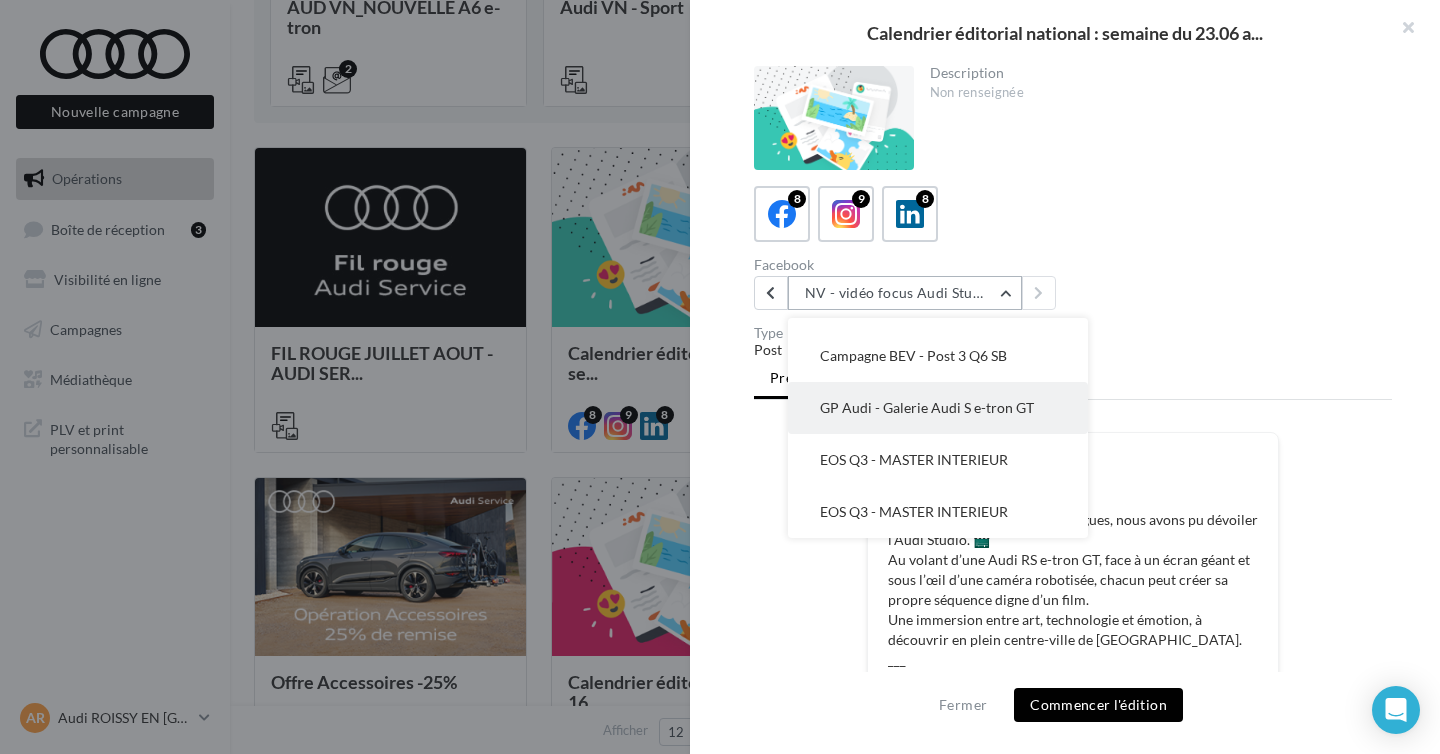 scroll, scrollTop: 0, scrollLeft: 0, axis: both 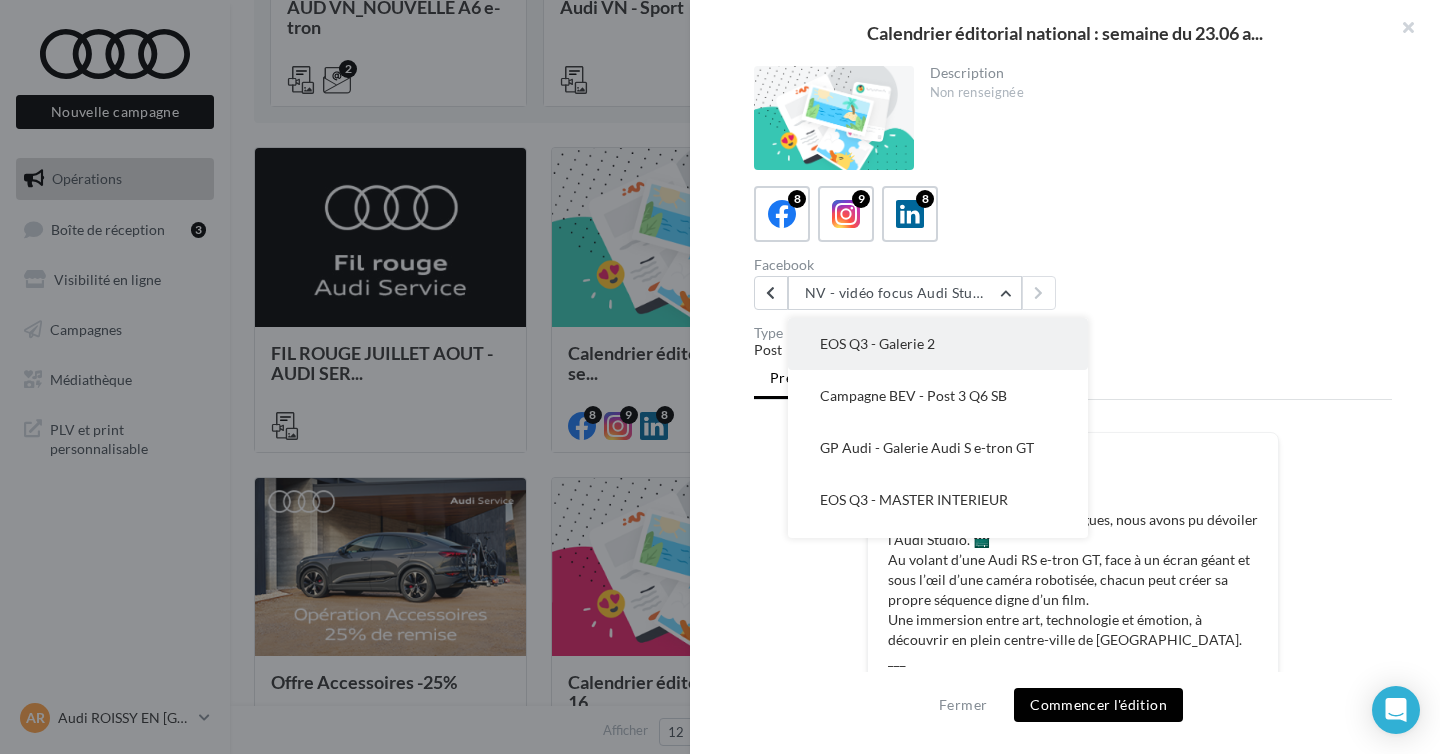 click on "EOS Q3 - Galerie 2" at bounding box center (938, 344) 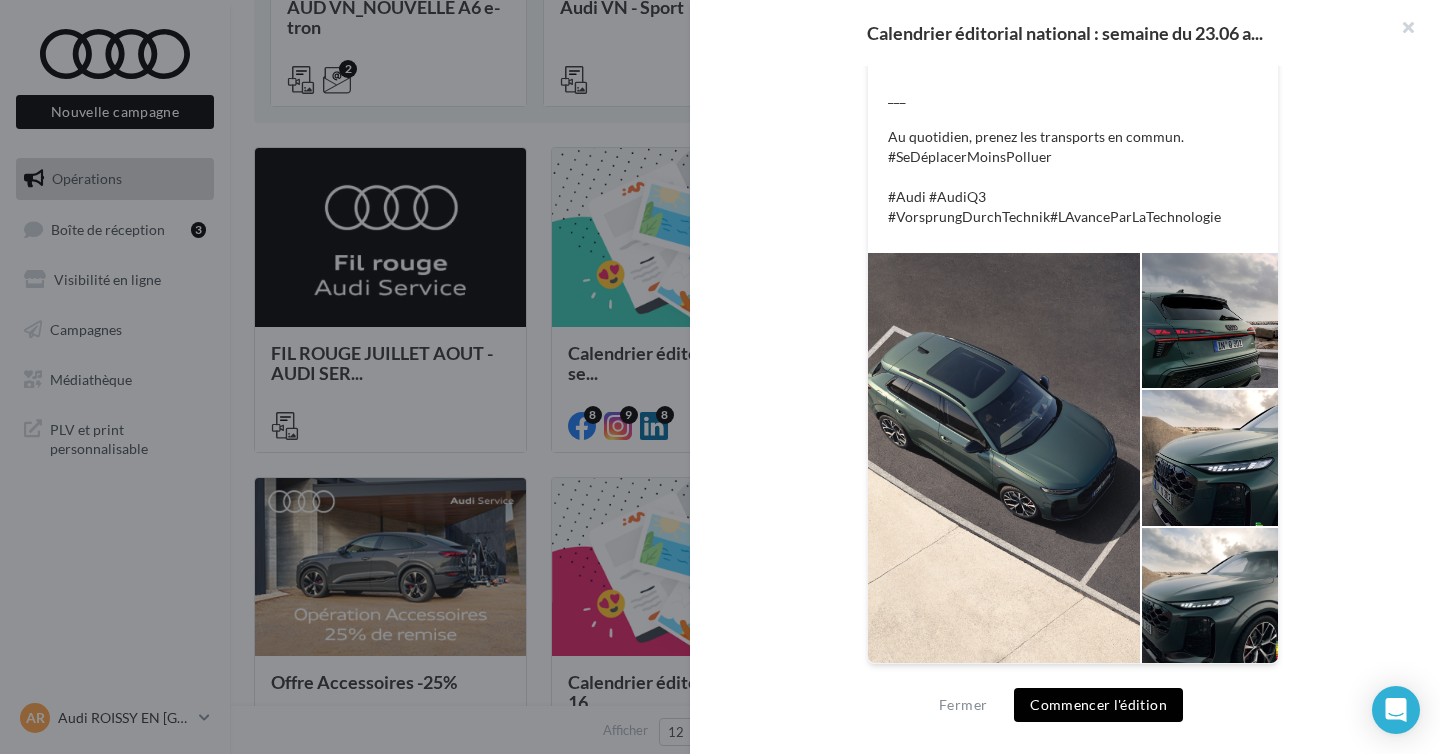 scroll, scrollTop: 0, scrollLeft: 0, axis: both 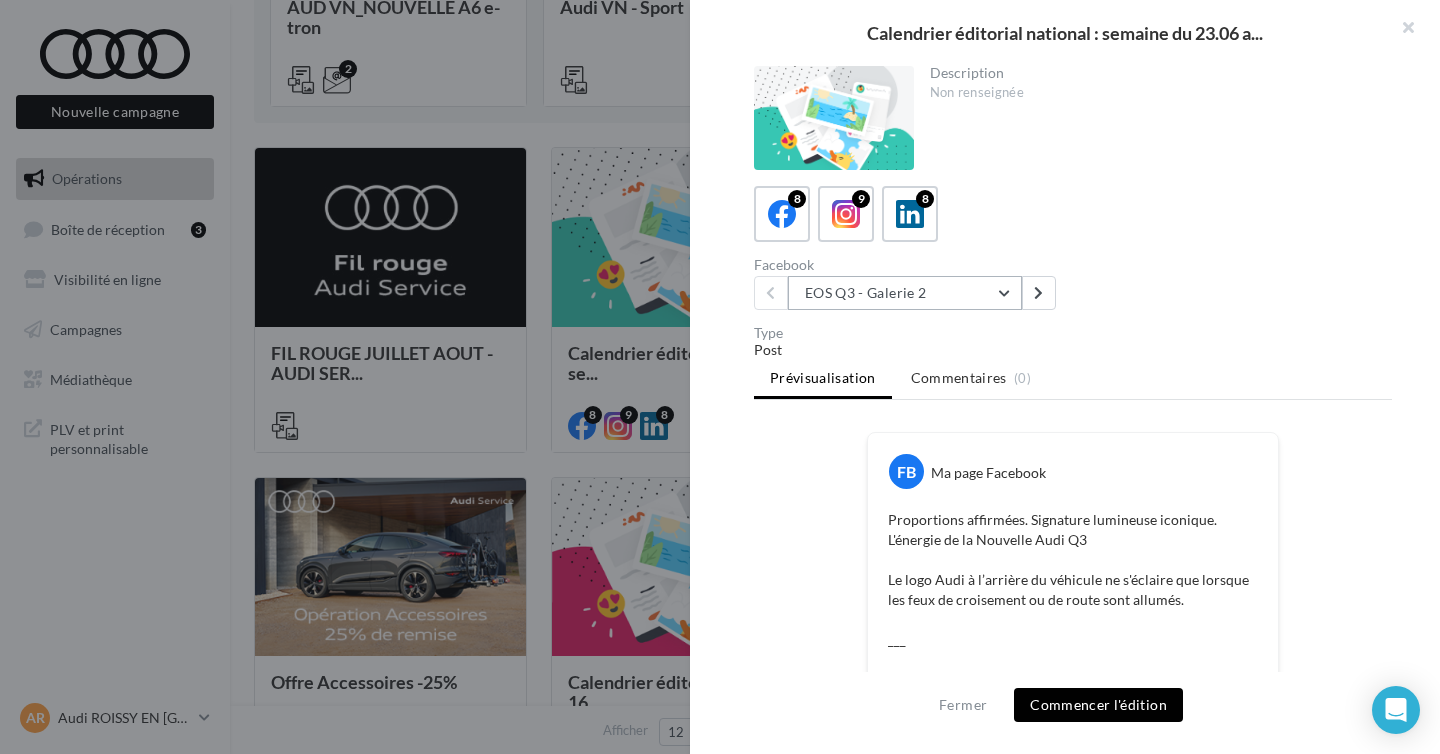 click on "EOS Q3 - Galerie 2" at bounding box center (905, 293) 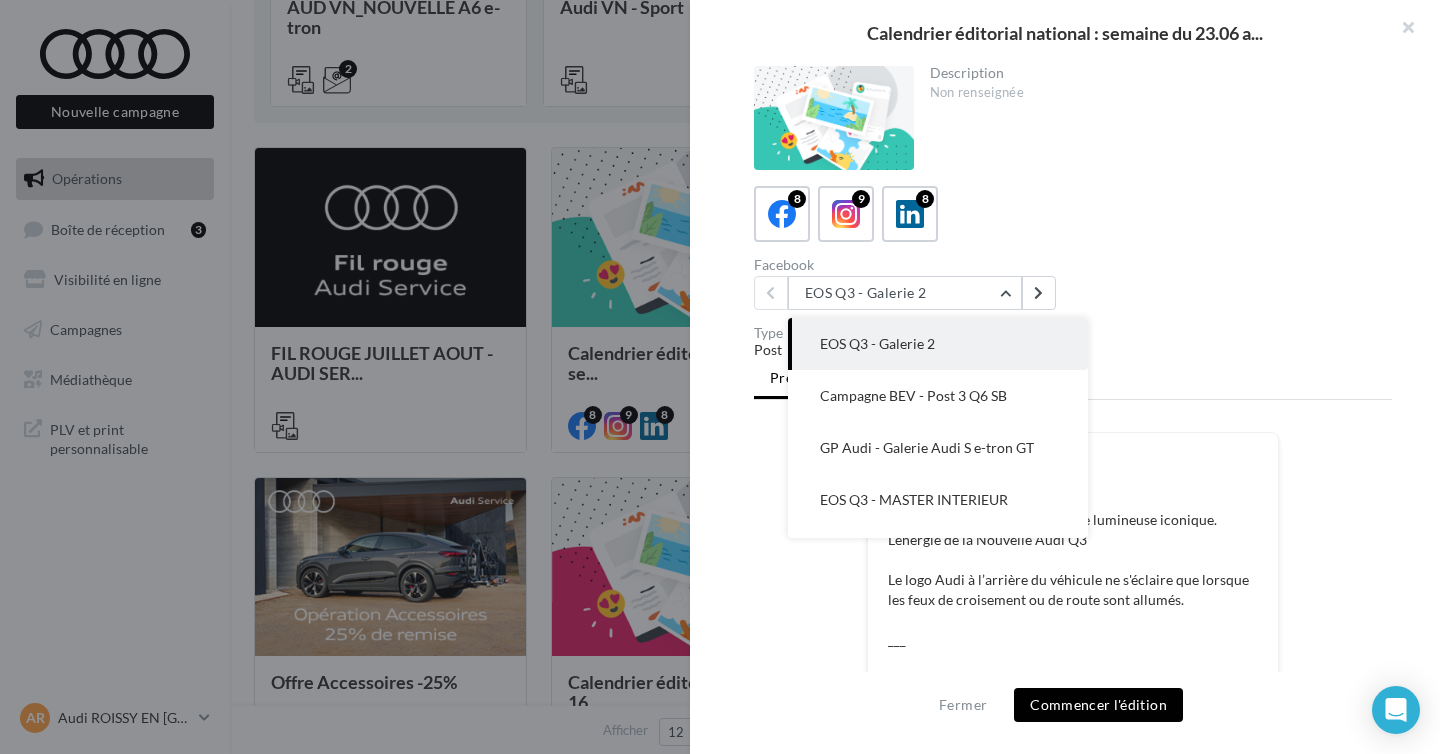 click on "Campagne BEV - Post 3 Q6 SB" at bounding box center [938, 396] 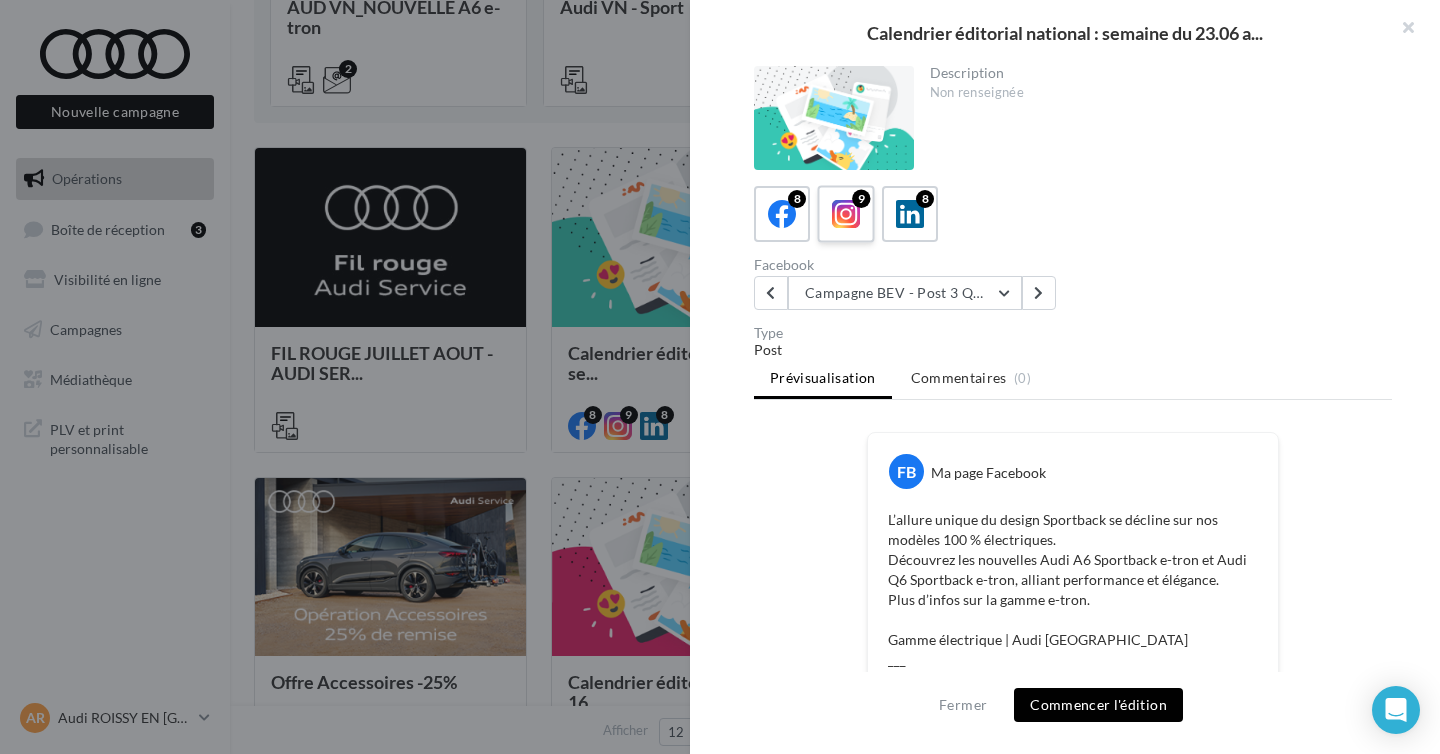 click on "9" at bounding box center (845, 213) 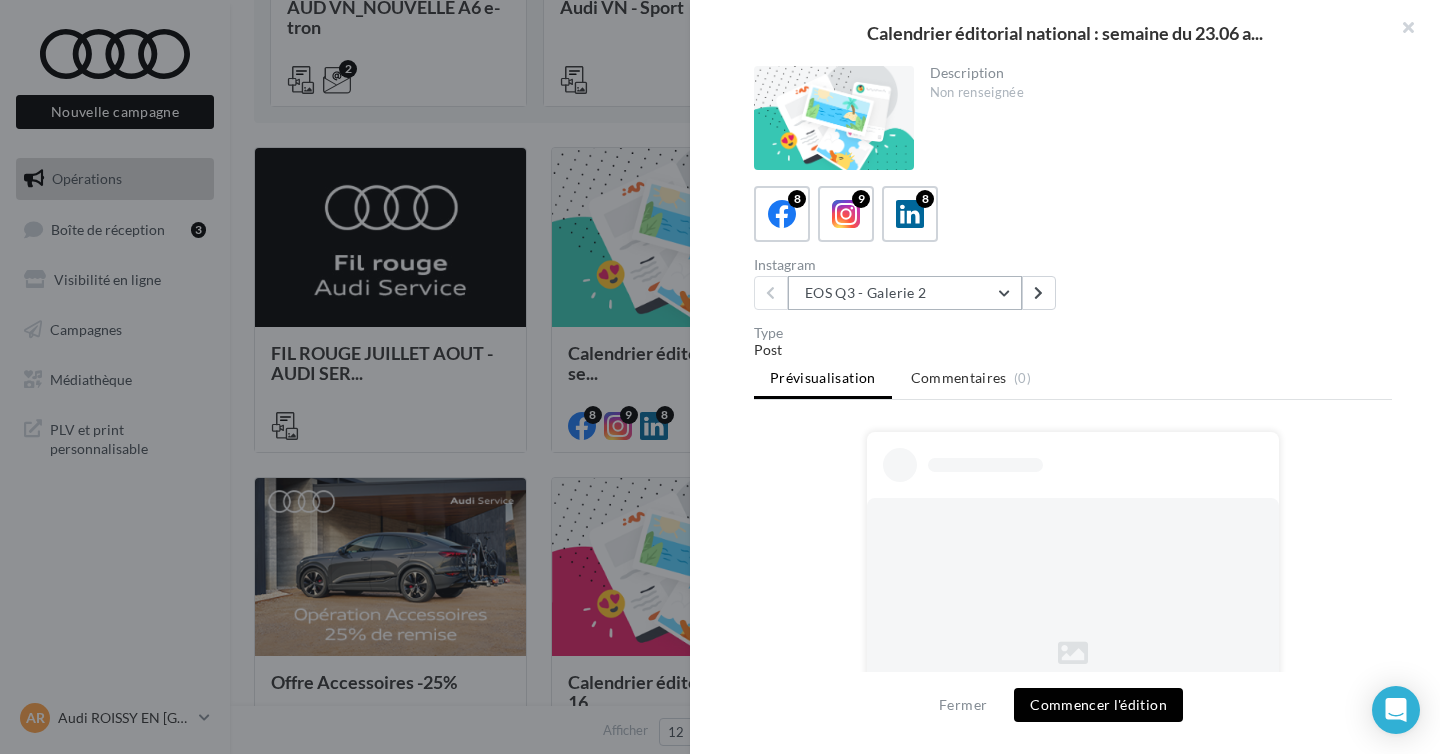 click on "EOS Q3 - Galerie 2" at bounding box center [905, 293] 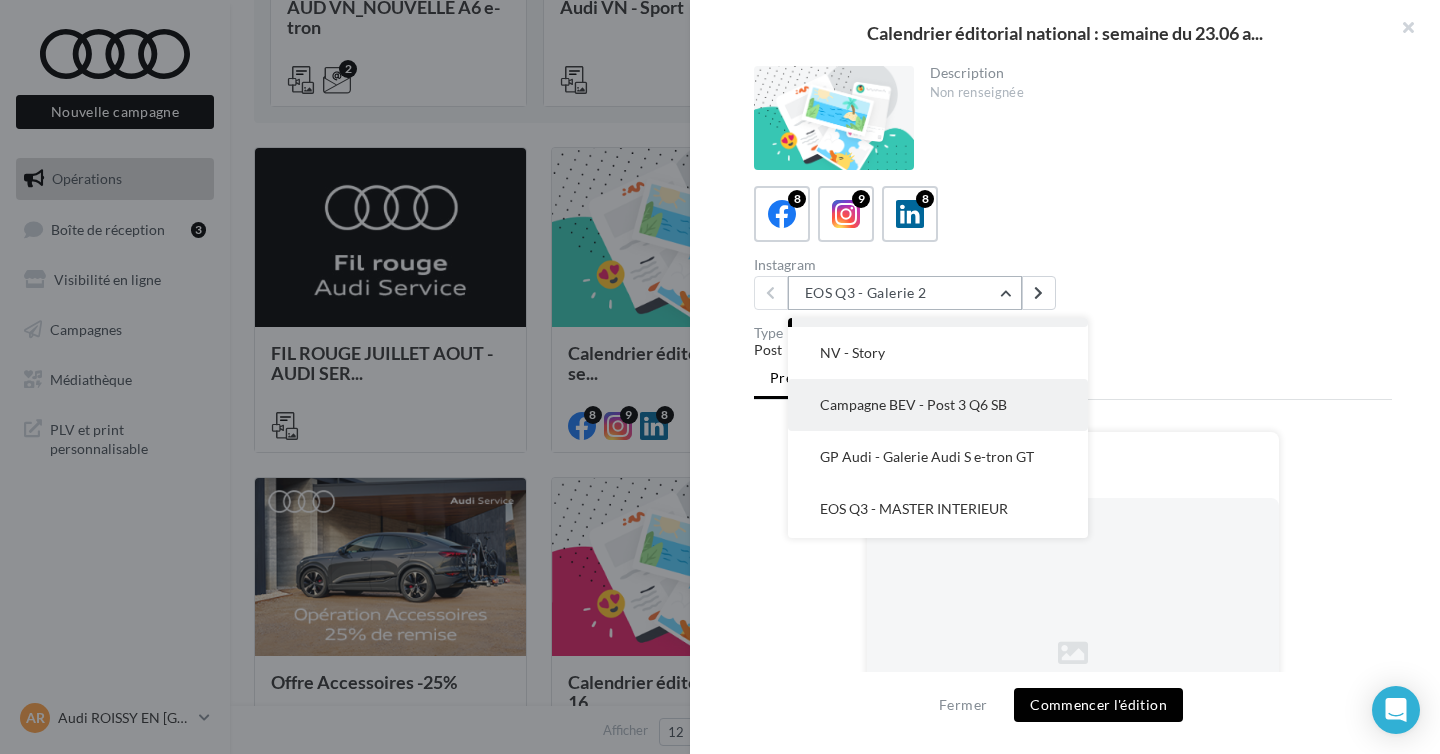 scroll, scrollTop: 0, scrollLeft: 0, axis: both 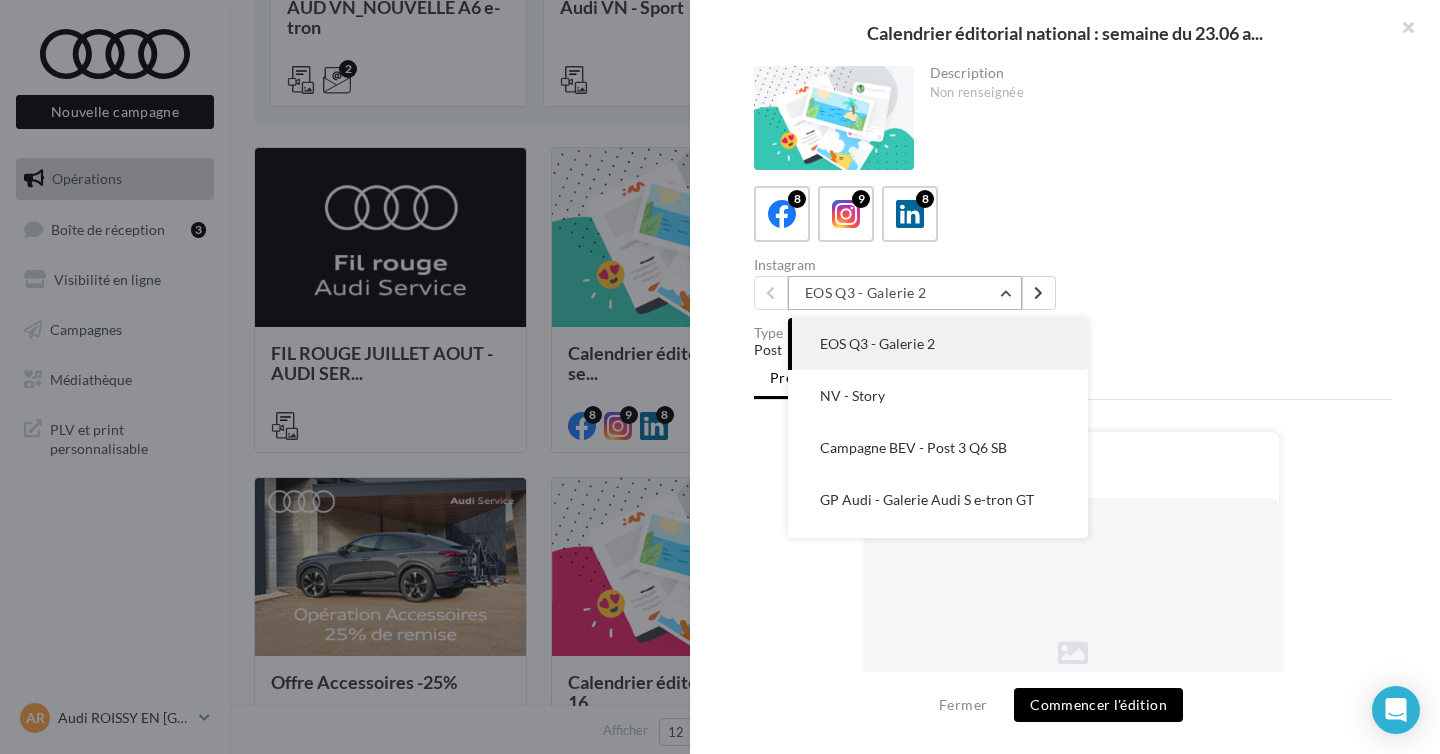 click on "EOS Q3 - Galerie 2" at bounding box center (905, 293) 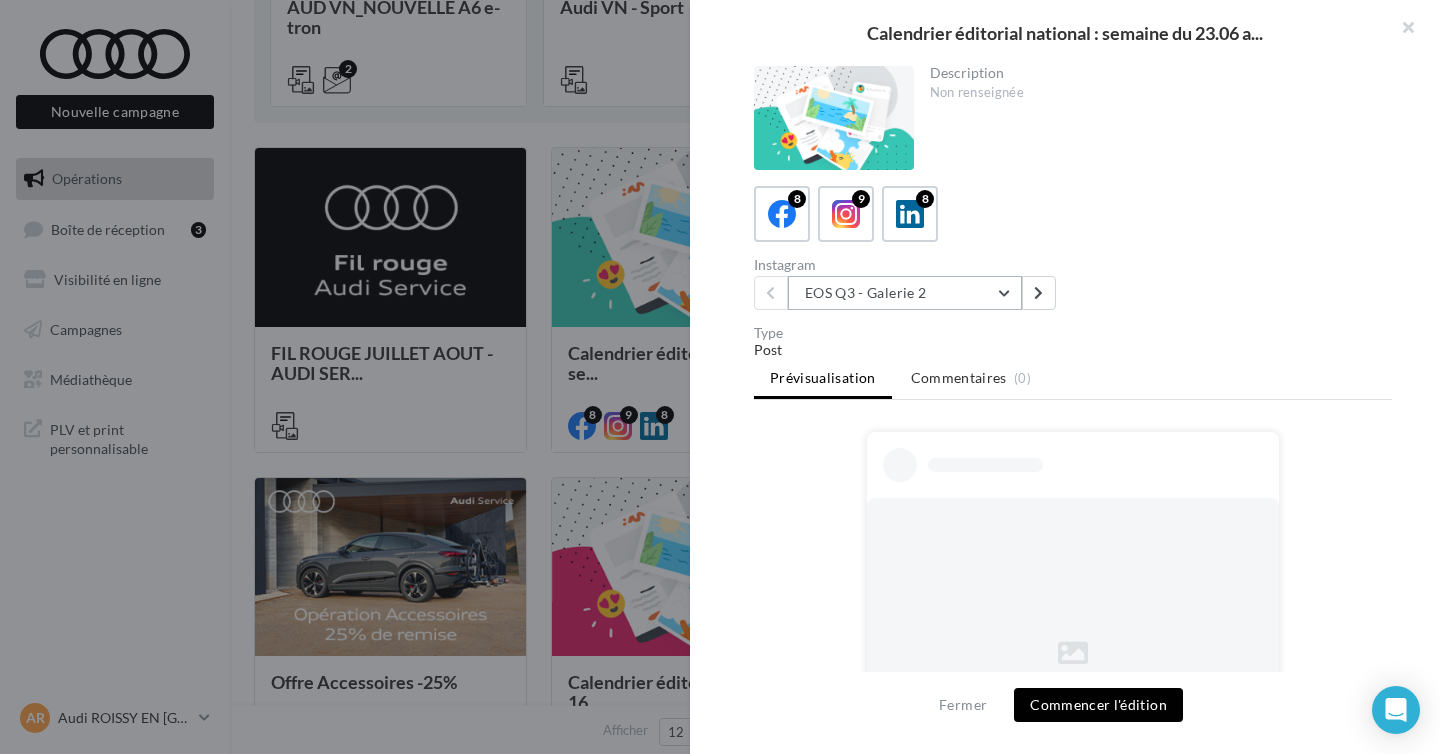 click on "EOS Q3 - Galerie 2" at bounding box center (905, 293) 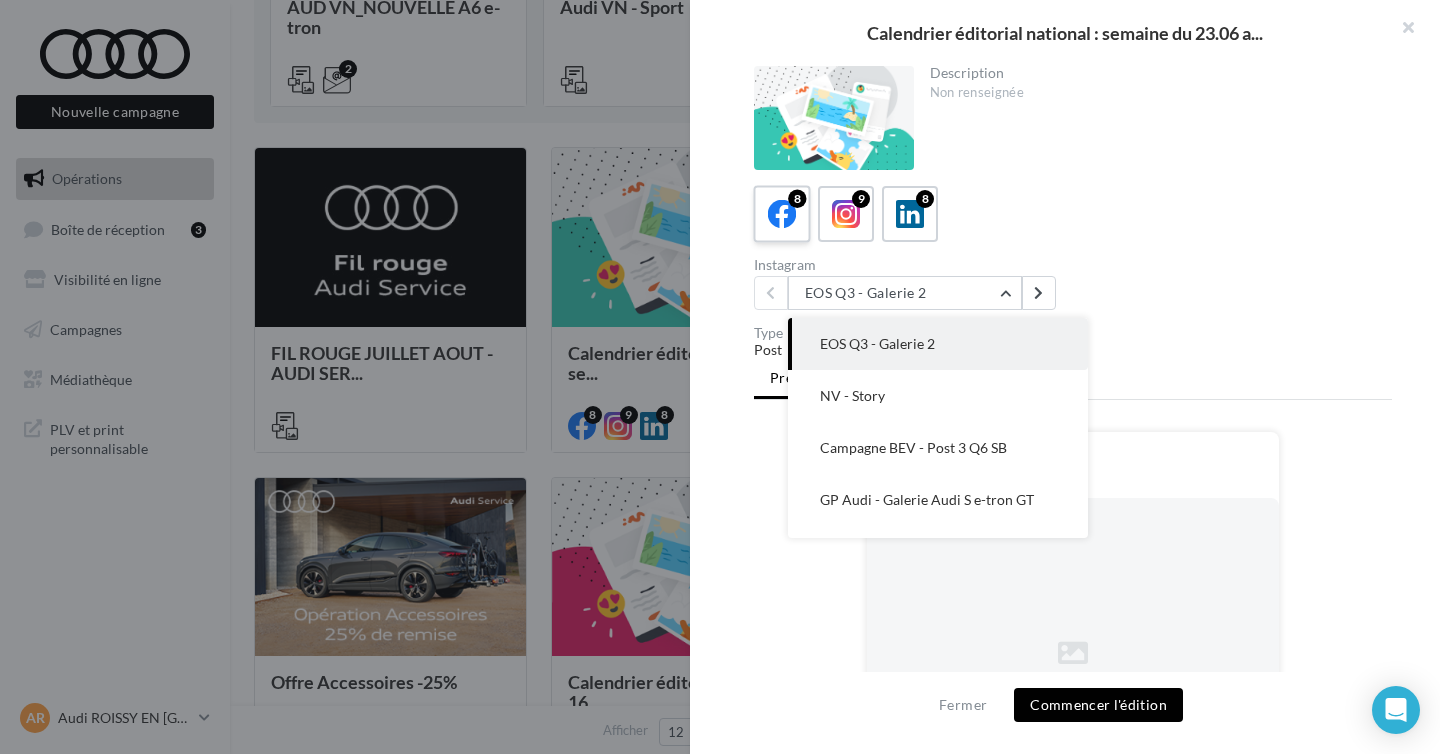 click on "8" at bounding box center (781, 213) 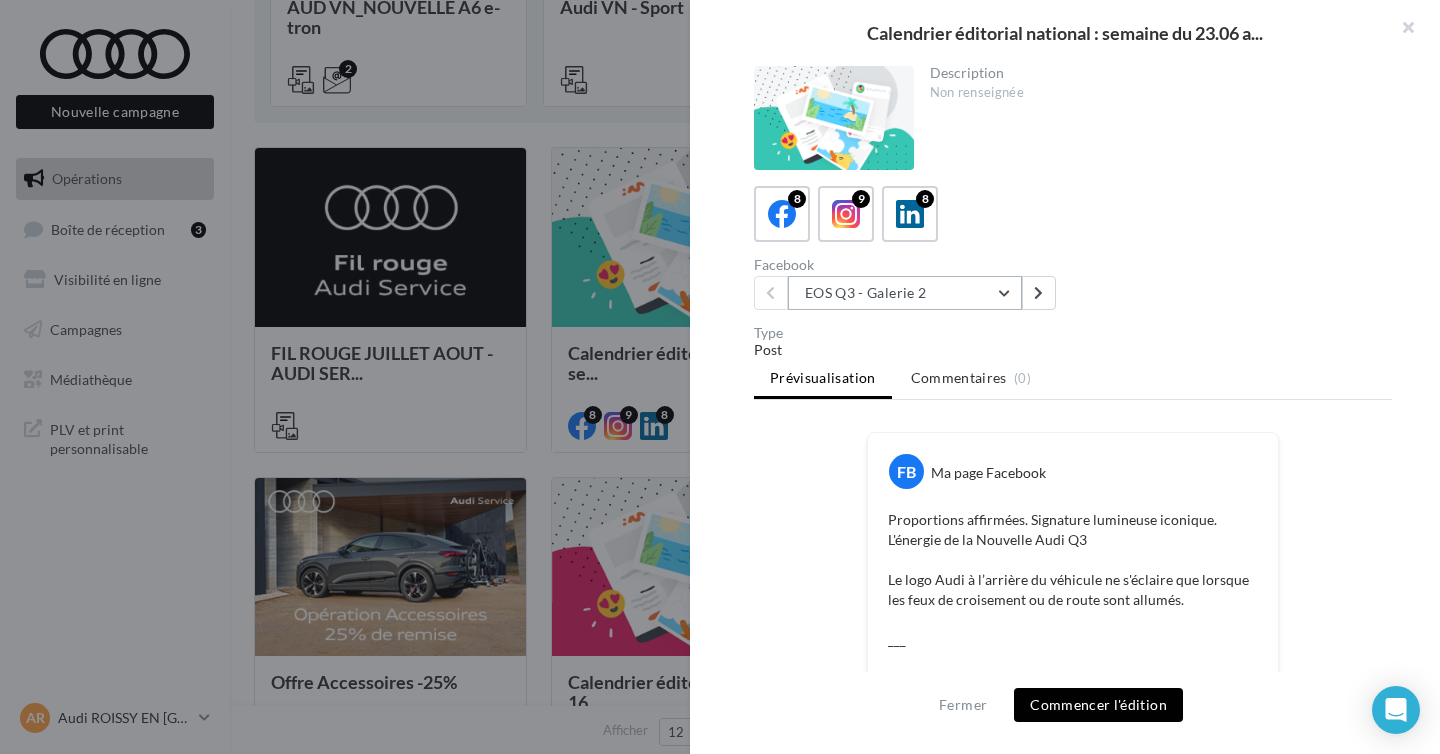 click on "EOS Q3 - Galerie 2" at bounding box center [905, 293] 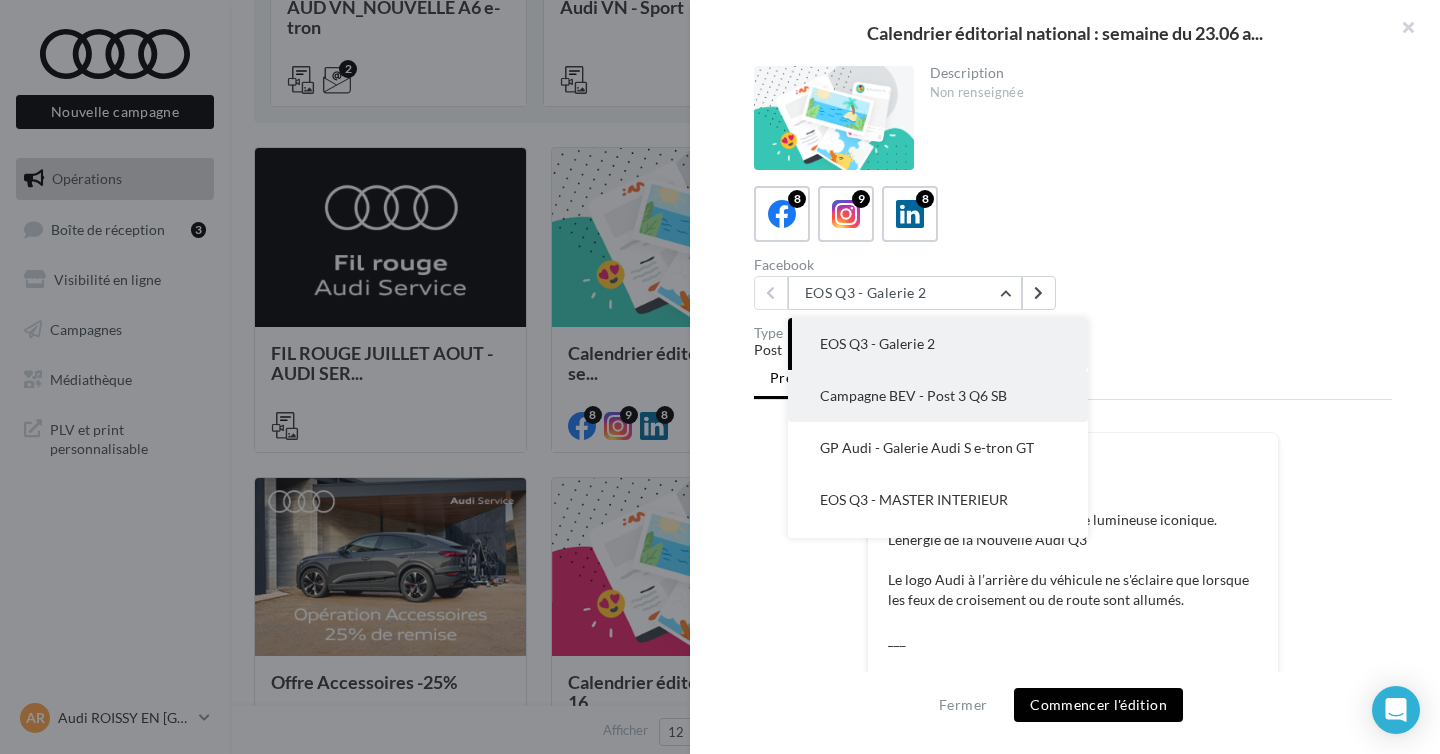click on "Campagne BEV - Post 3 Q6 SB" at bounding box center (913, 395) 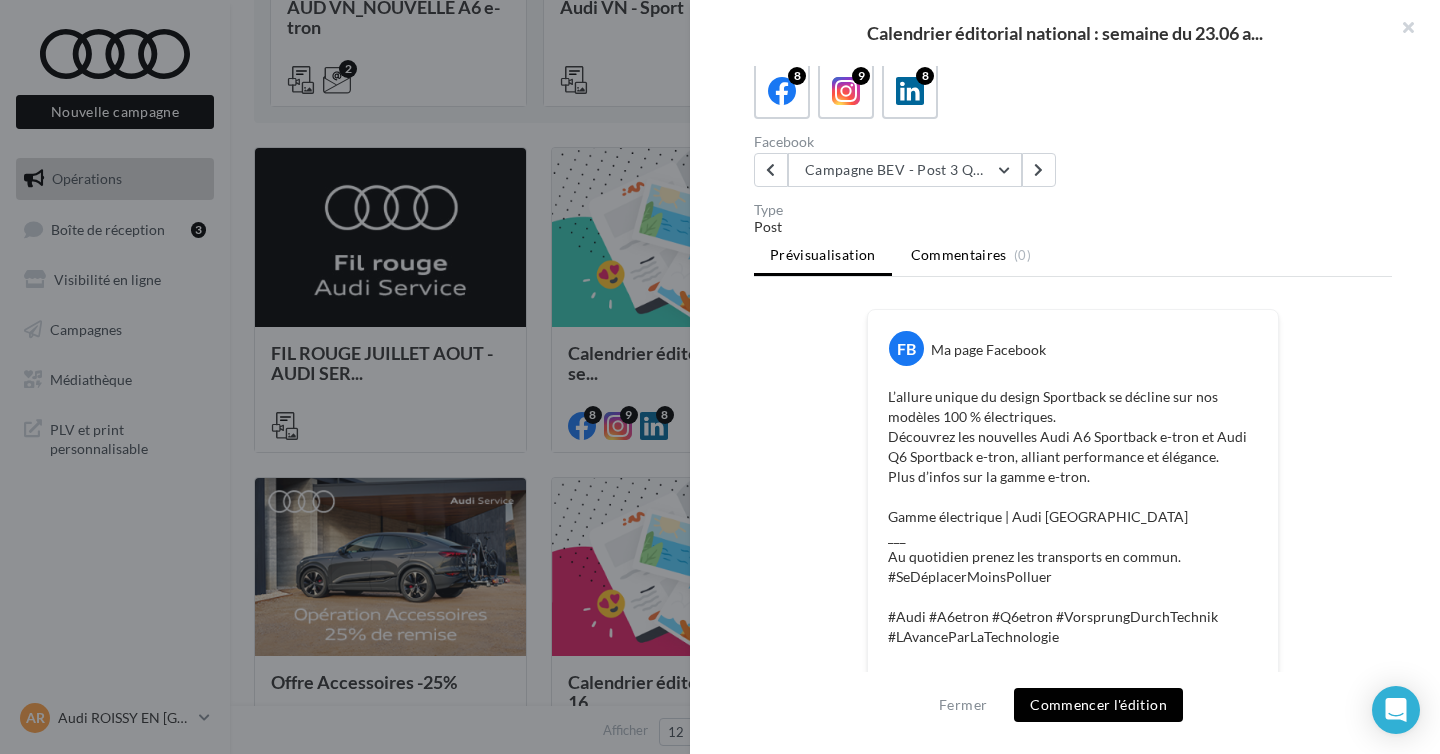 scroll, scrollTop: 0, scrollLeft: 0, axis: both 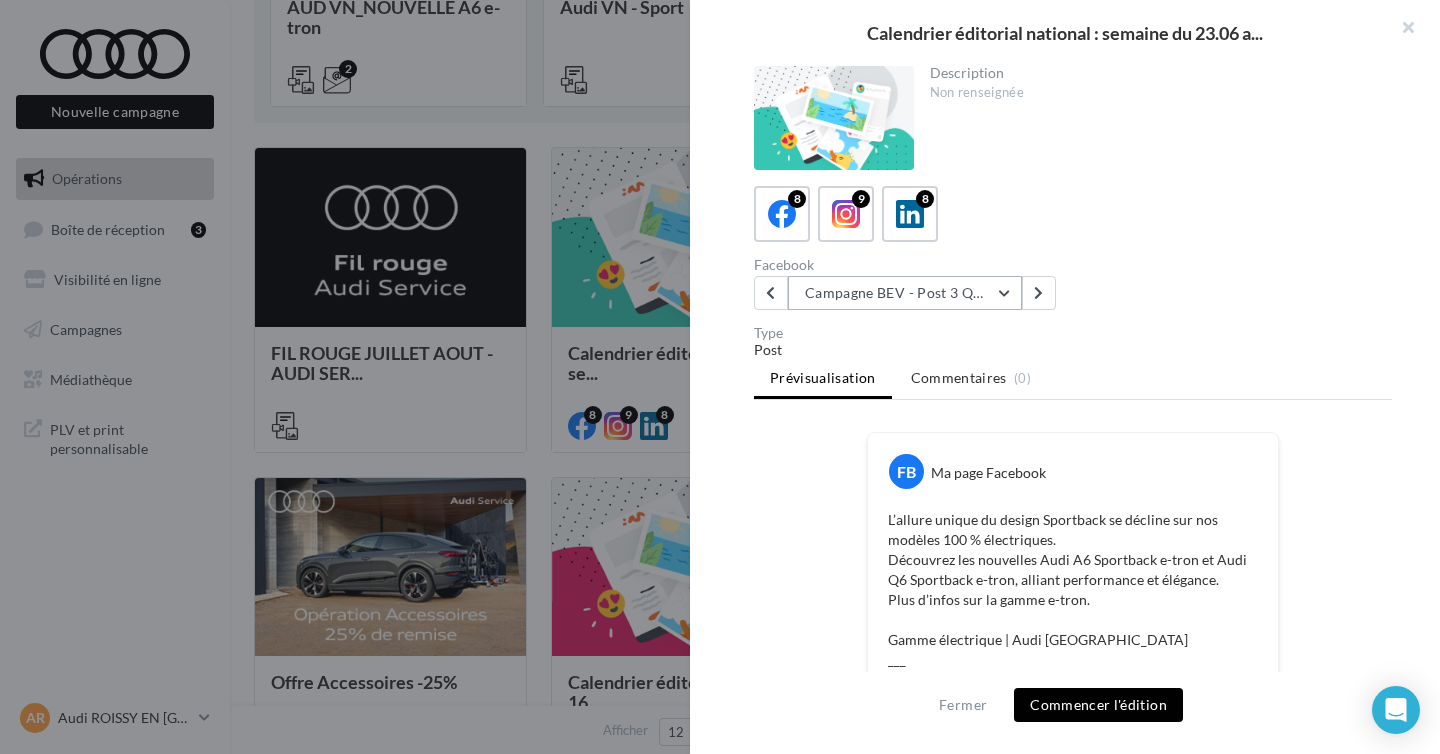 click on "Campagne BEV - Post 3 Q6 SB" at bounding box center (905, 293) 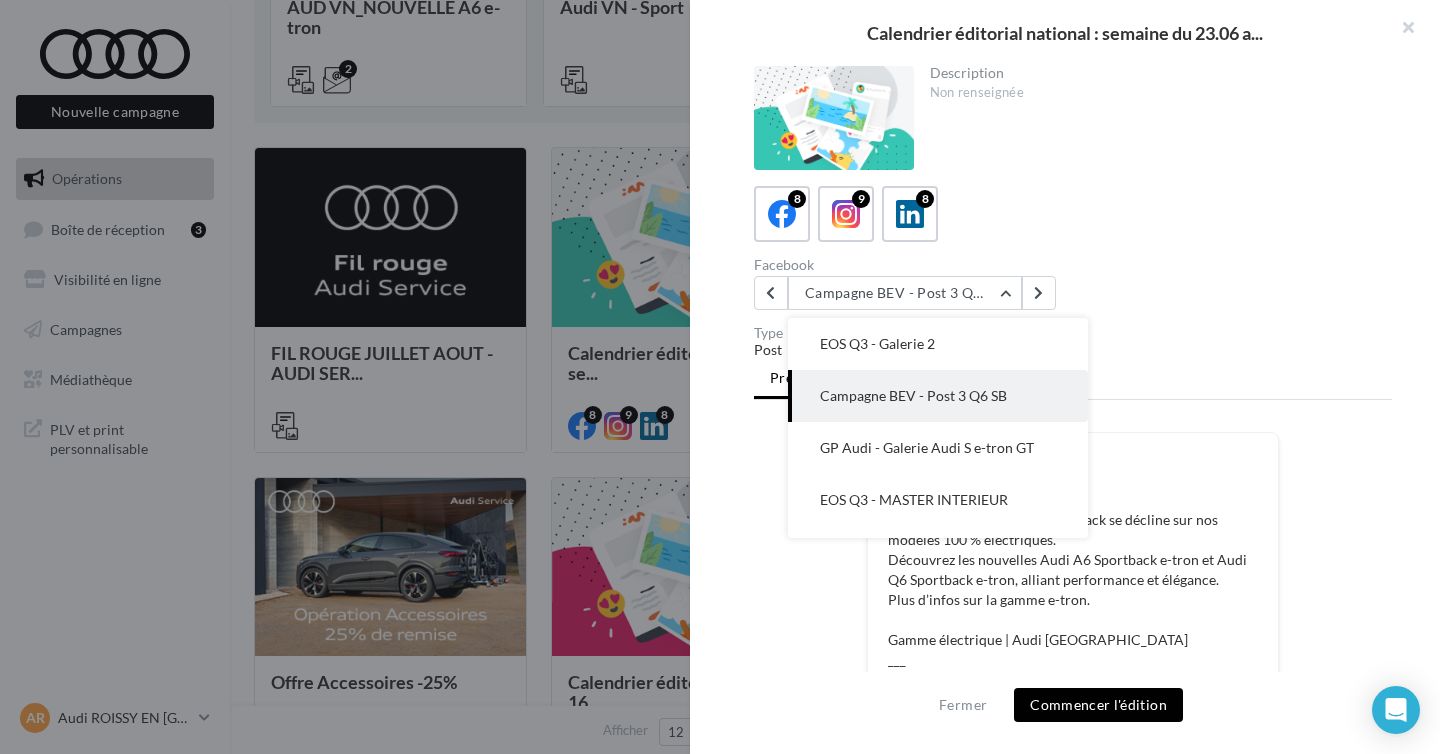 click on "GP Audi - Galerie Audi S e-tron GT" at bounding box center (927, 447) 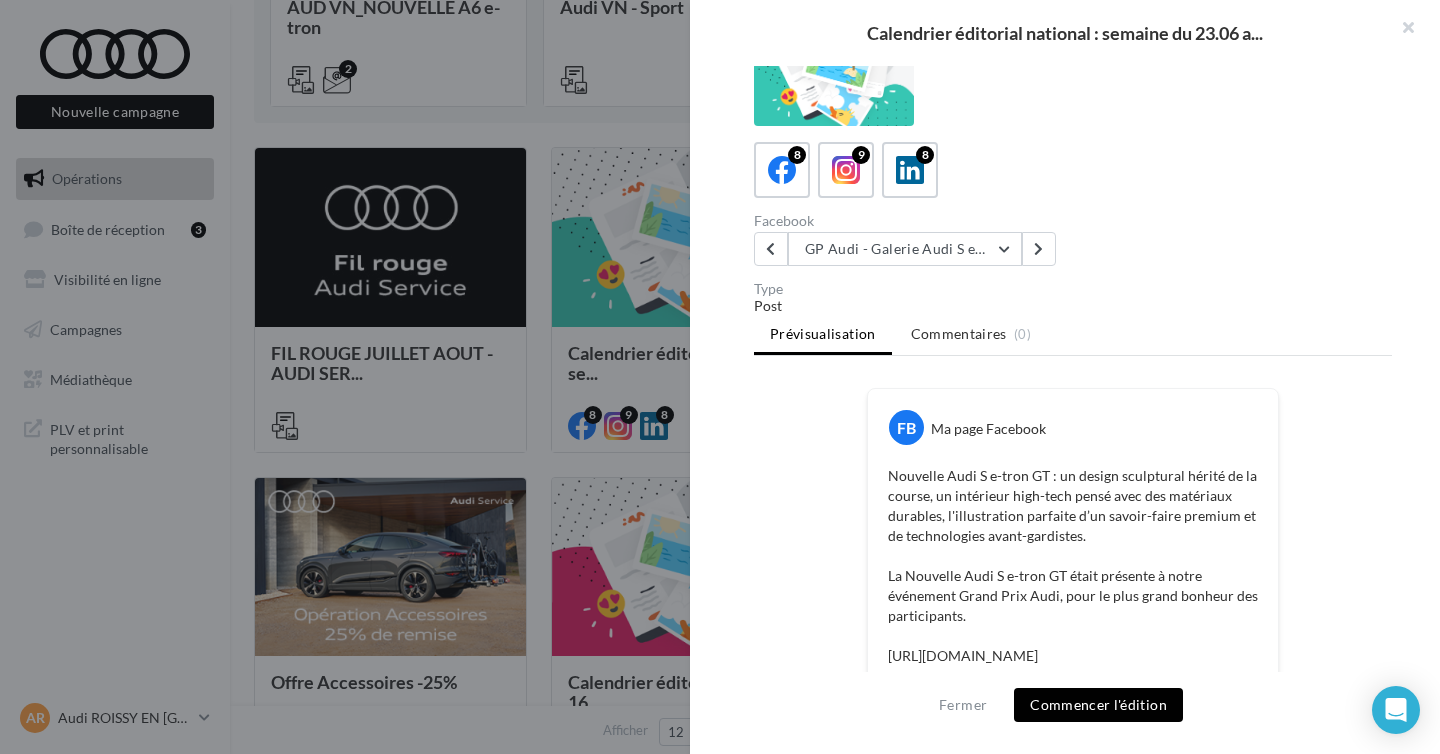 scroll, scrollTop: 0, scrollLeft: 0, axis: both 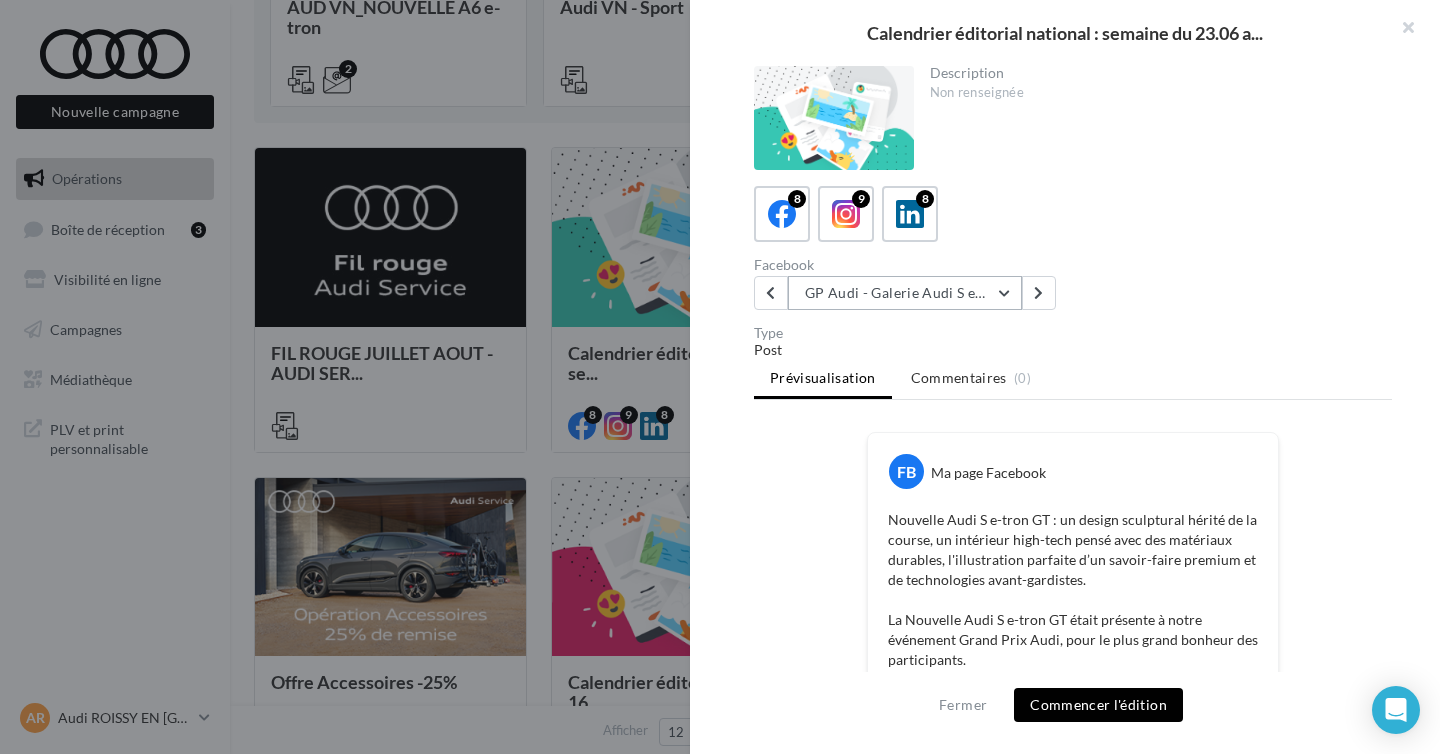 click on "GP Audi - Galerie Audi S e-tron GT" at bounding box center (905, 293) 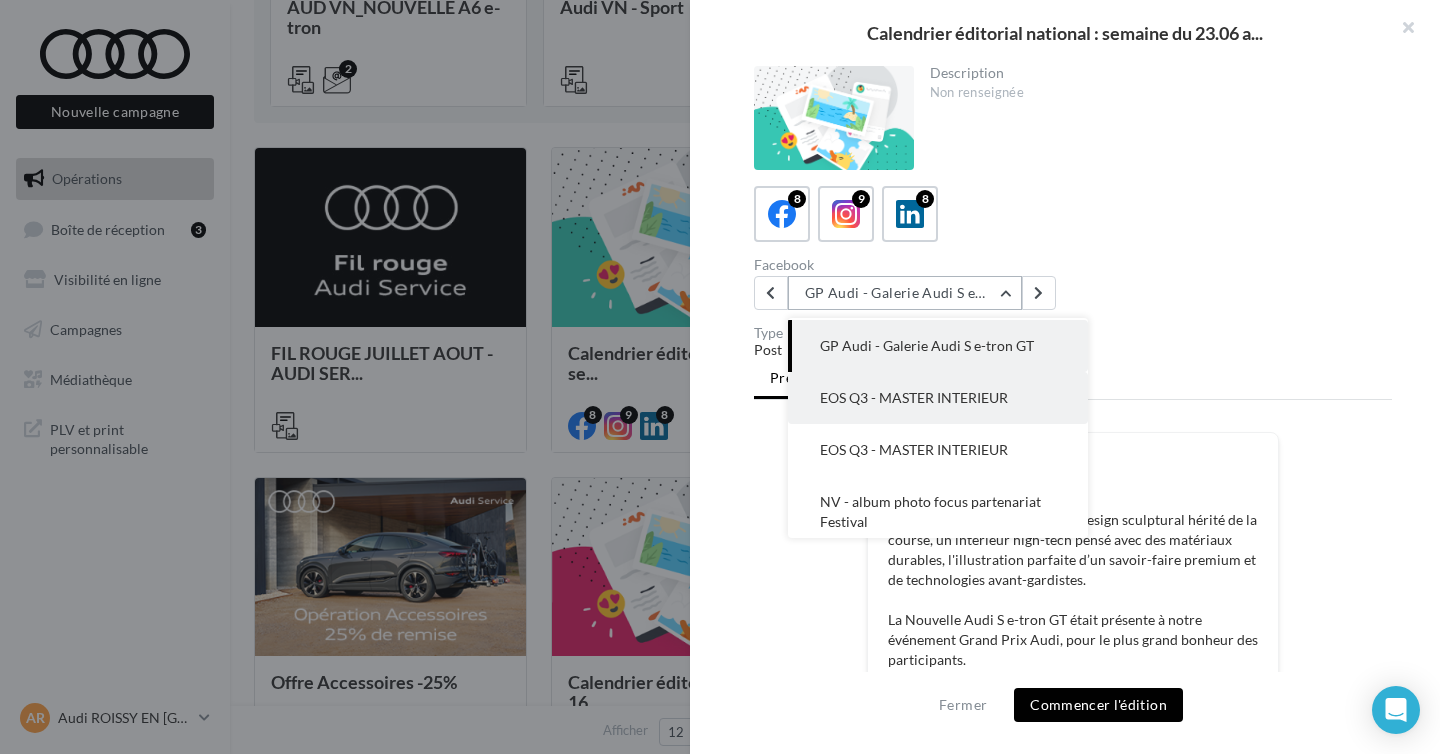 scroll, scrollTop: 102, scrollLeft: 0, axis: vertical 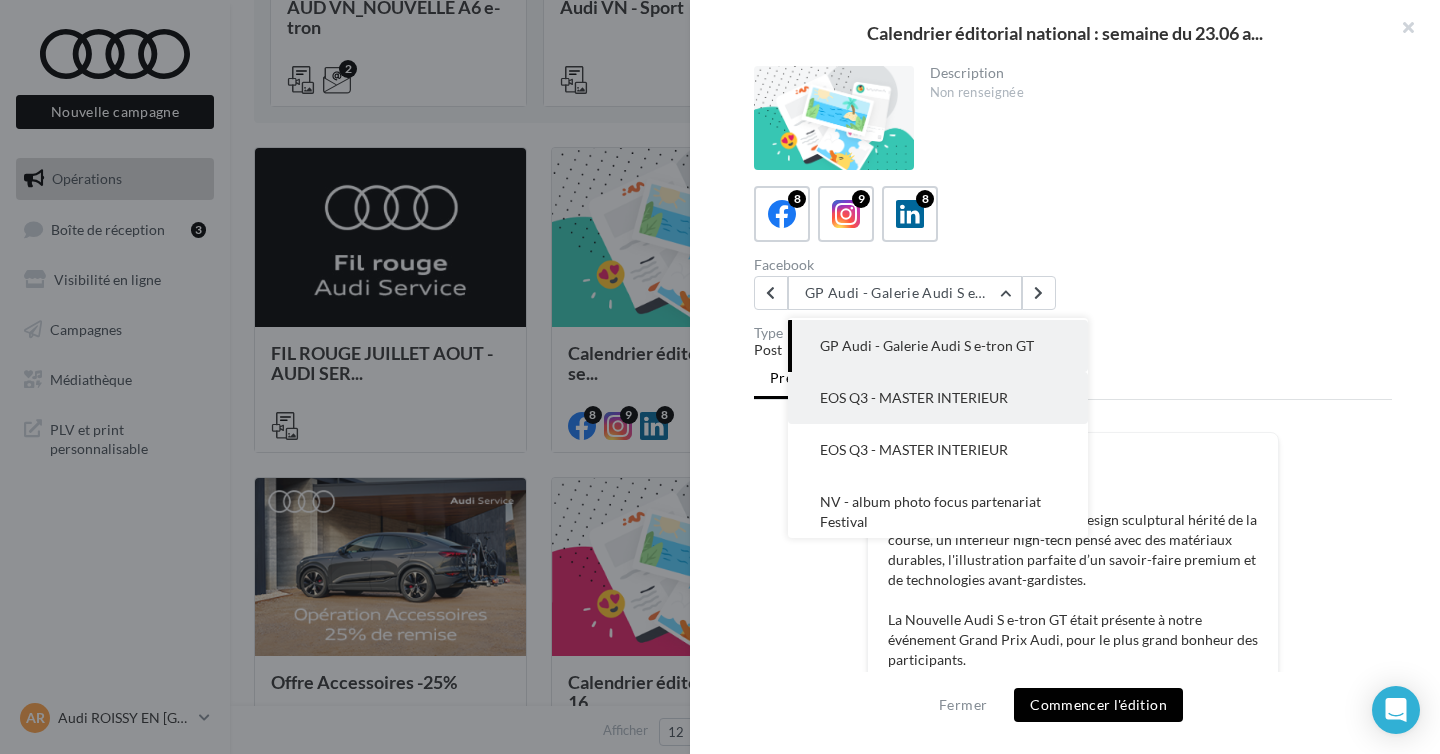 click on "EOS Q3 - MASTER INTERIEUR" at bounding box center (938, 398) 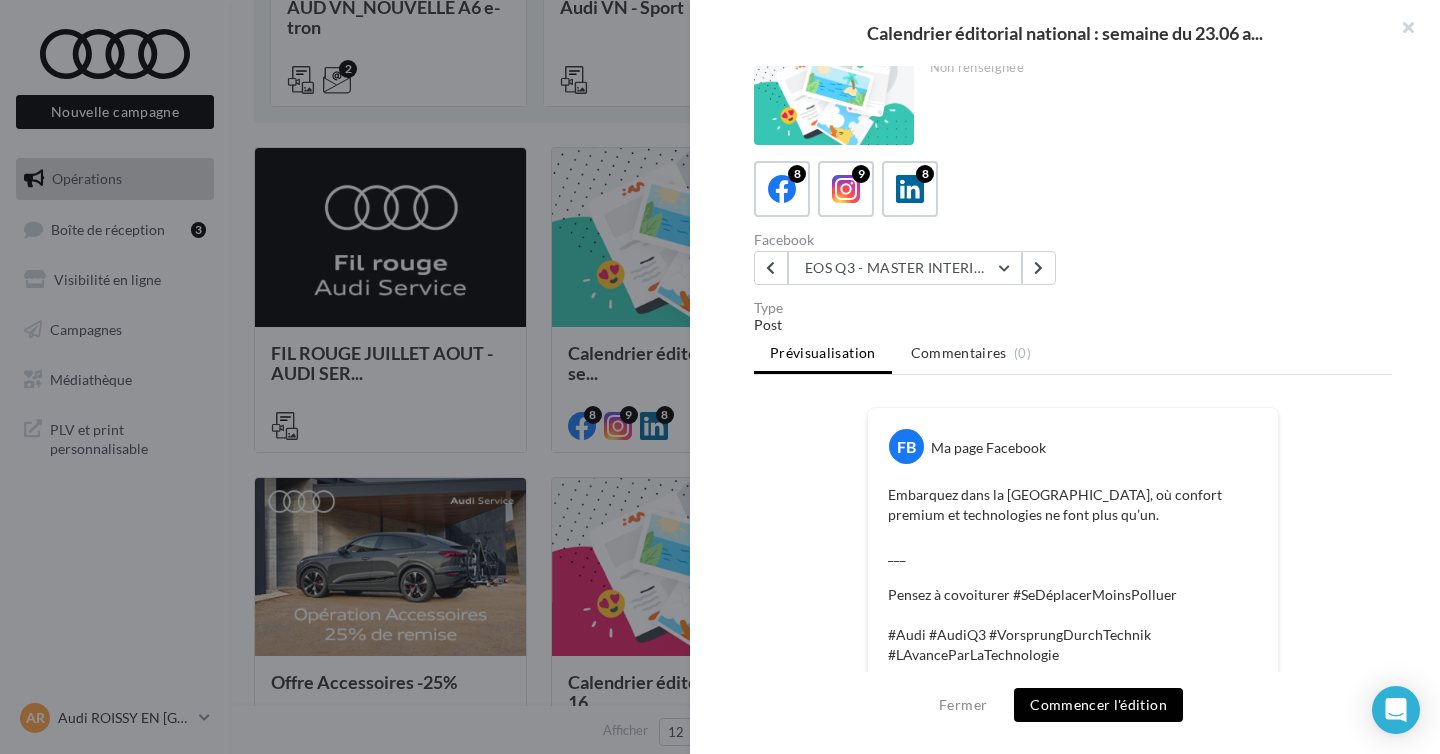 scroll, scrollTop: 0, scrollLeft: 0, axis: both 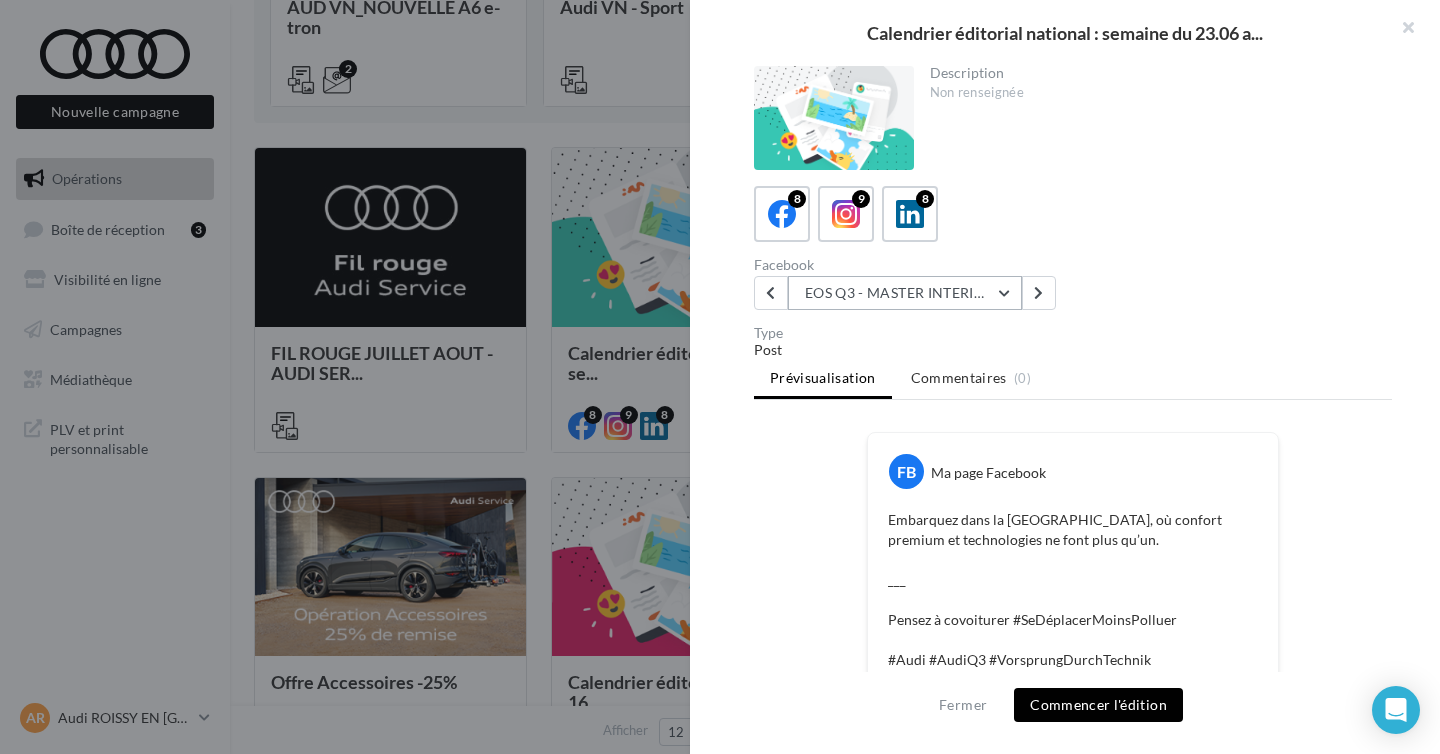 click on "EOS Q3 - MASTER INTERIEUR" at bounding box center (905, 293) 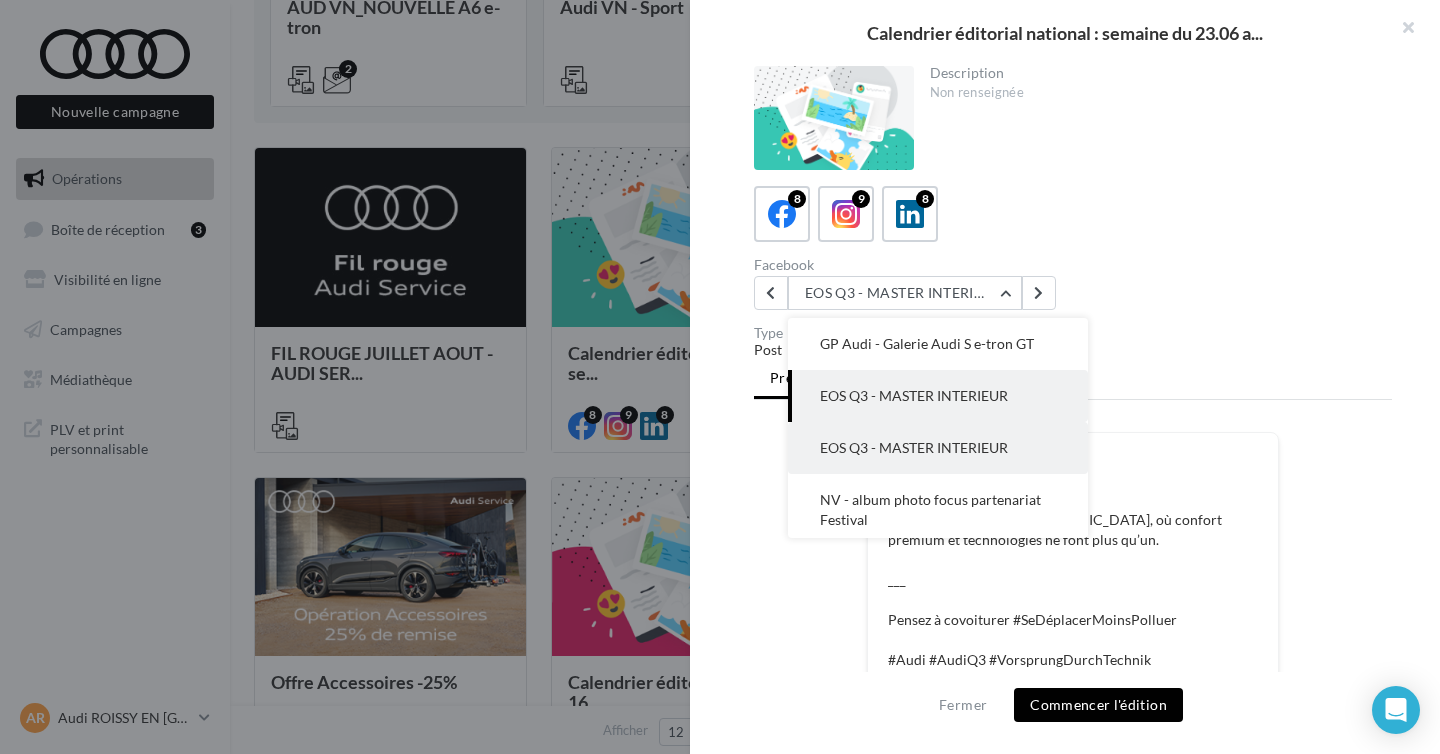 click on "EOS Q3 - MASTER INTERIEUR" at bounding box center [914, 447] 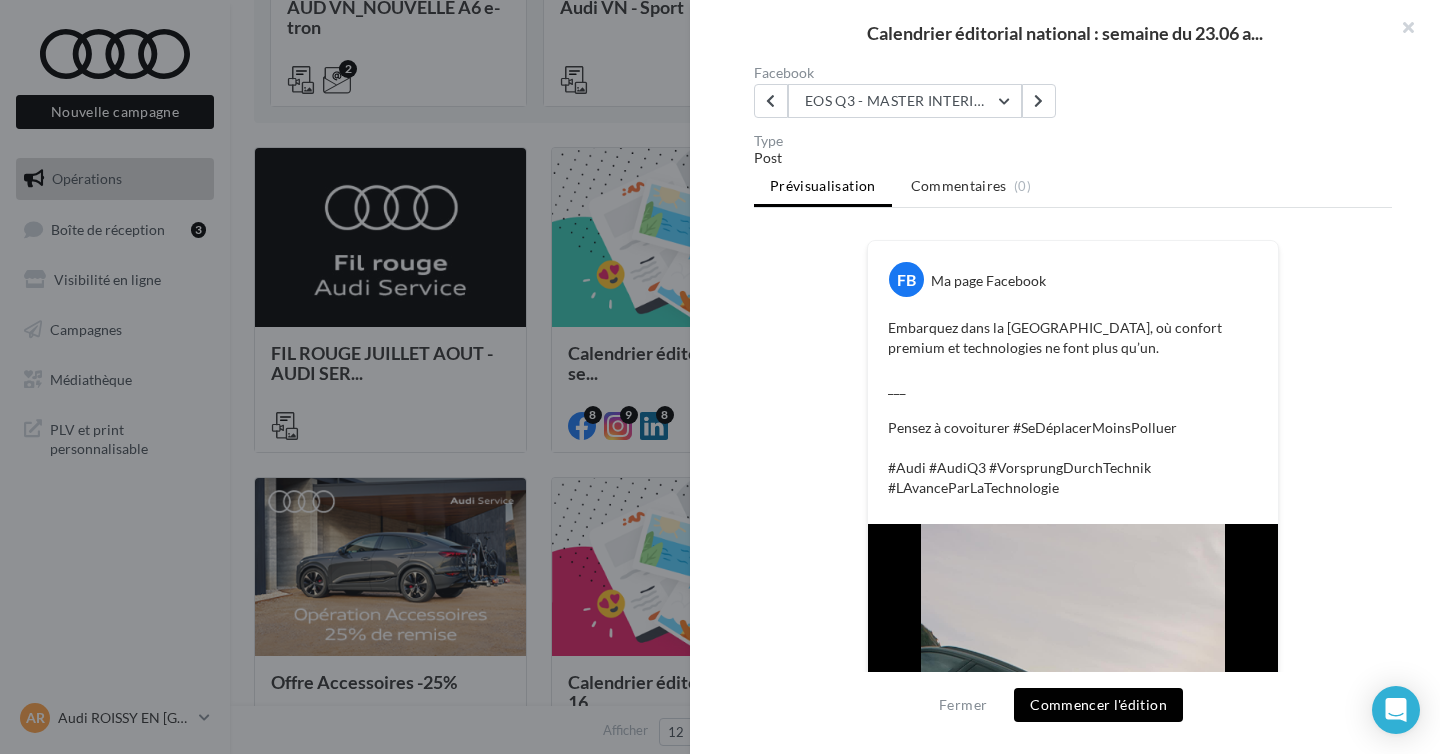 scroll, scrollTop: 0, scrollLeft: 0, axis: both 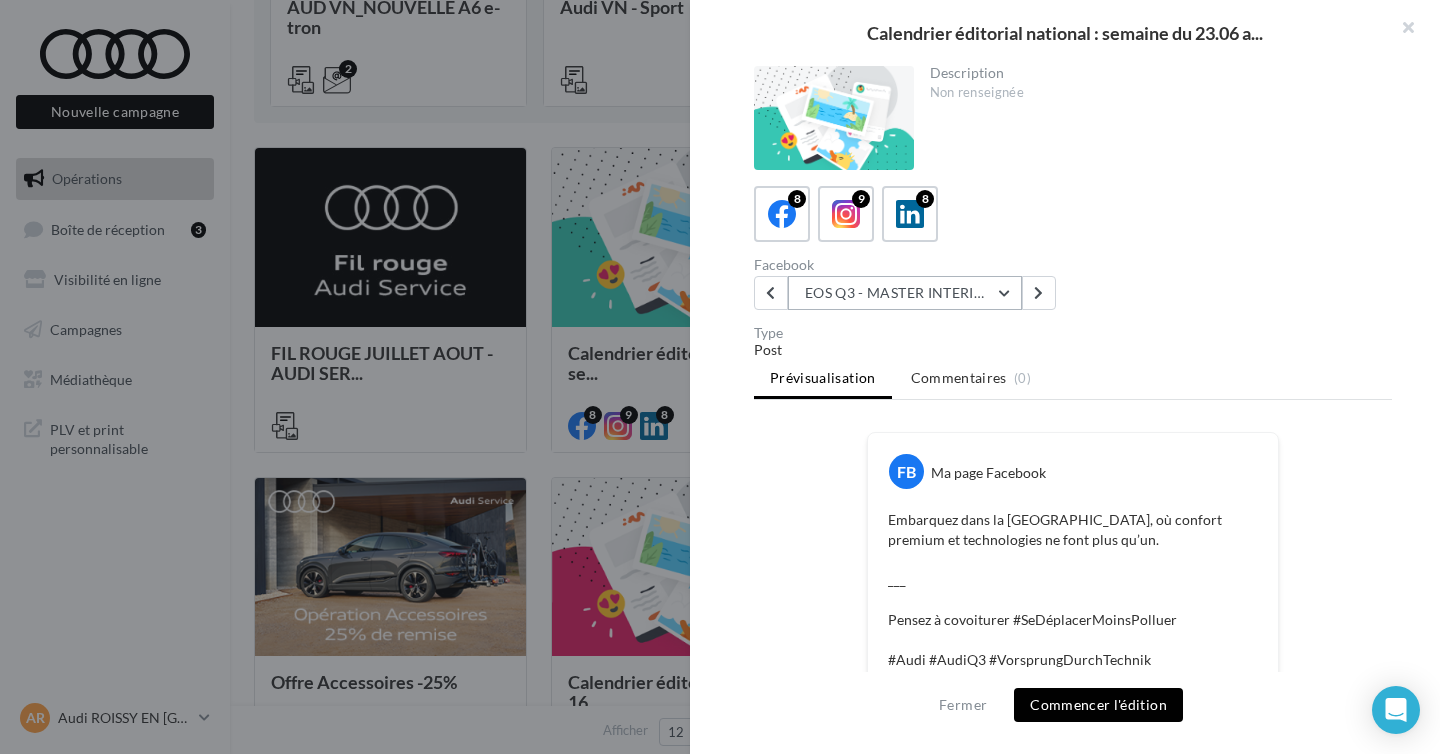 click on "EOS Q3 - MASTER INTERIEUR" at bounding box center (905, 293) 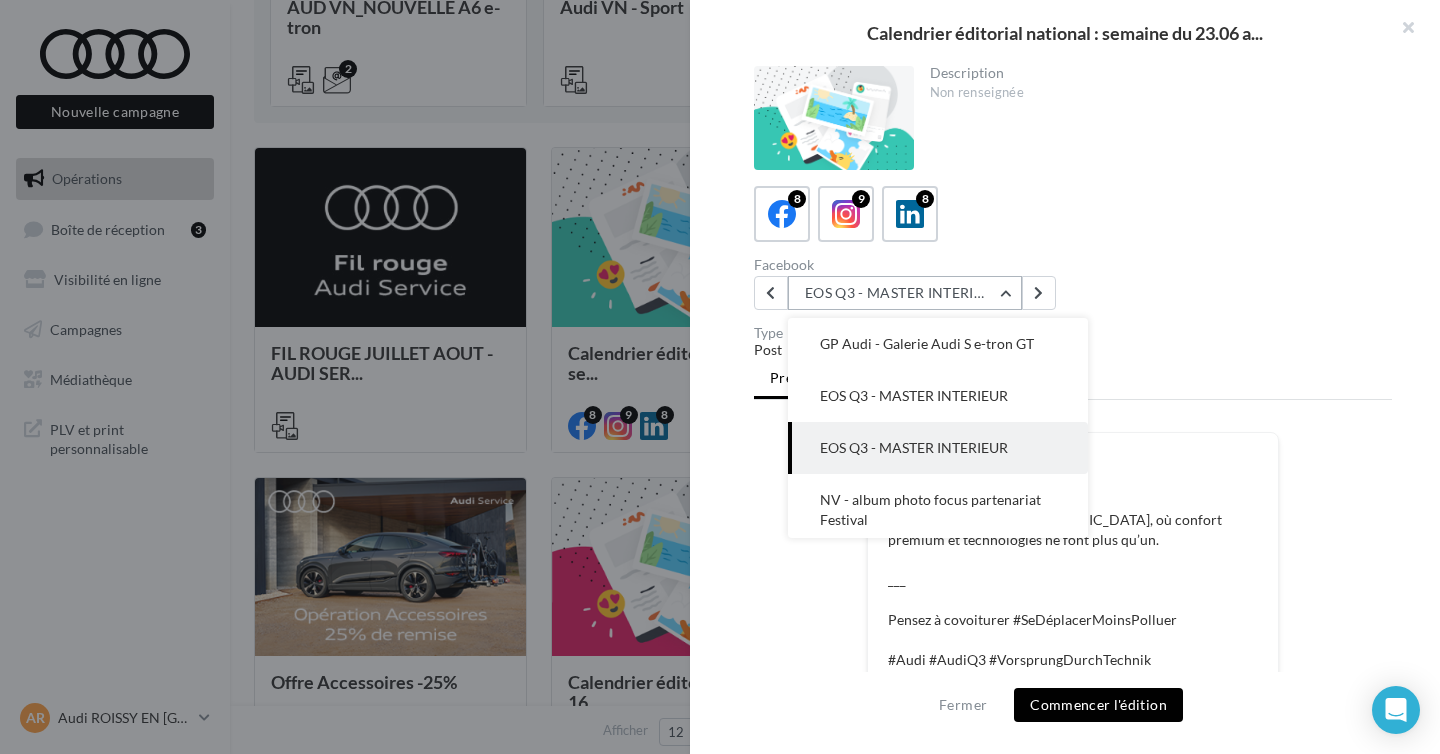 scroll, scrollTop: 156, scrollLeft: 0, axis: vertical 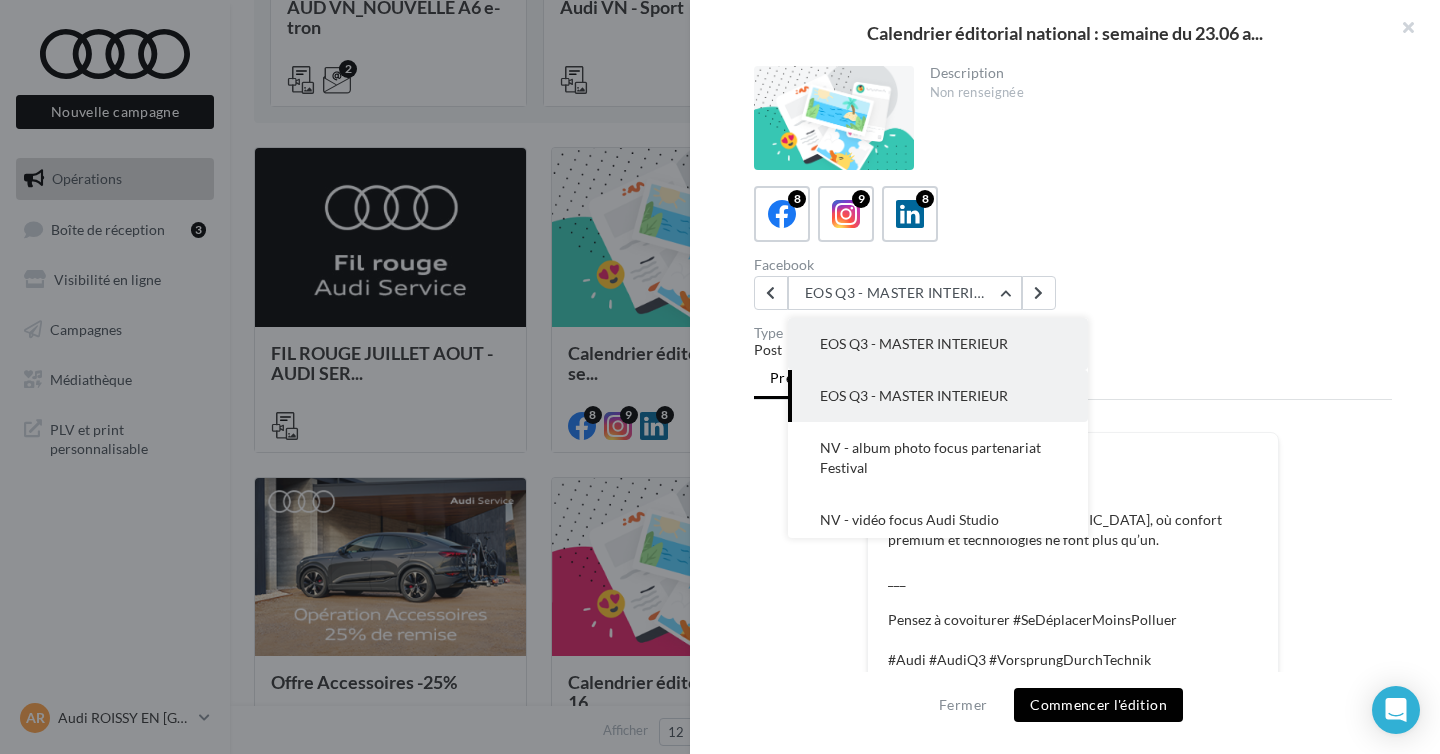 click on "EOS Q3 - MASTER INTERIEUR" at bounding box center (914, 343) 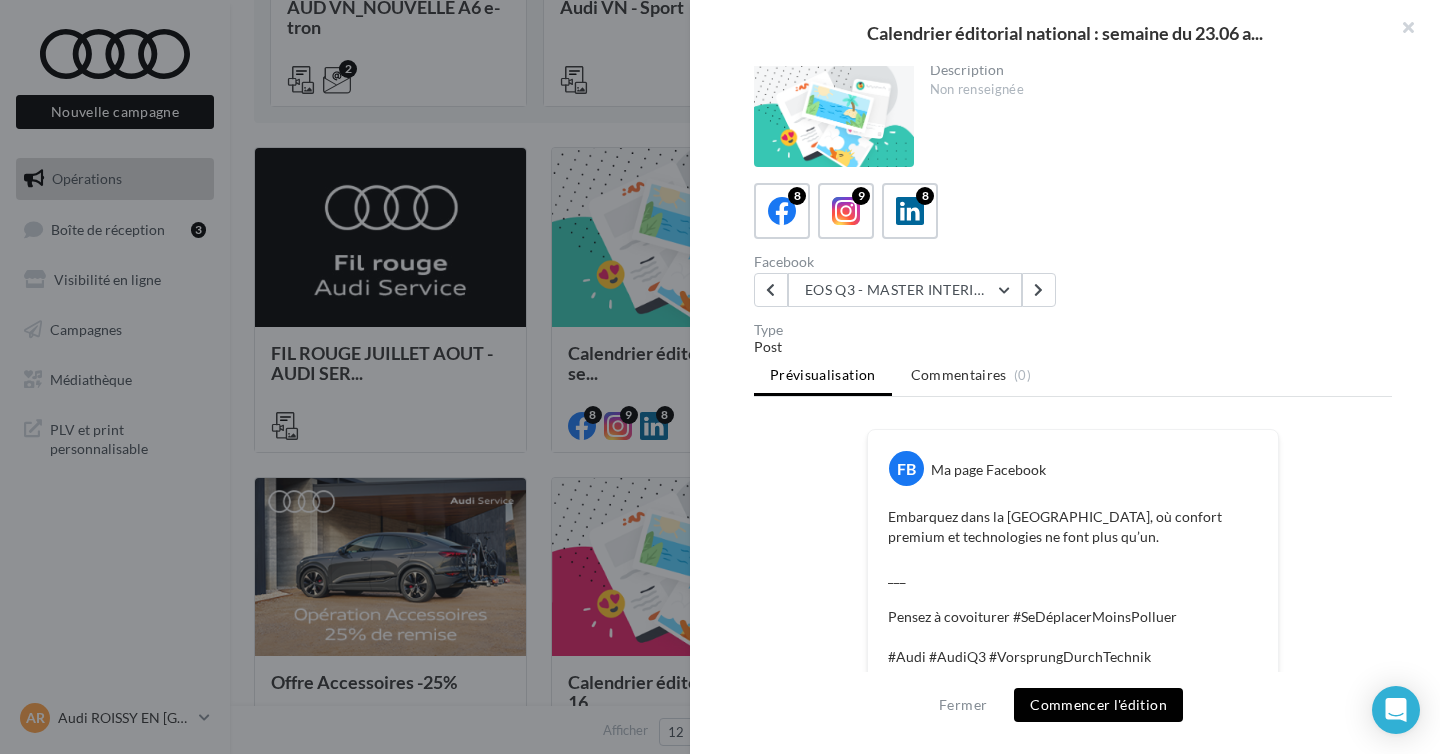 scroll, scrollTop: 0, scrollLeft: 0, axis: both 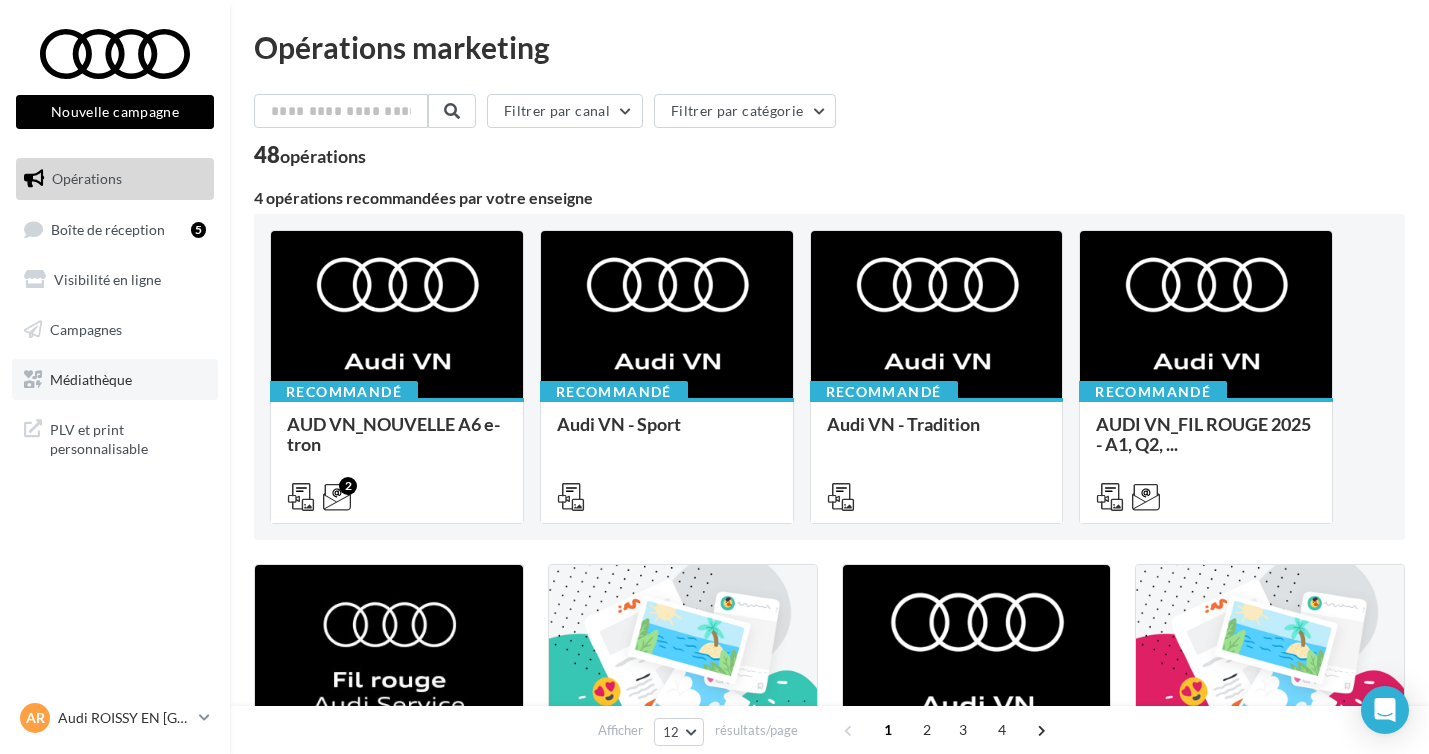 click on "Médiathèque" at bounding box center (91, 378) 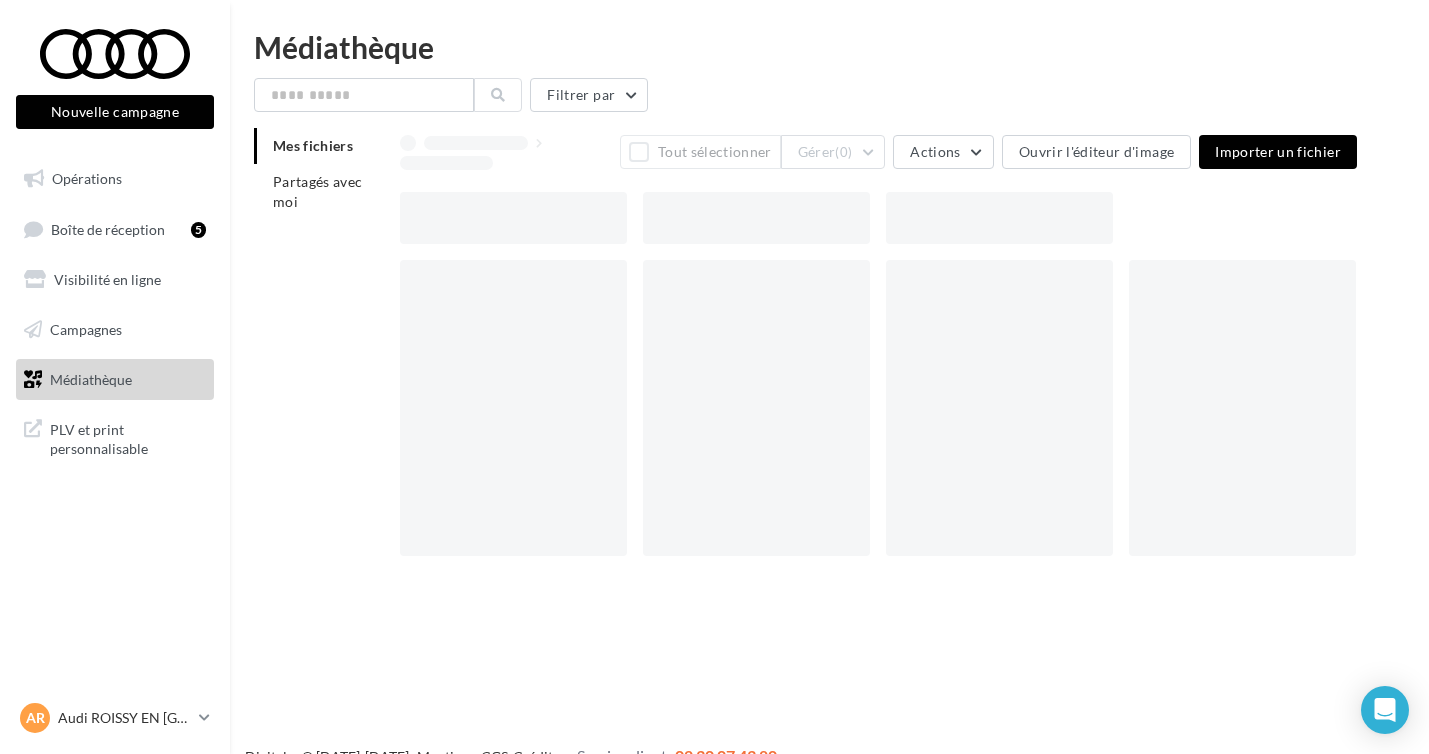 scroll, scrollTop: 0, scrollLeft: 0, axis: both 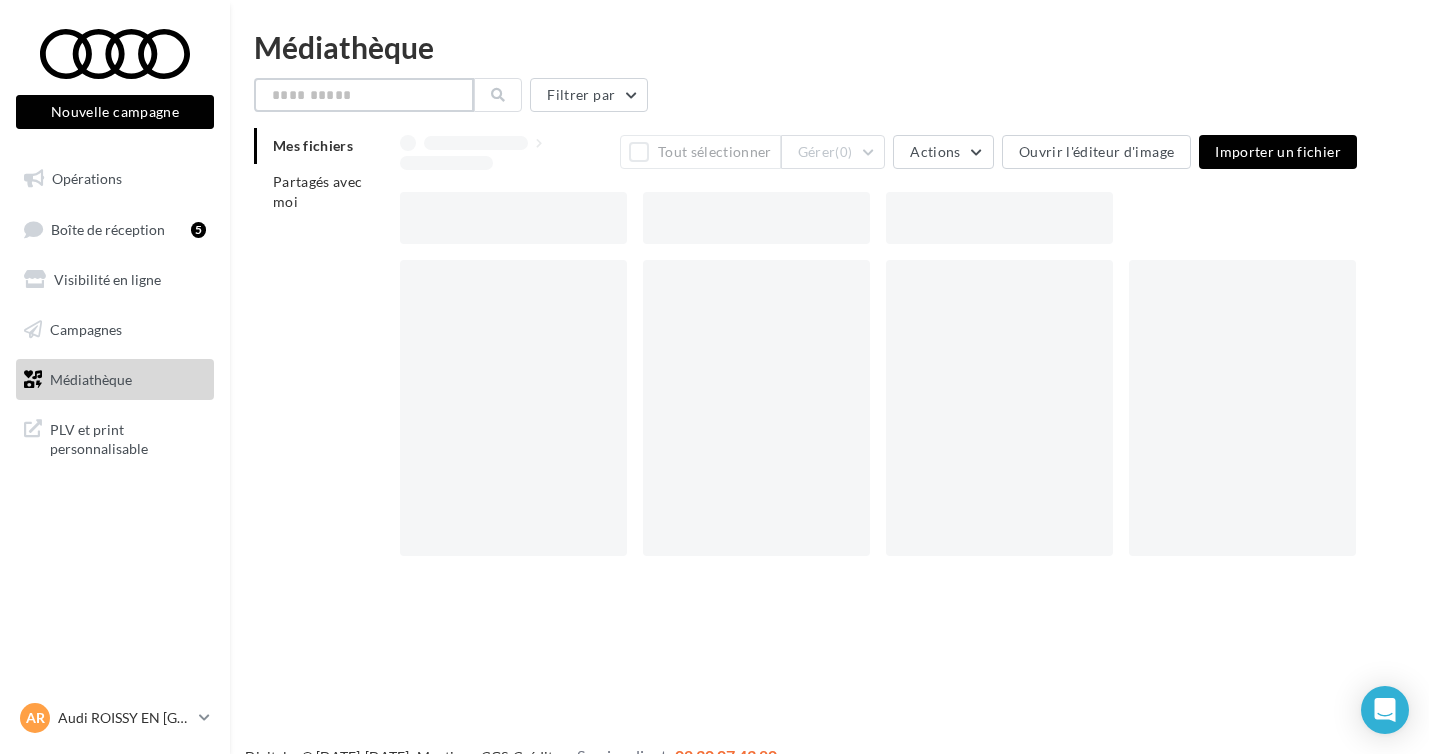click at bounding box center [364, 95] 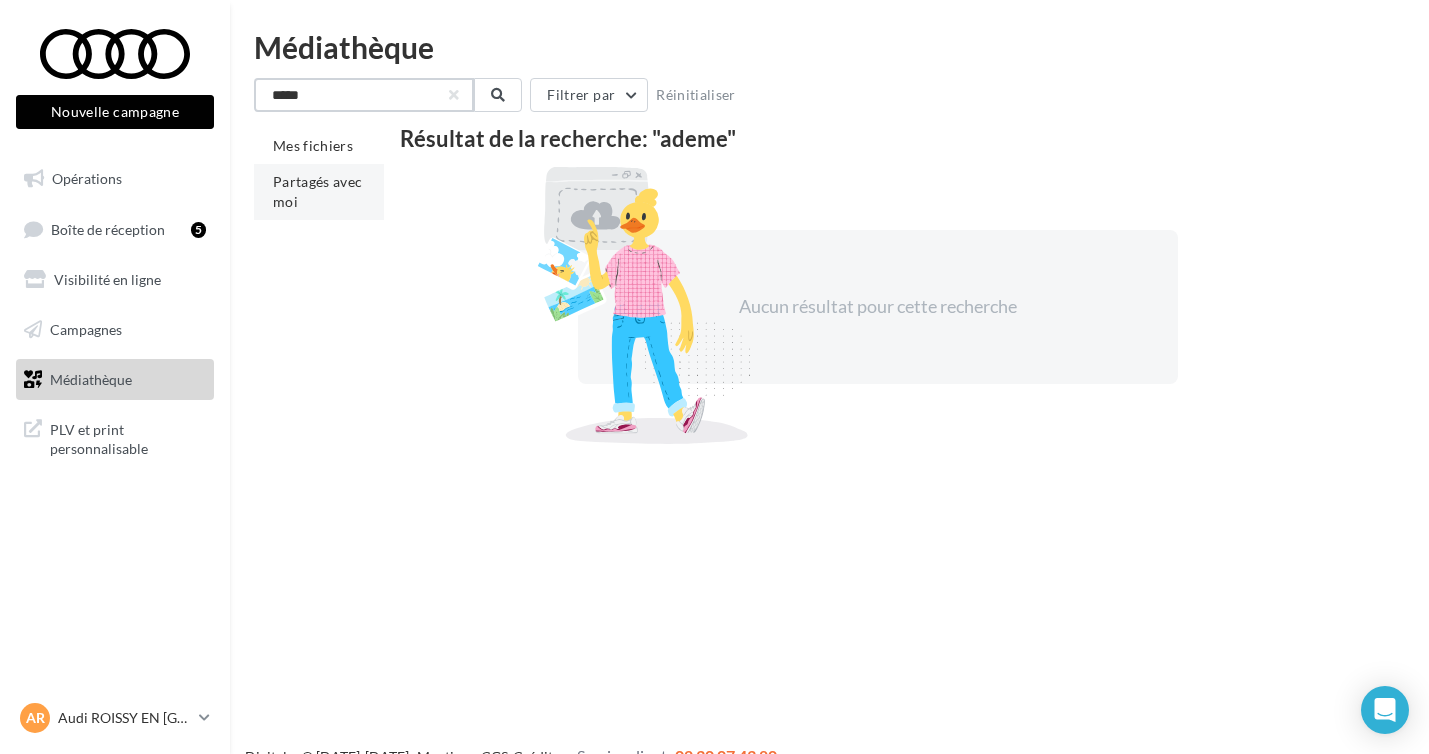 type on "*****" 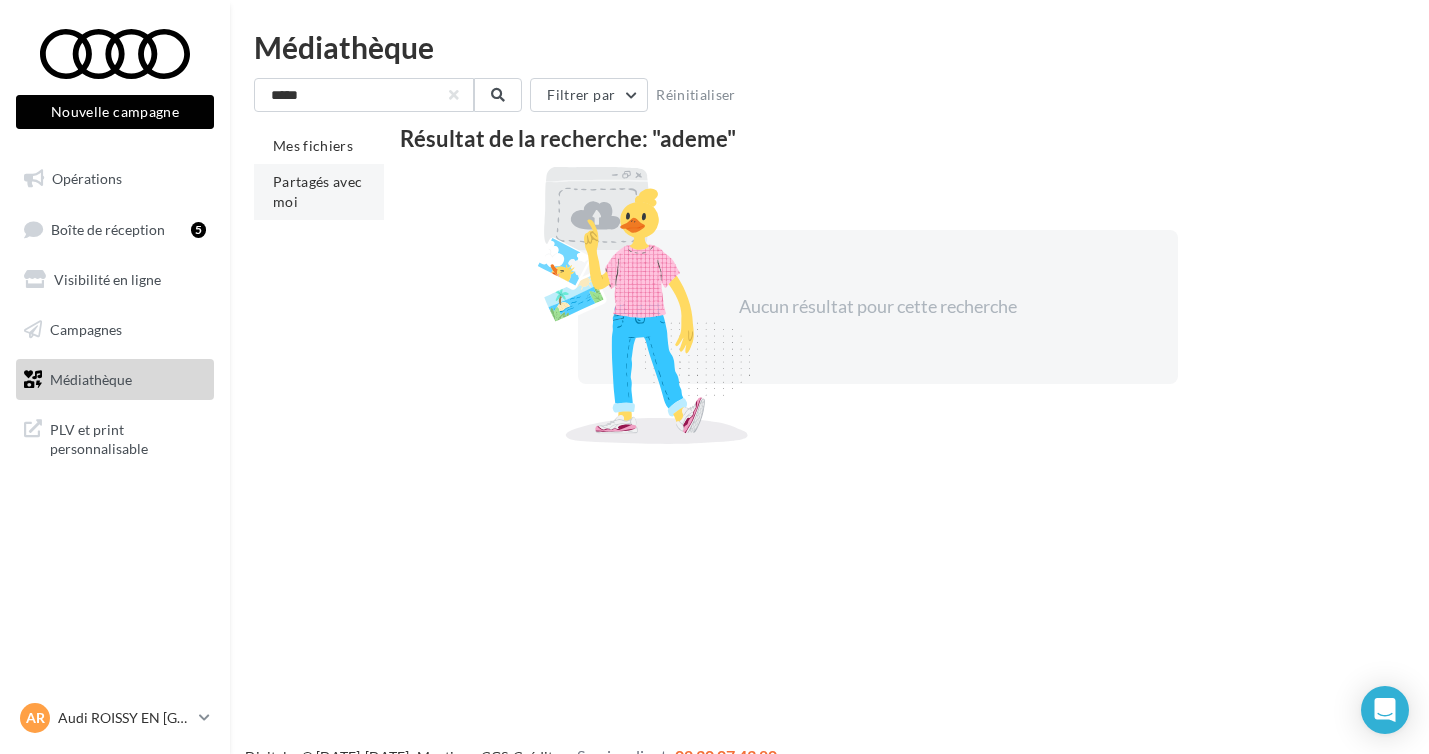 click on "Partagés avec moi" at bounding box center [318, 191] 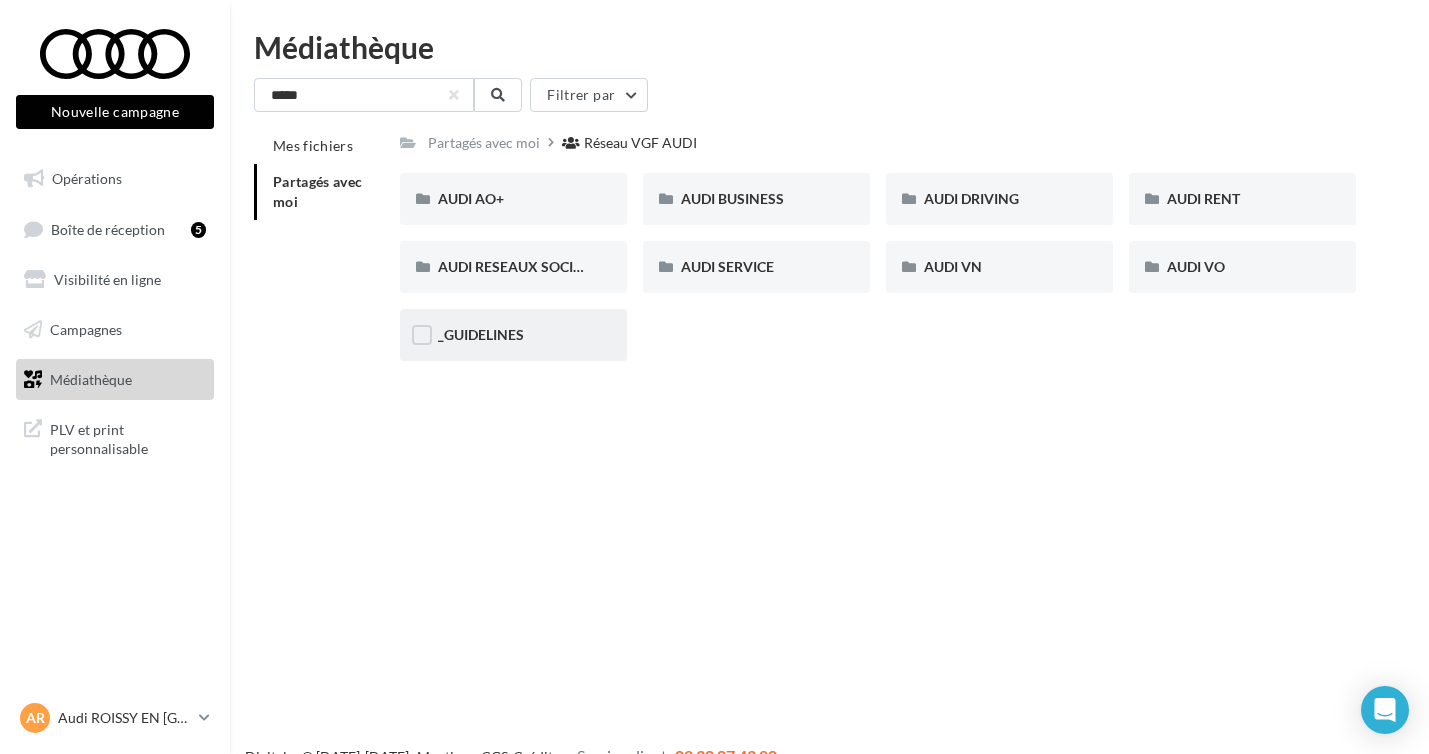 click on "_GUIDELINES" at bounding box center (513, 335) 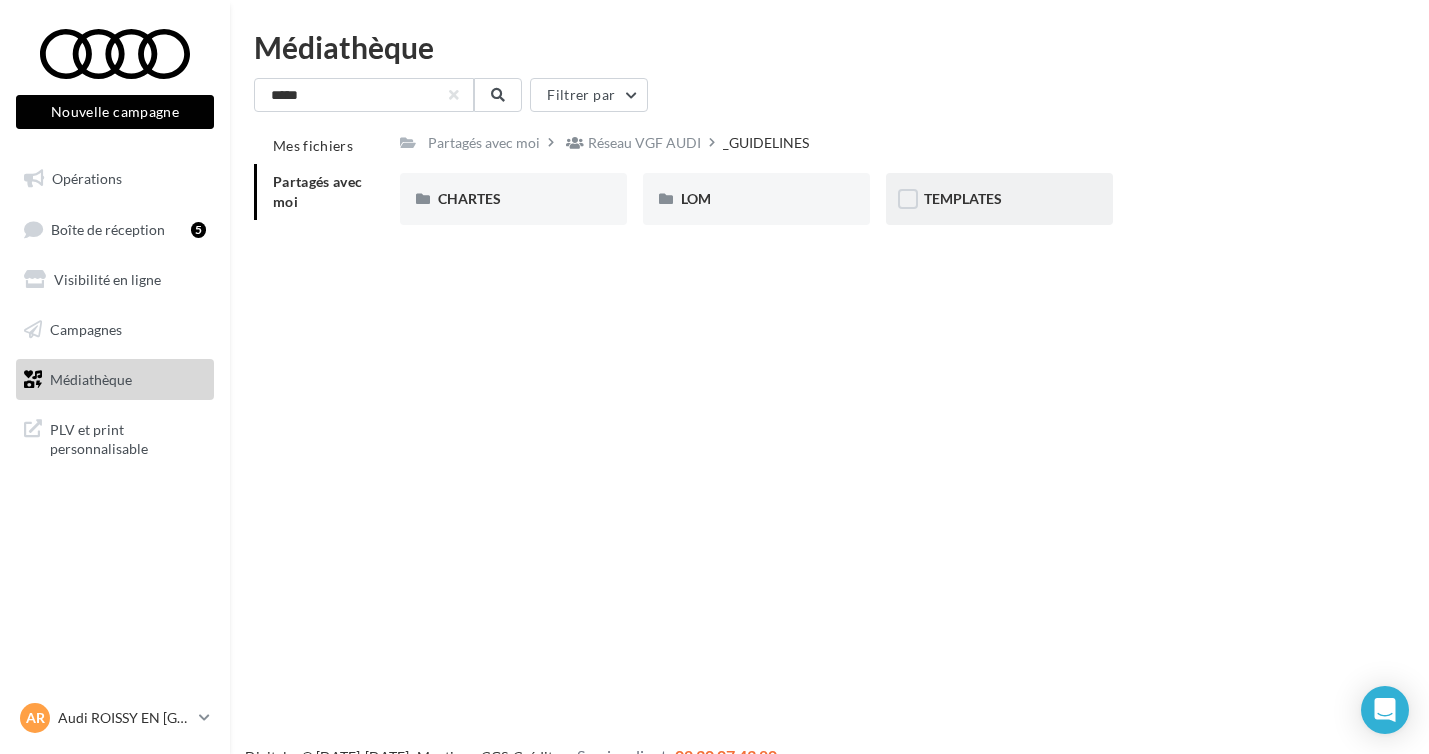 click on "TEMPLATES" at bounding box center [999, 199] 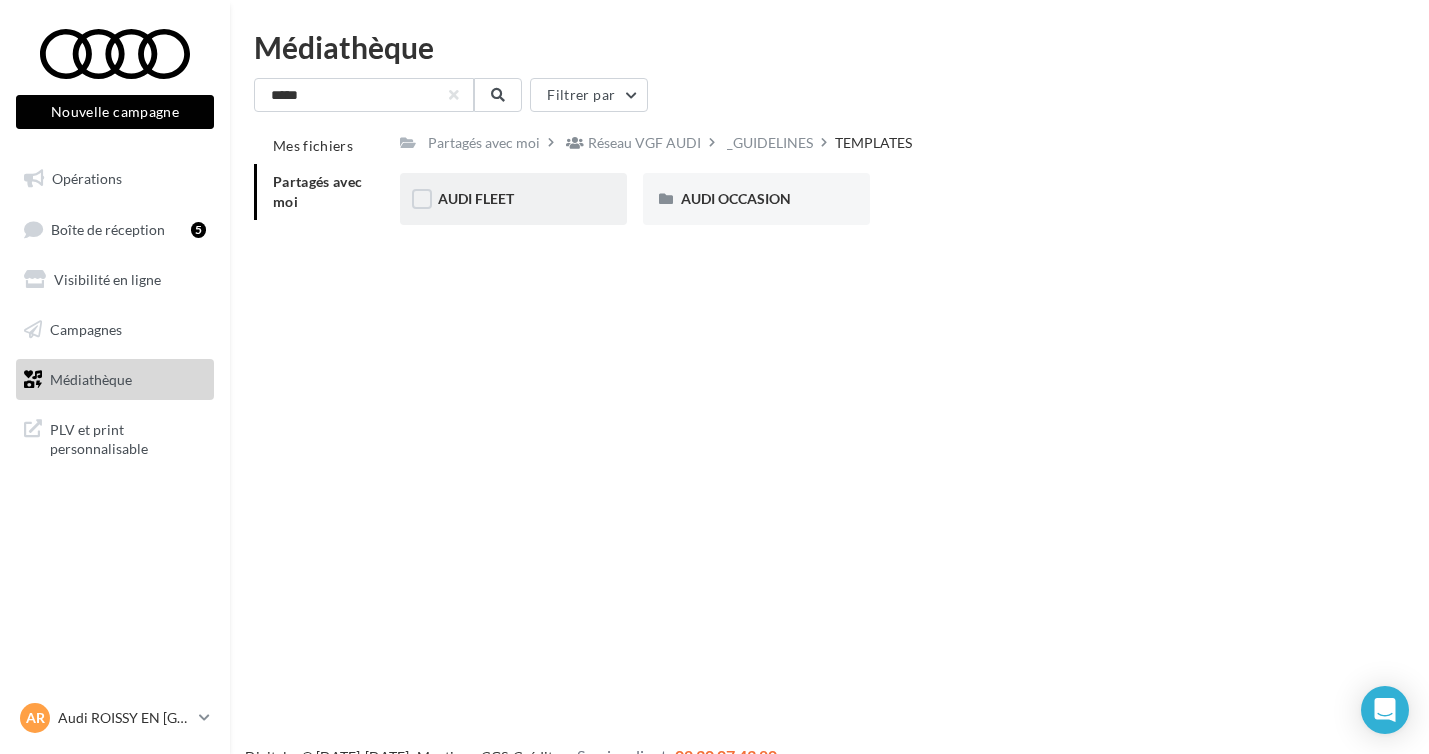 click on "AUDI FLEET" at bounding box center (476, 198) 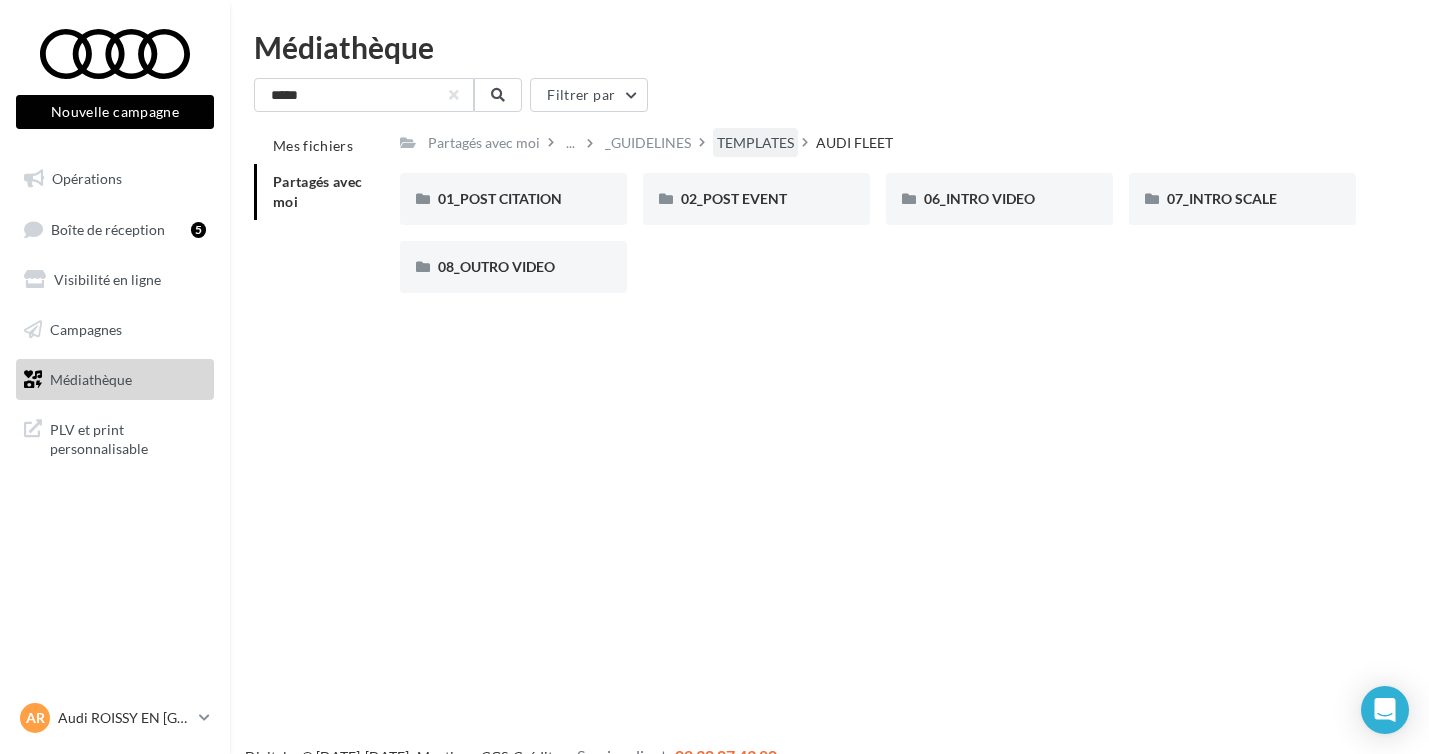 click on "TEMPLATES" at bounding box center [755, 143] 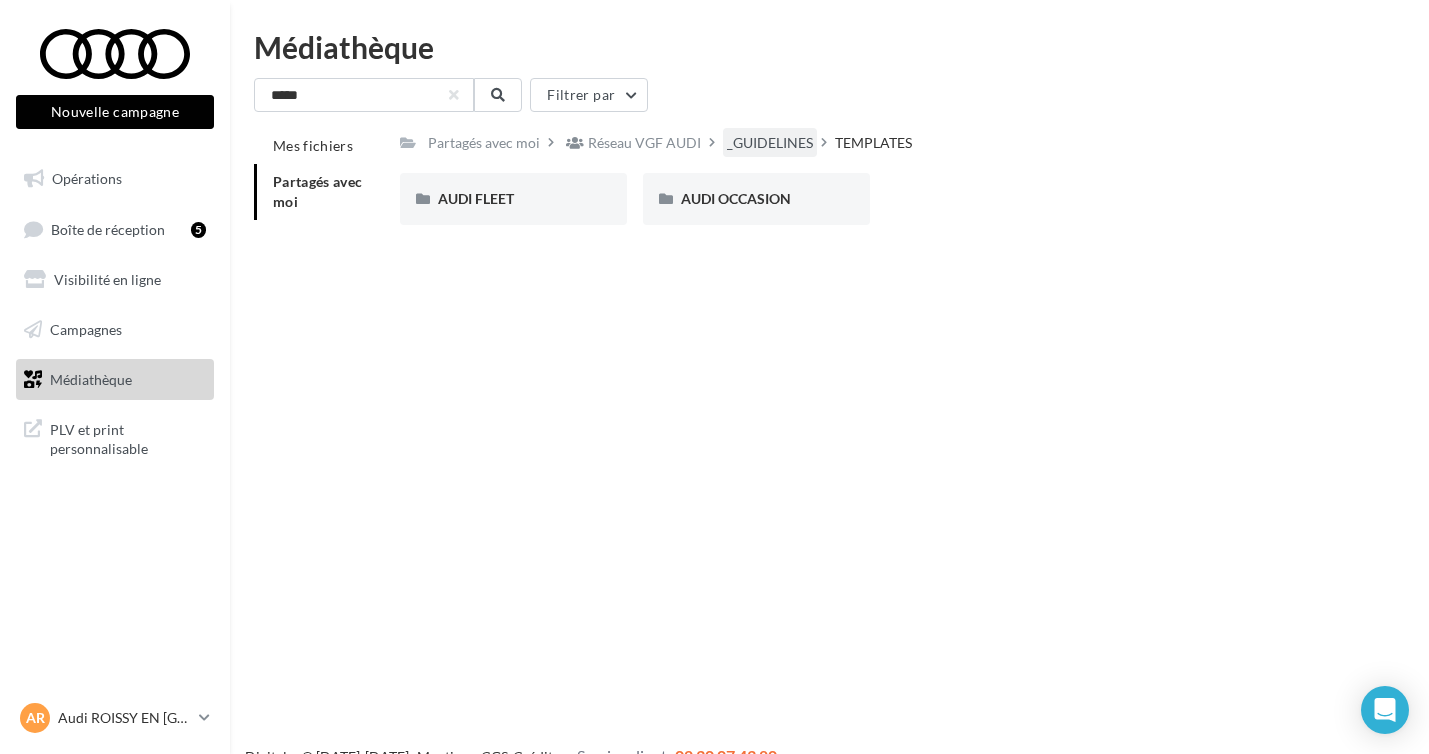 click on "_GUIDELINES" at bounding box center [770, 143] 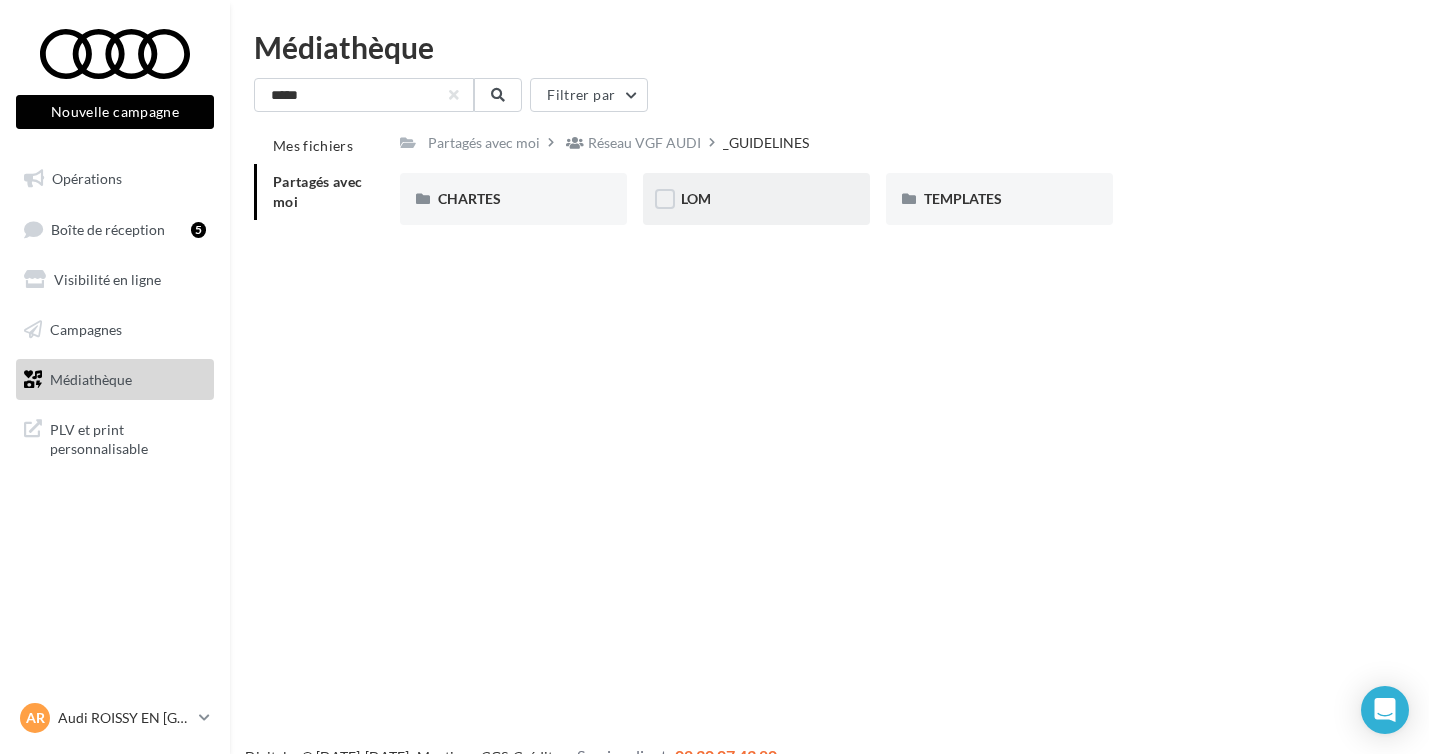 click on "LOM" at bounding box center (756, 199) 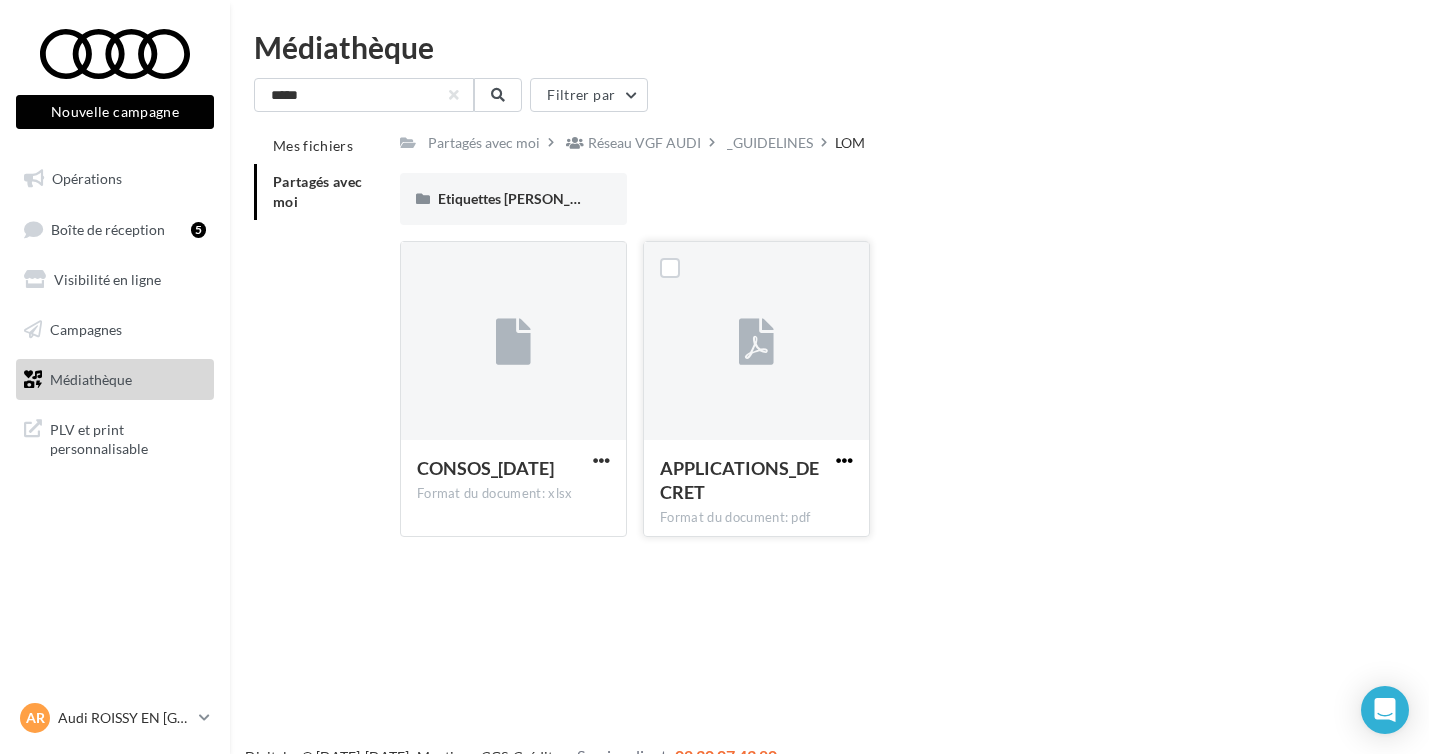 click at bounding box center [844, 460] 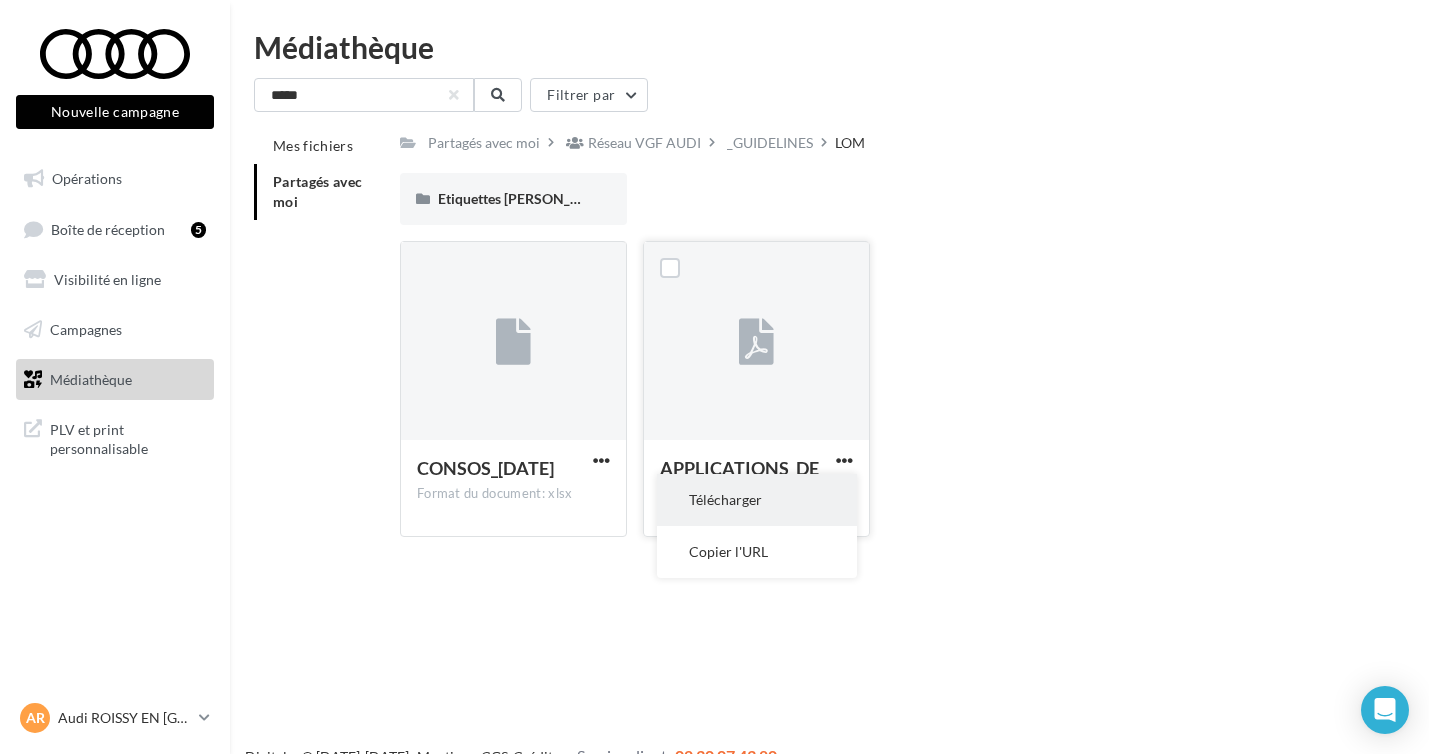 click on "Télécharger" at bounding box center [757, 500] 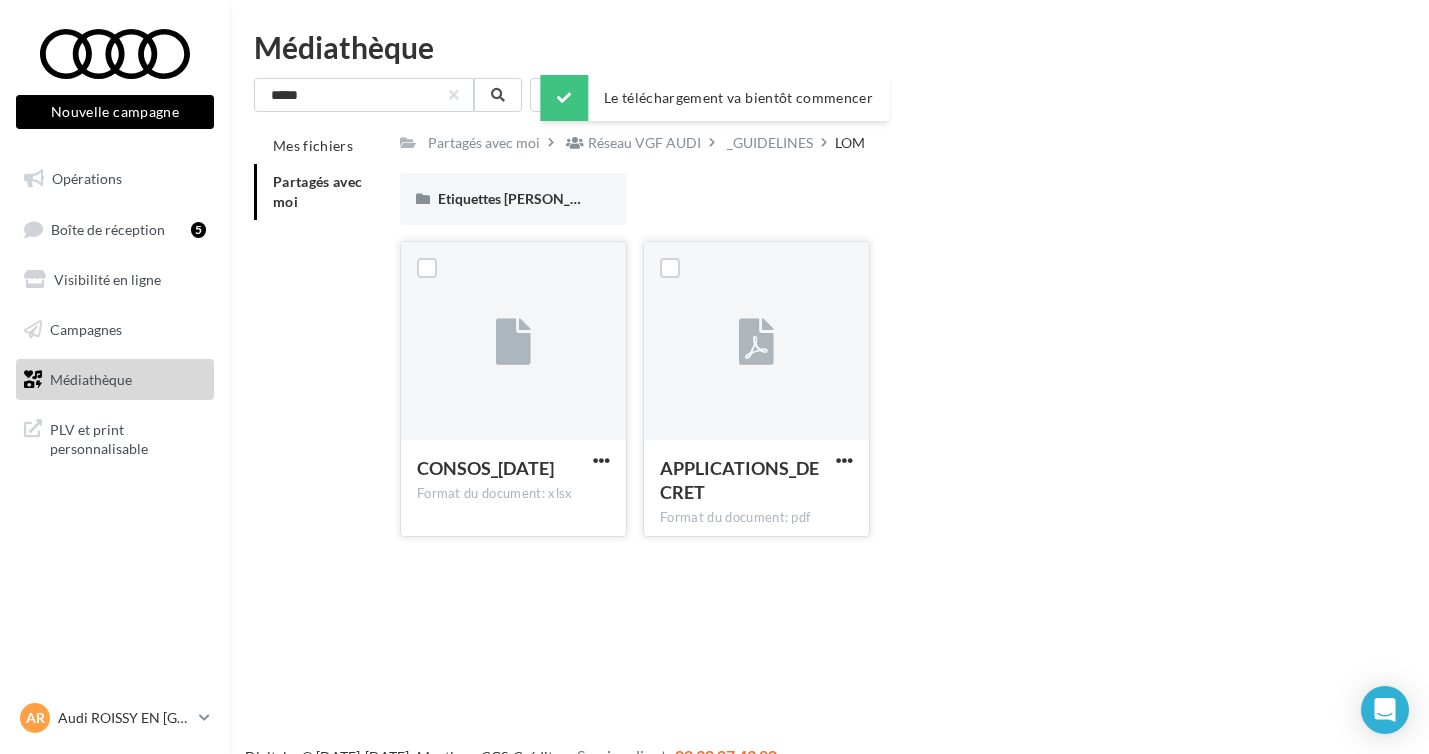 click at bounding box center [601, 462] 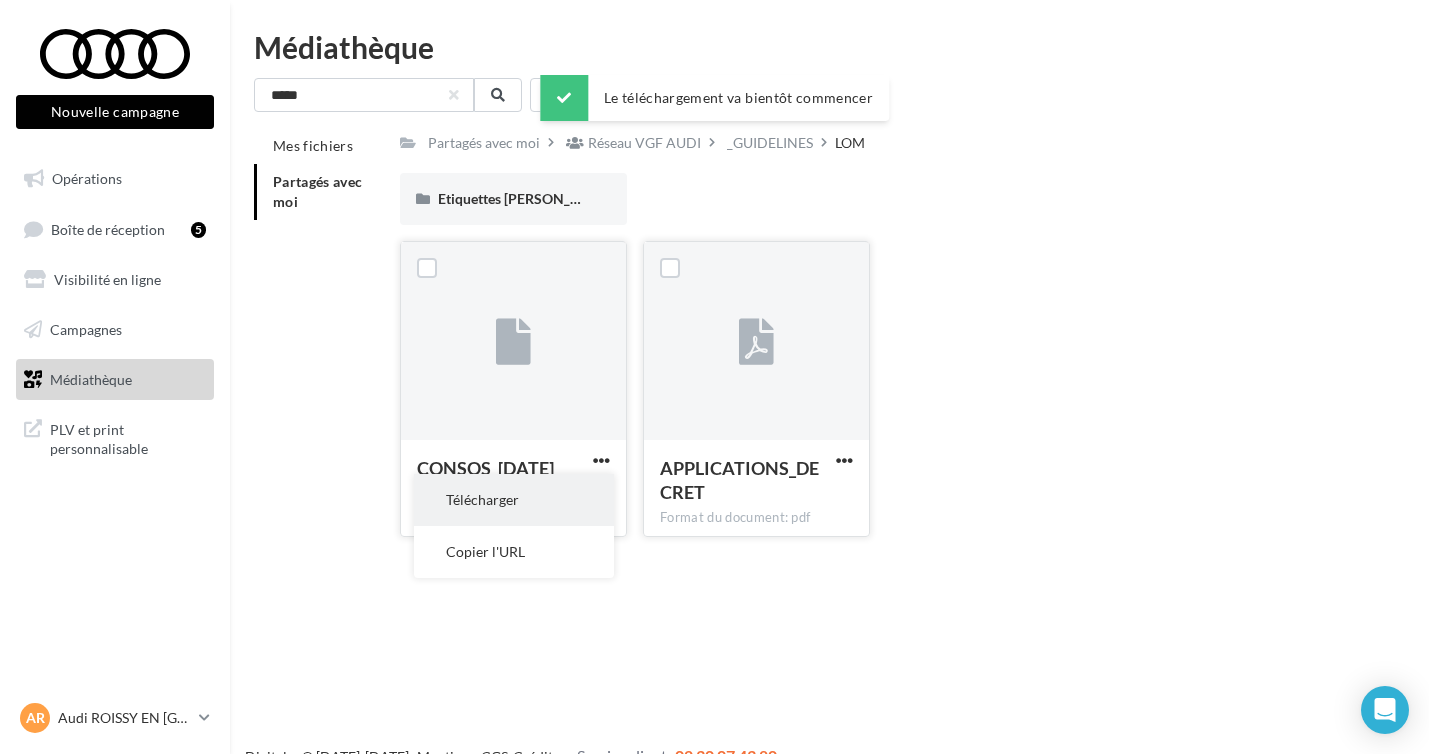 click on "Télécharger" at bounding box center (514, 500) 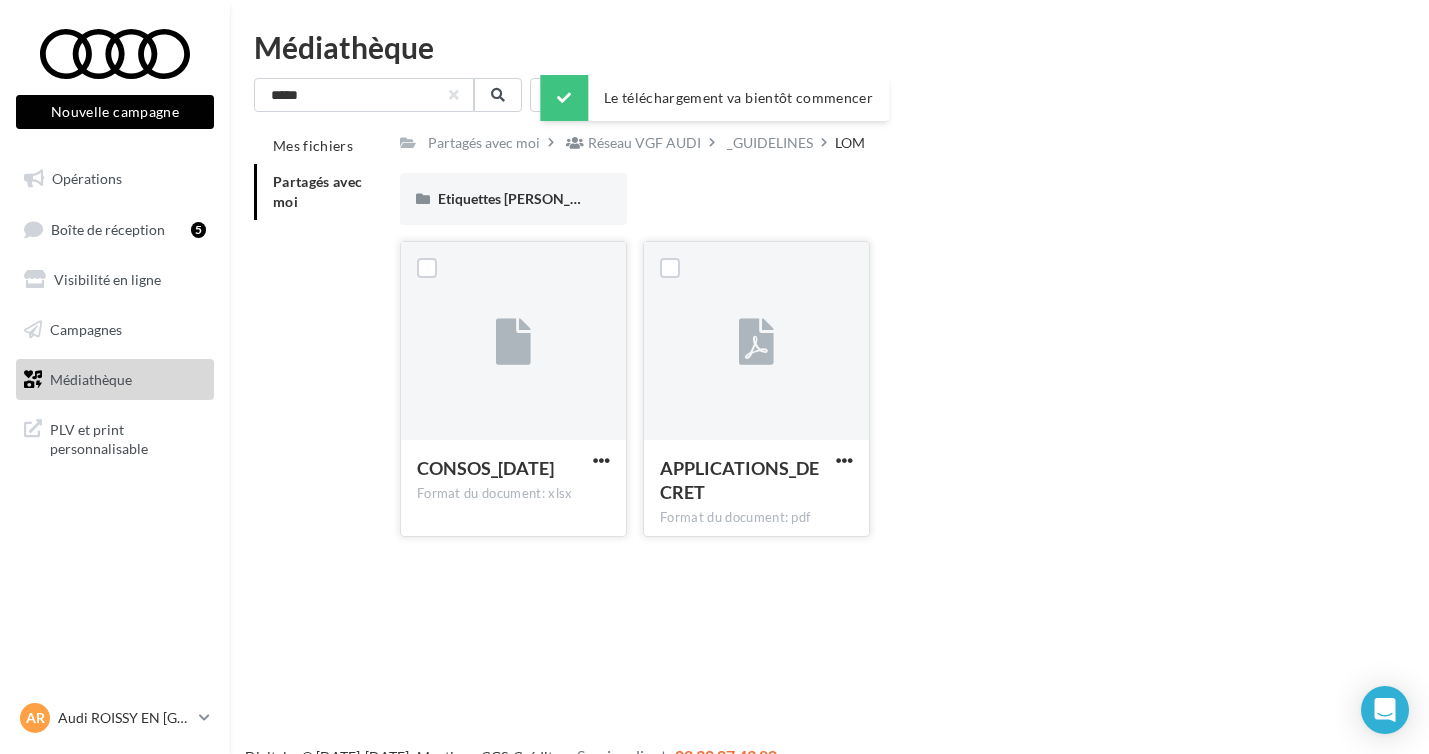 click on "Réseau VGF AUDI" at bounding box center (644, 143) 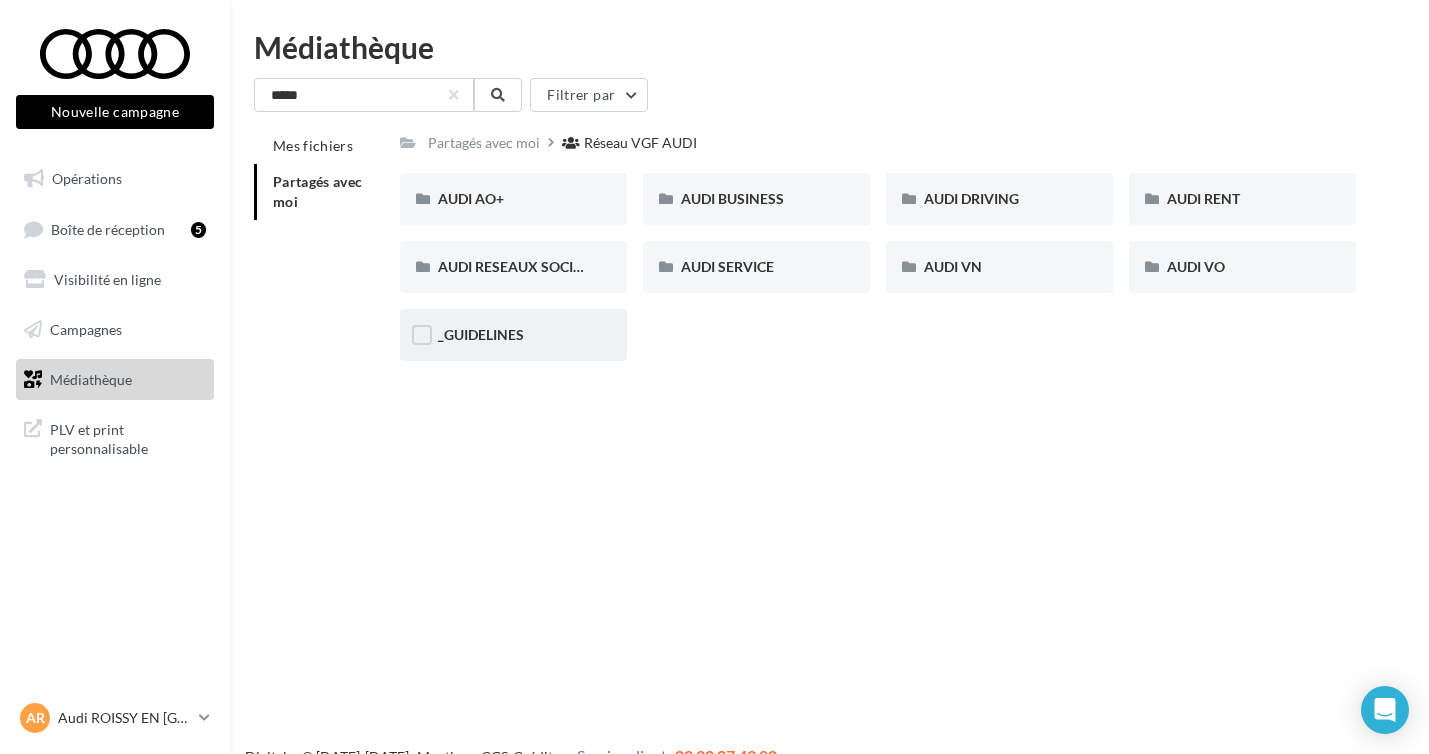 click on "_GUIDELINES" at bounding box center (513, 335) 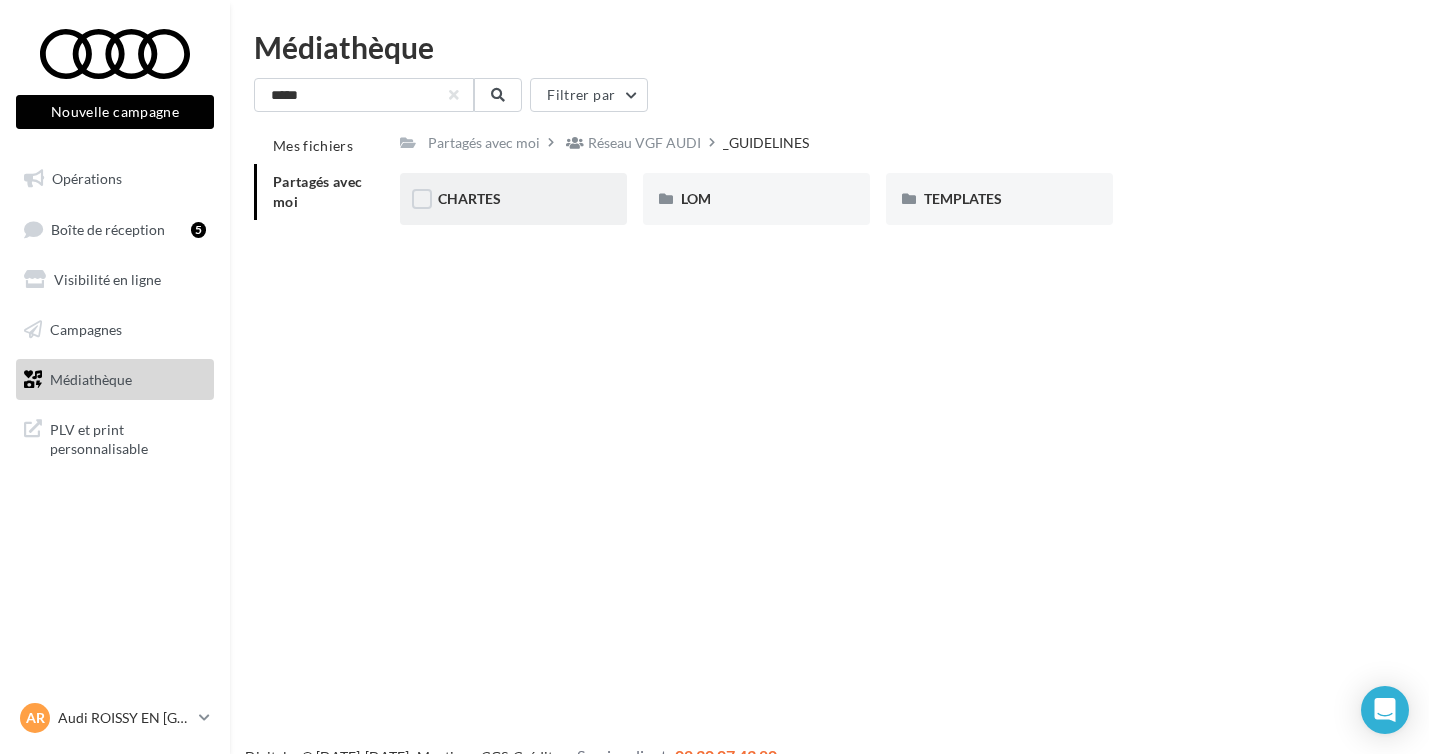 click on "CHARTES" at bounding box center (513, 199) 